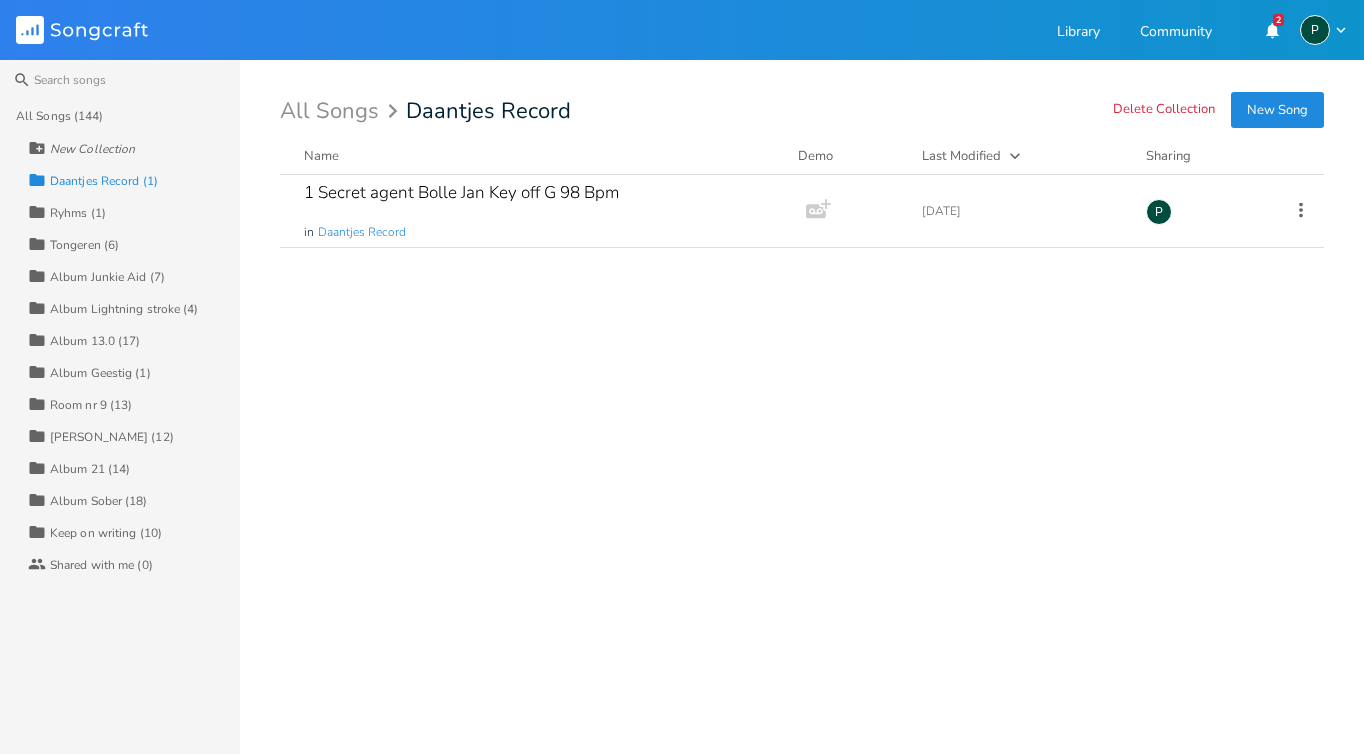 scroll, scrollTop: 0, scrollLeft: 0, axis: both 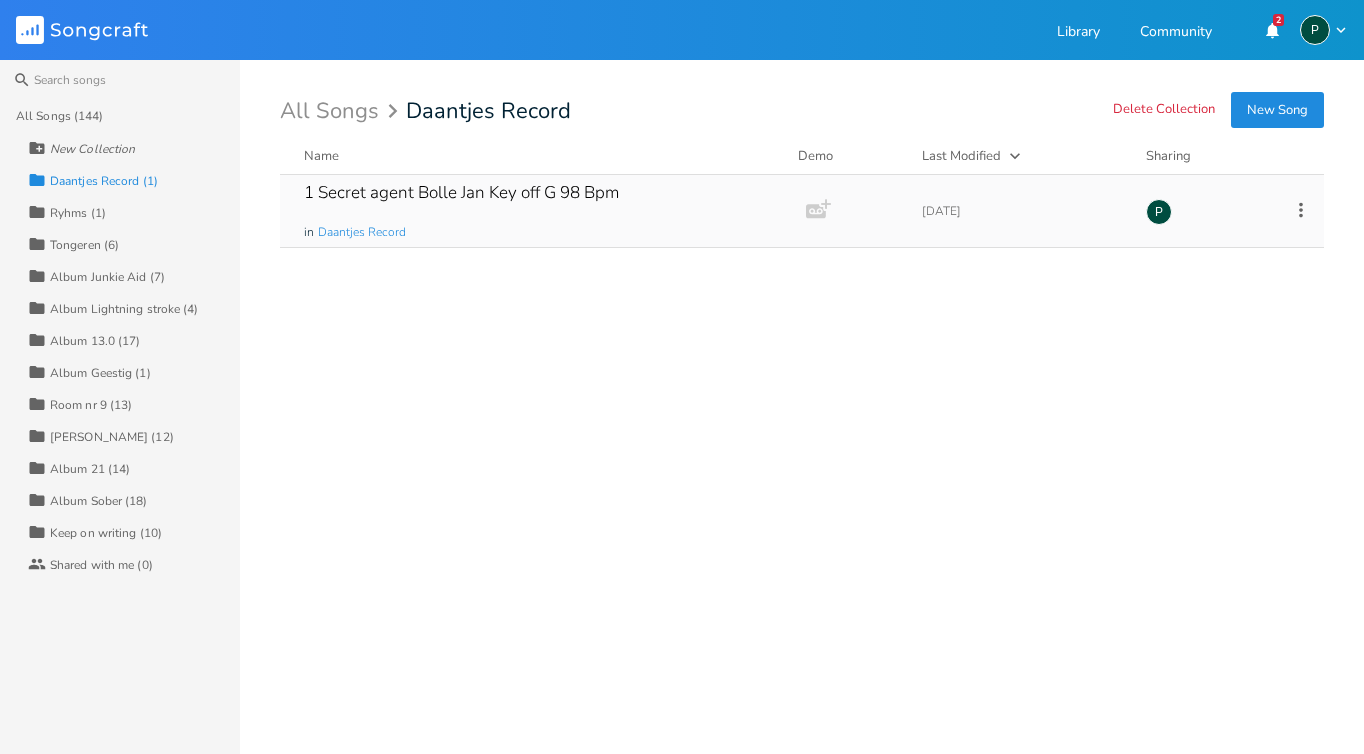 click on "1 Secret agent Bolle Jan Key off G 98 Bpm" at bounding box center (461, 192) 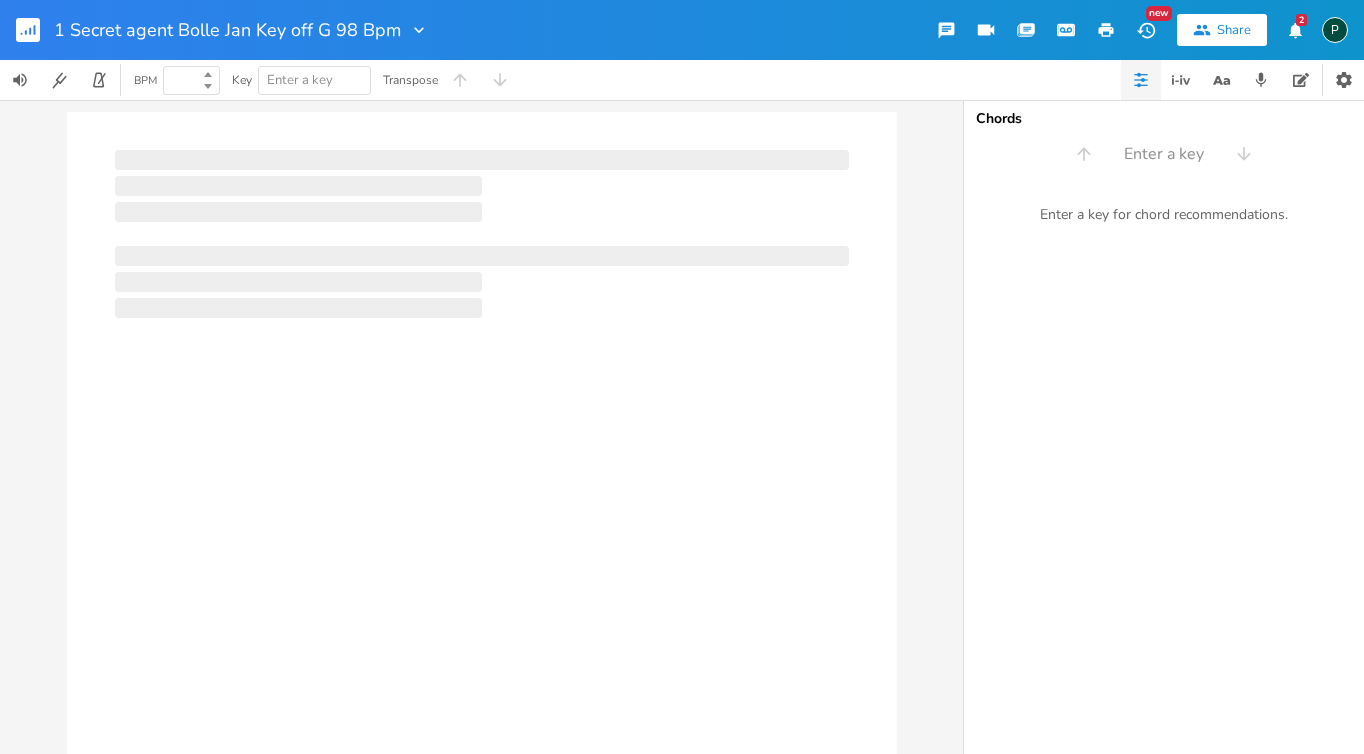 type on "100" 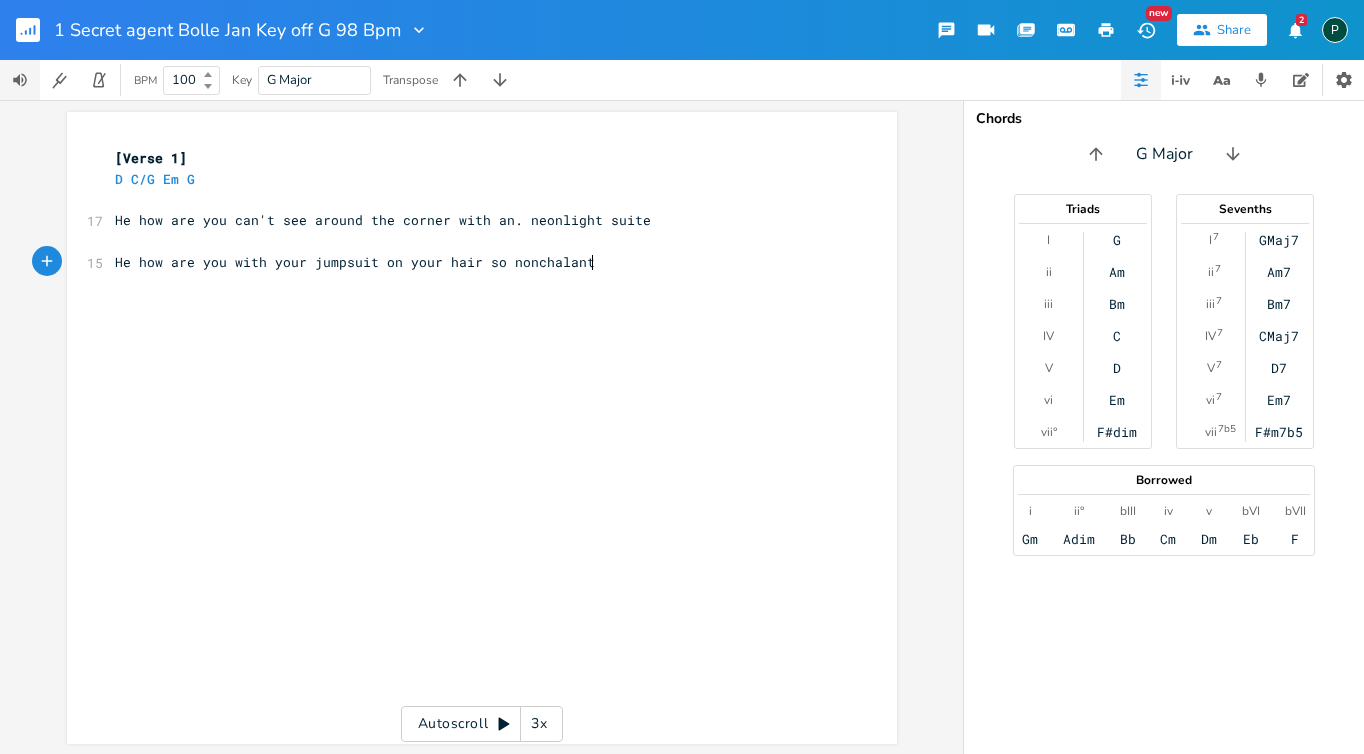 type on "[Verse 1]
D C/G Em G
He how are you can't see around the corner with an. neonlight suite
He how are you with your jumpsuit on your hair so nonchalant" 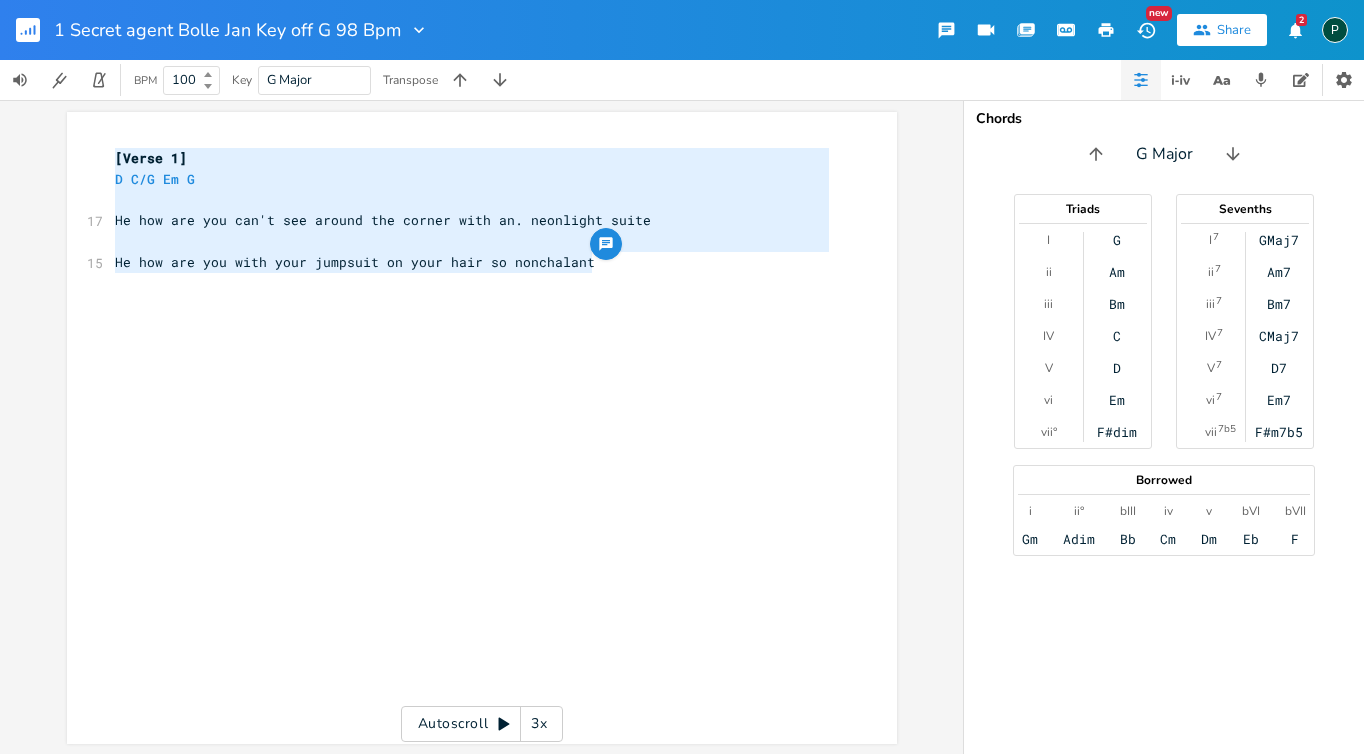 drag, startPoint x: 629, startPoint y: 281, endPoint x: -16, endPoint y: 82, distance: 675.00073 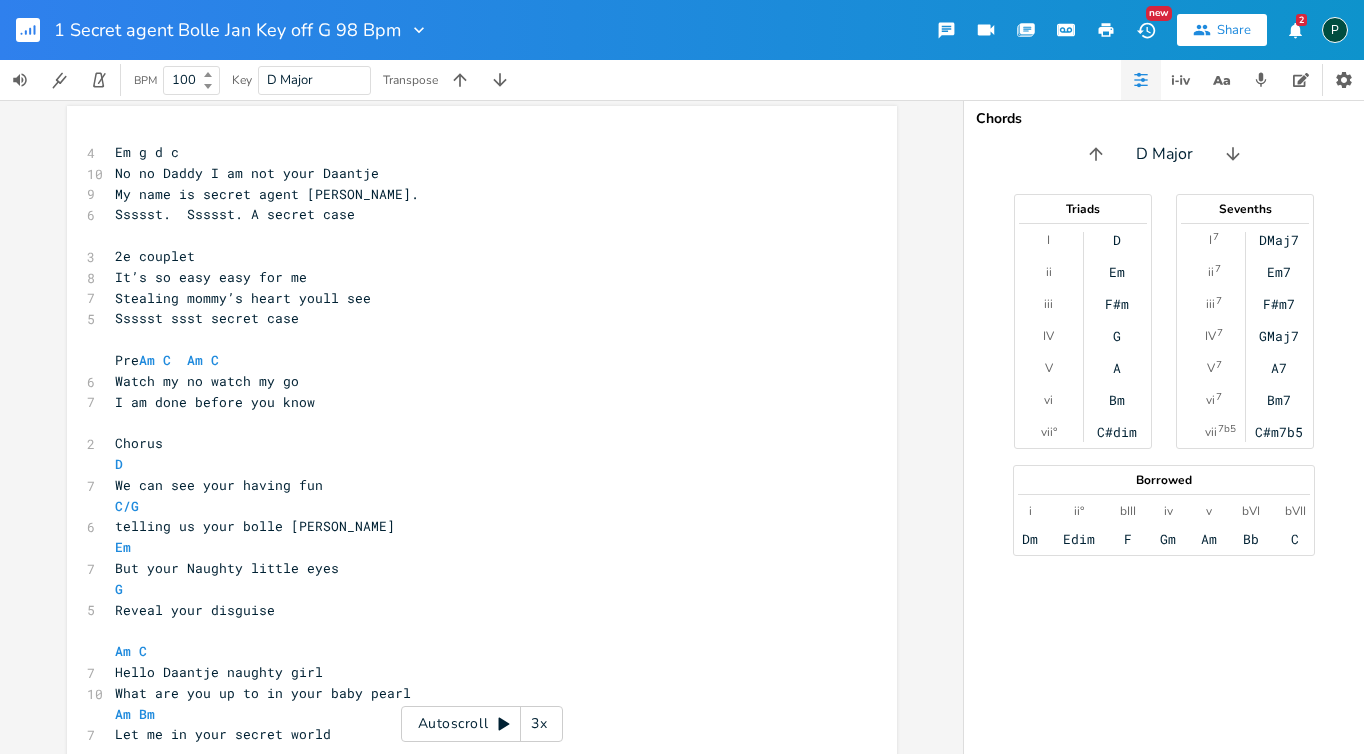 scroll, scrollTop: 0, scrollLeft: 0, axis: both 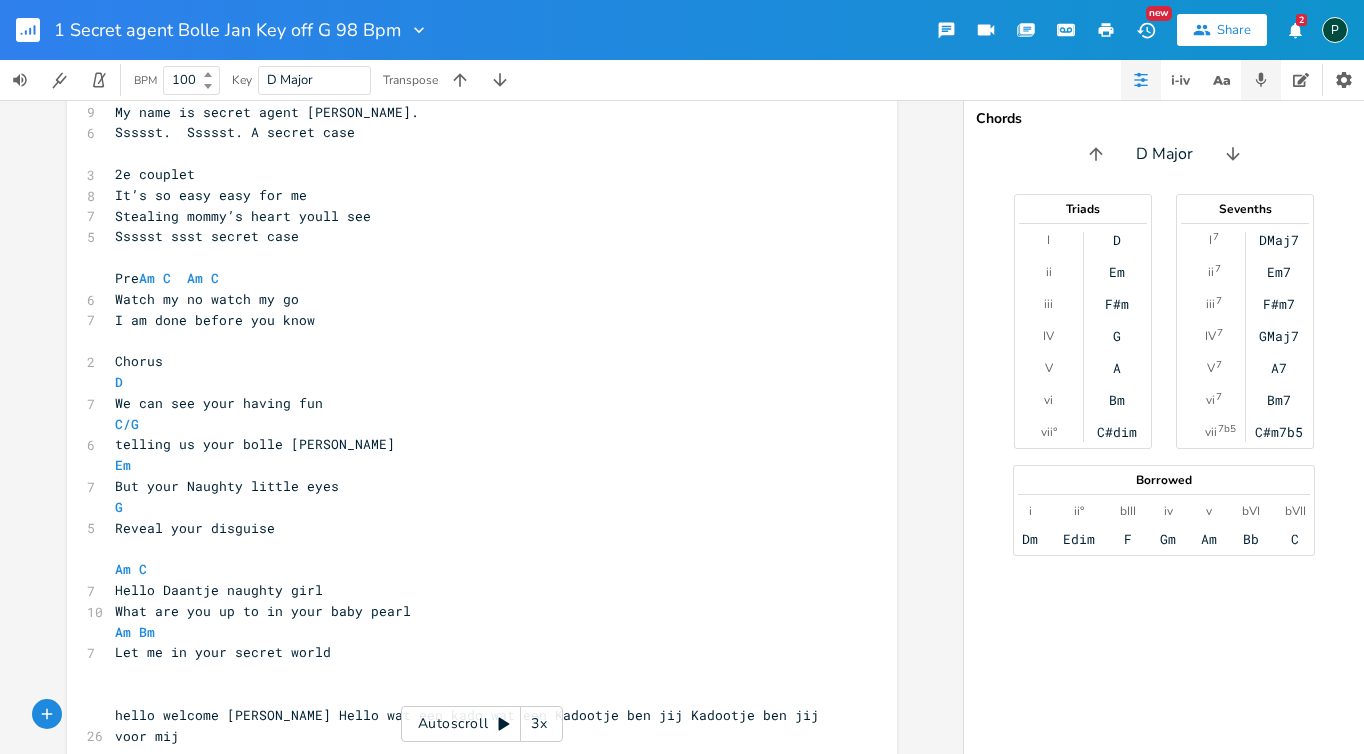 click 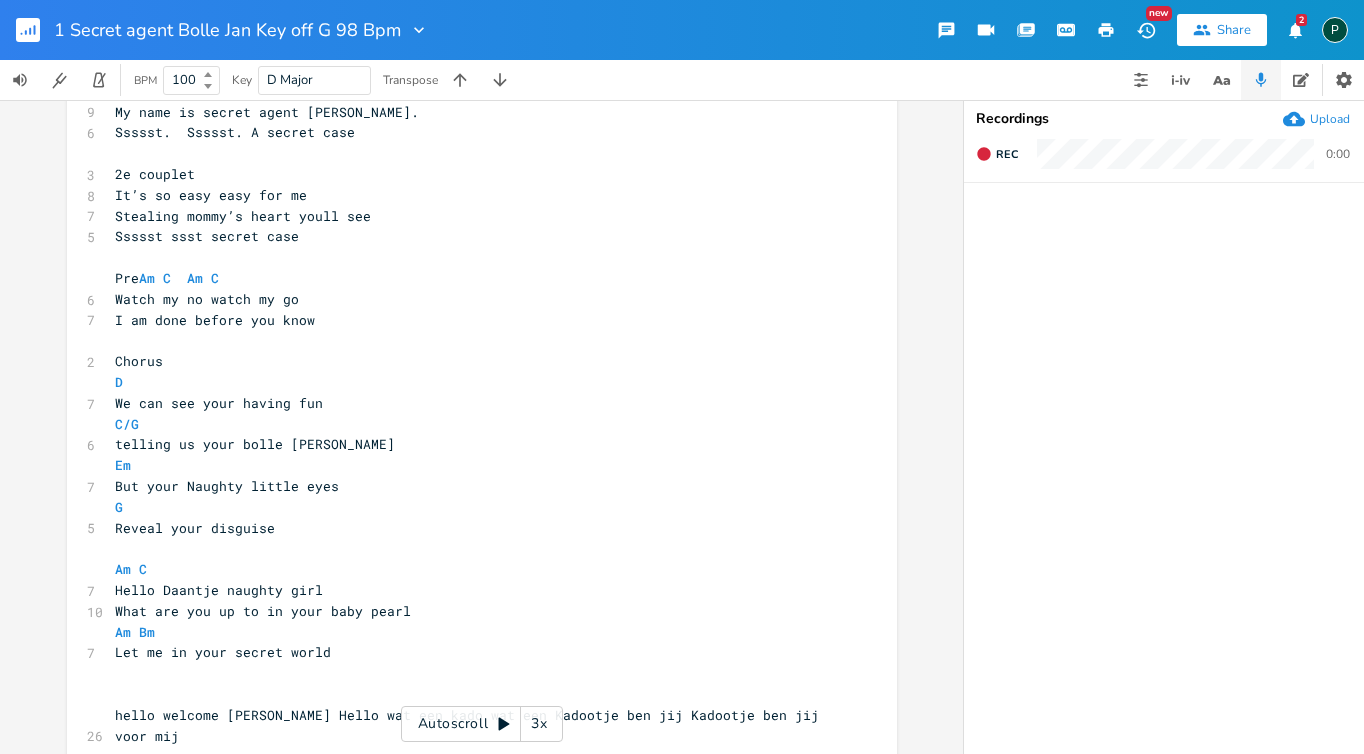 click 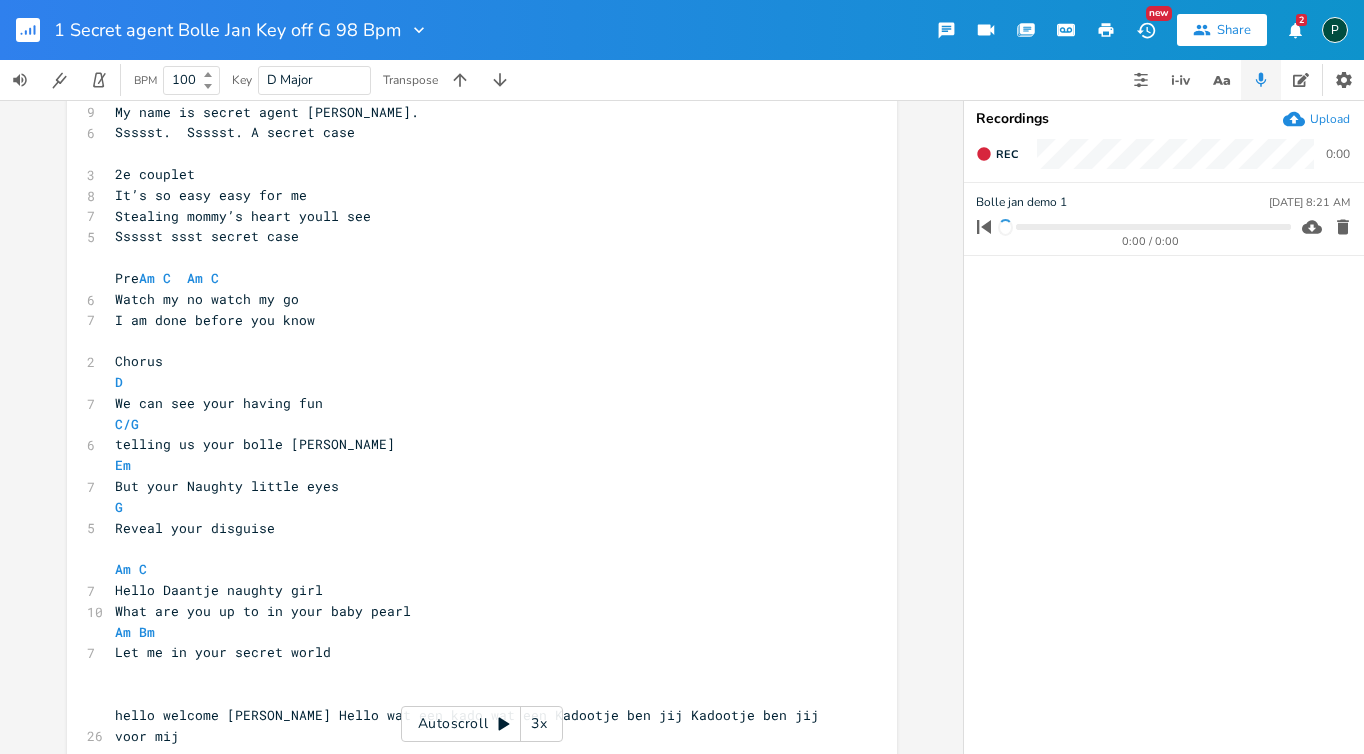 scroll, scrollTop: 0, scrollLeft: 0, axis: both 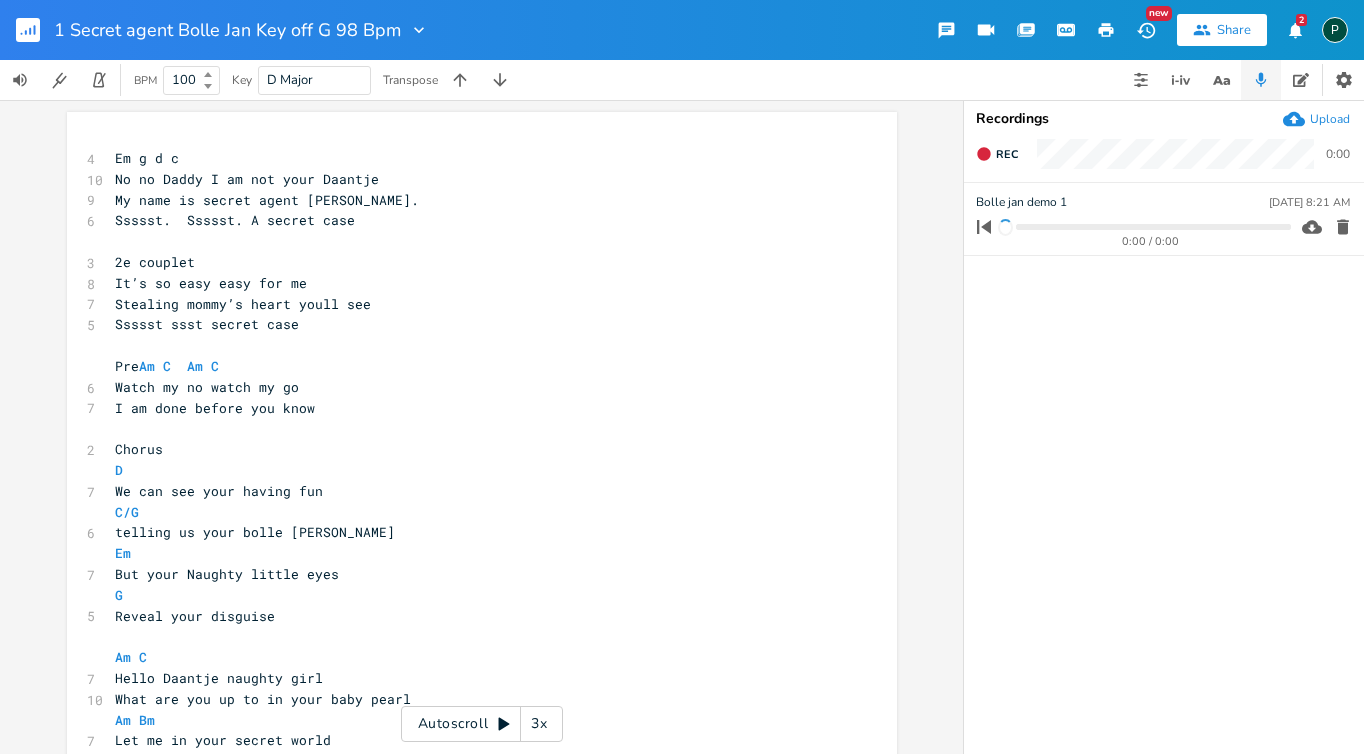 click on "No no Daddy I am not your Daantje" at bounding box center [247, 179] 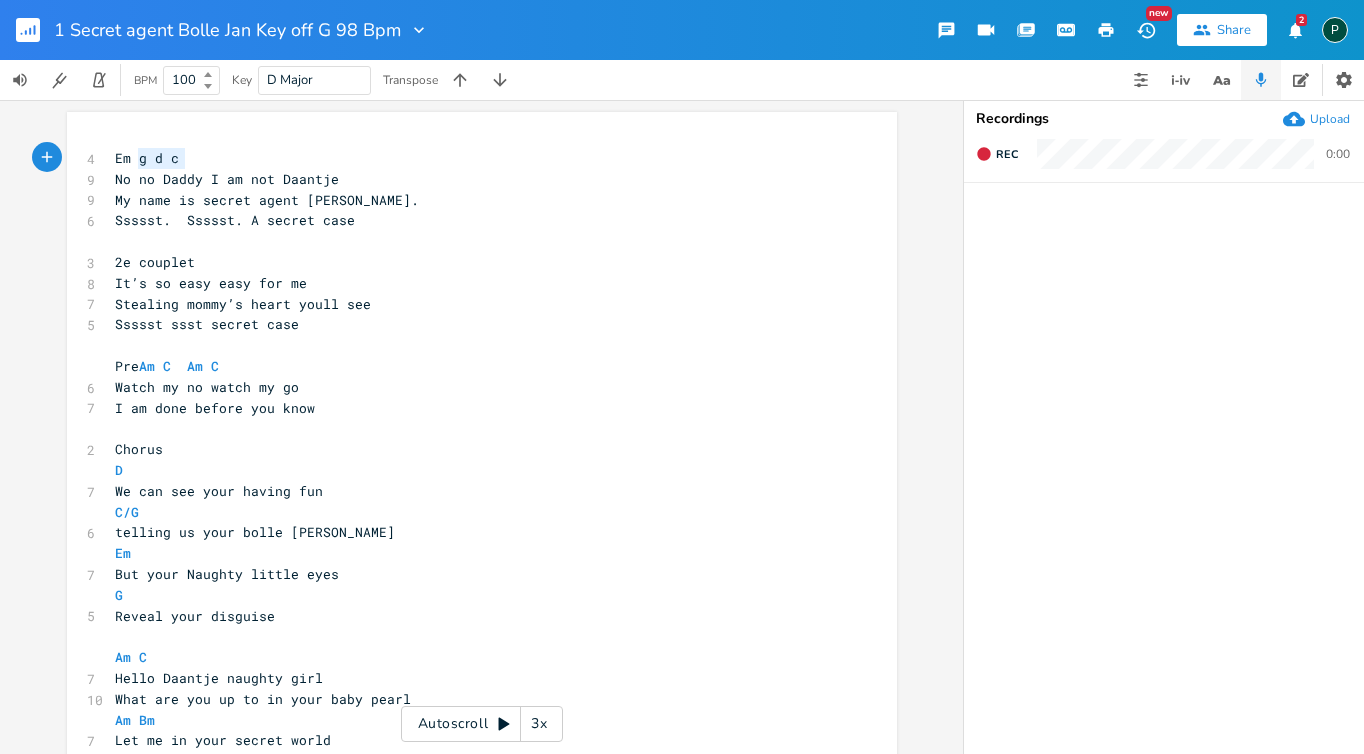 type on "Em g d c" 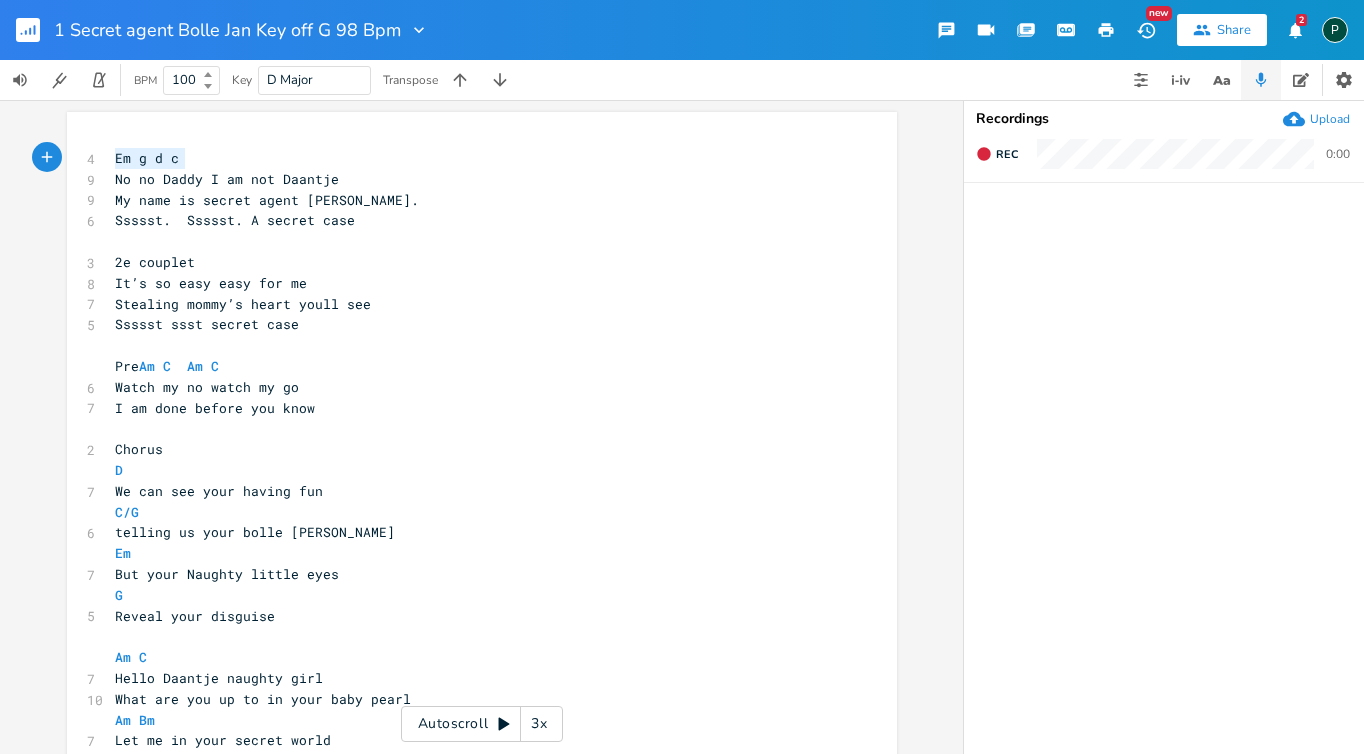 drag, startPoint x: 189, startPoint y: 150, endPoint x: 94, endPoint y: 149, distance: 95.005264 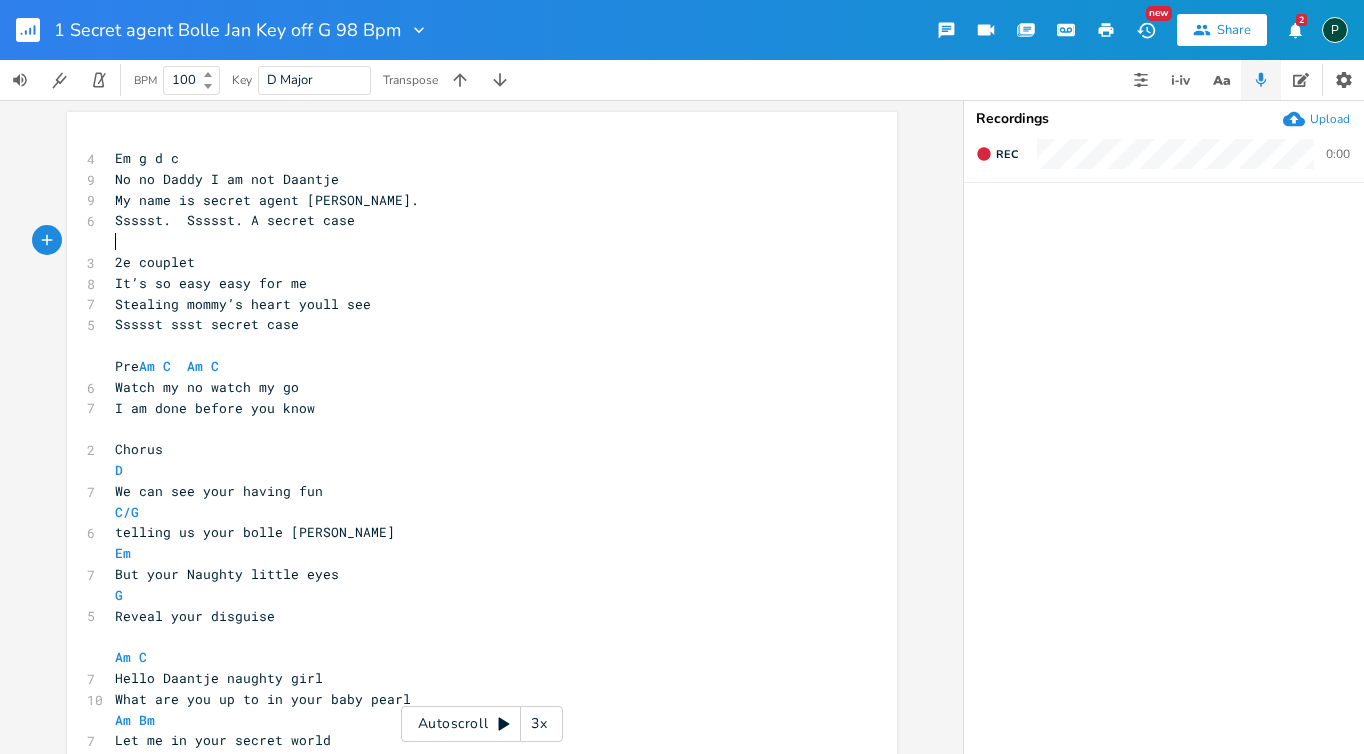 click on "​" at bounding box center [472, 241] 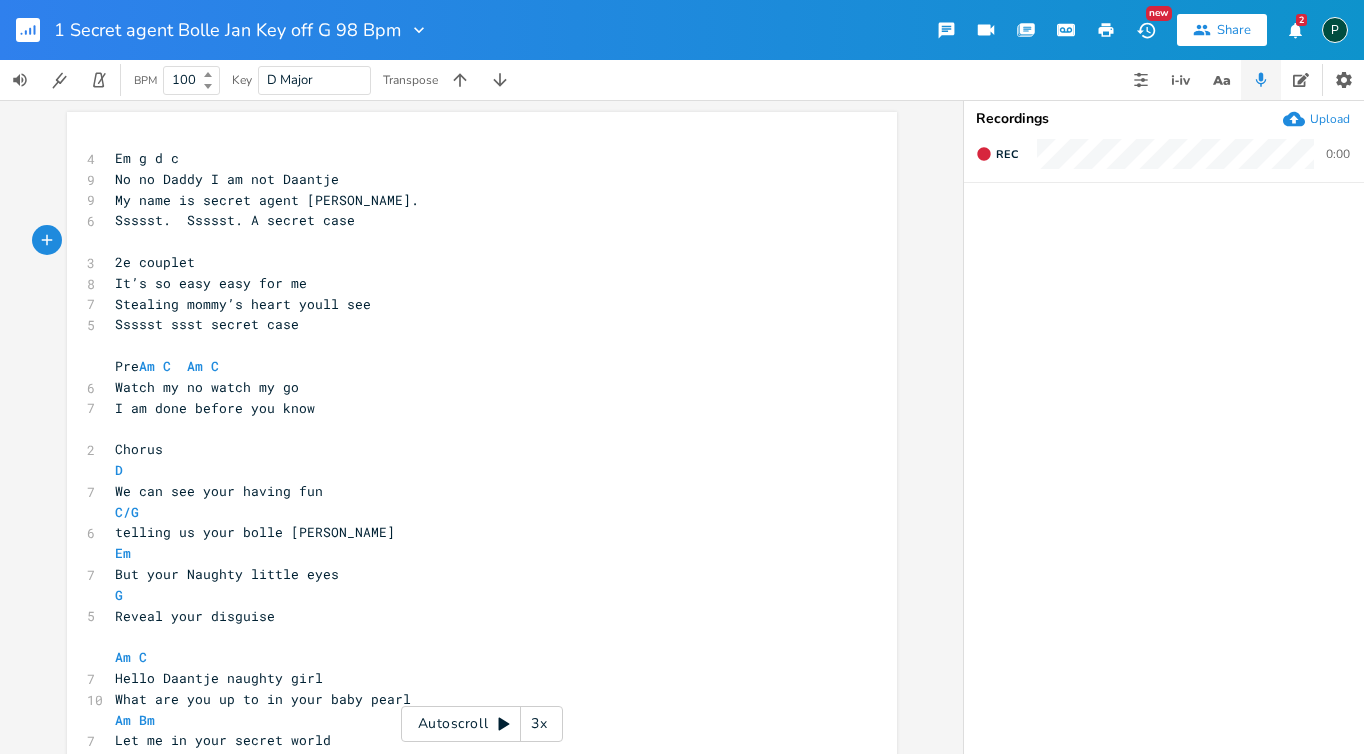 scroll, scrollTop: 0, scrollLeft: 2, axis: horizontal 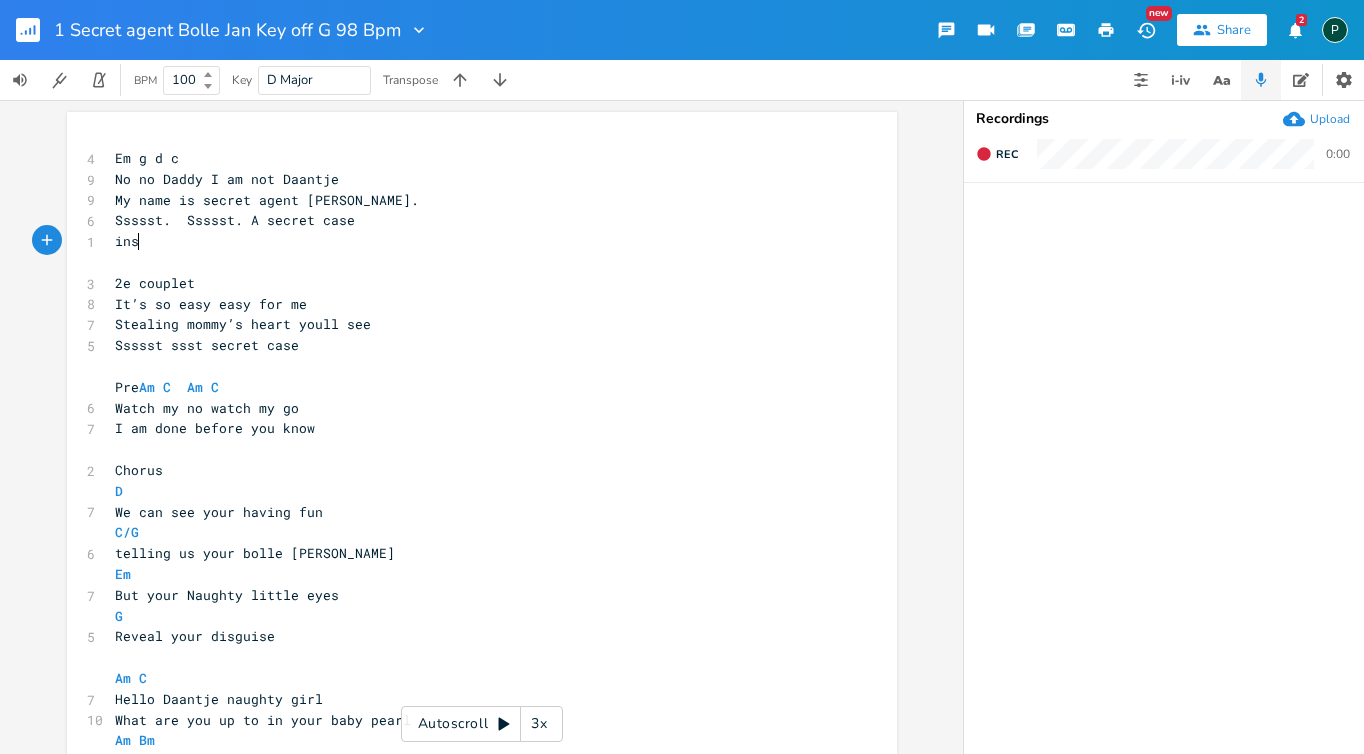 type on "instr" 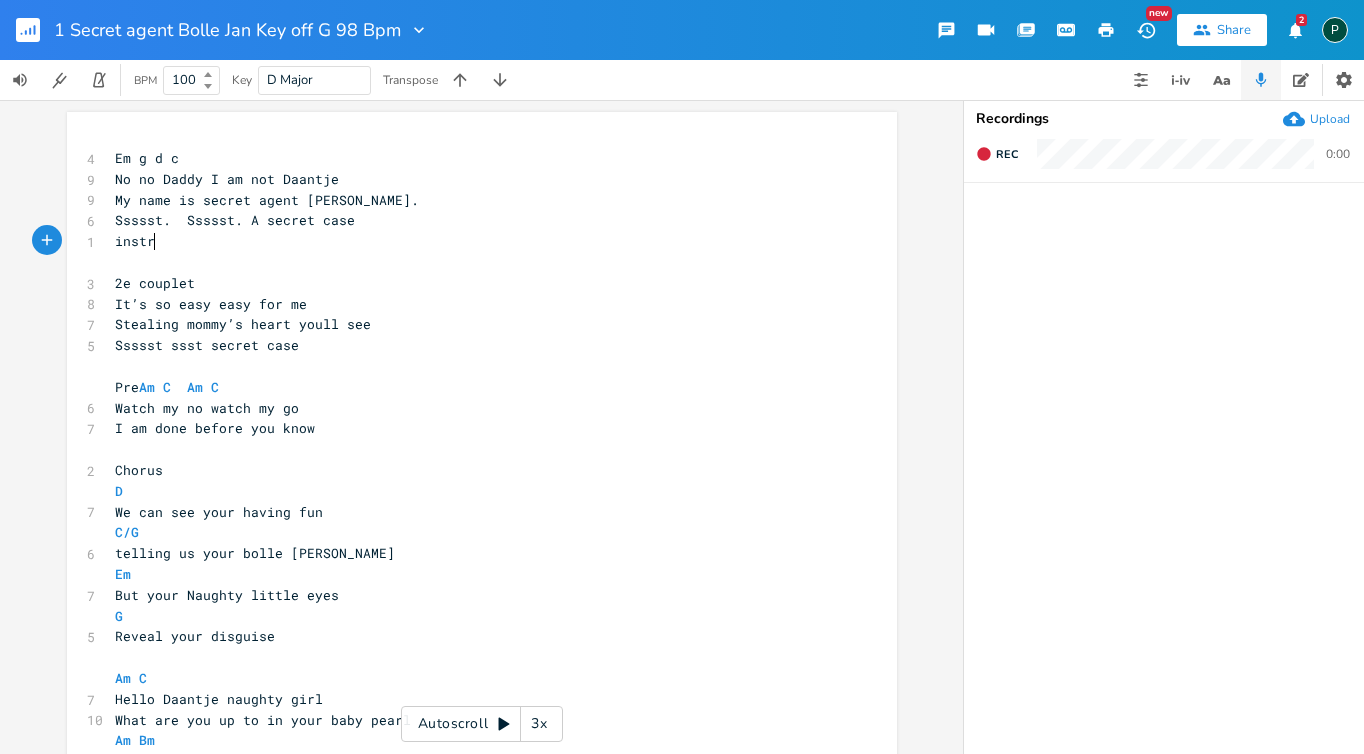 scroll, scrollTop: 0, scrollLeft: 25, axis: horizontal 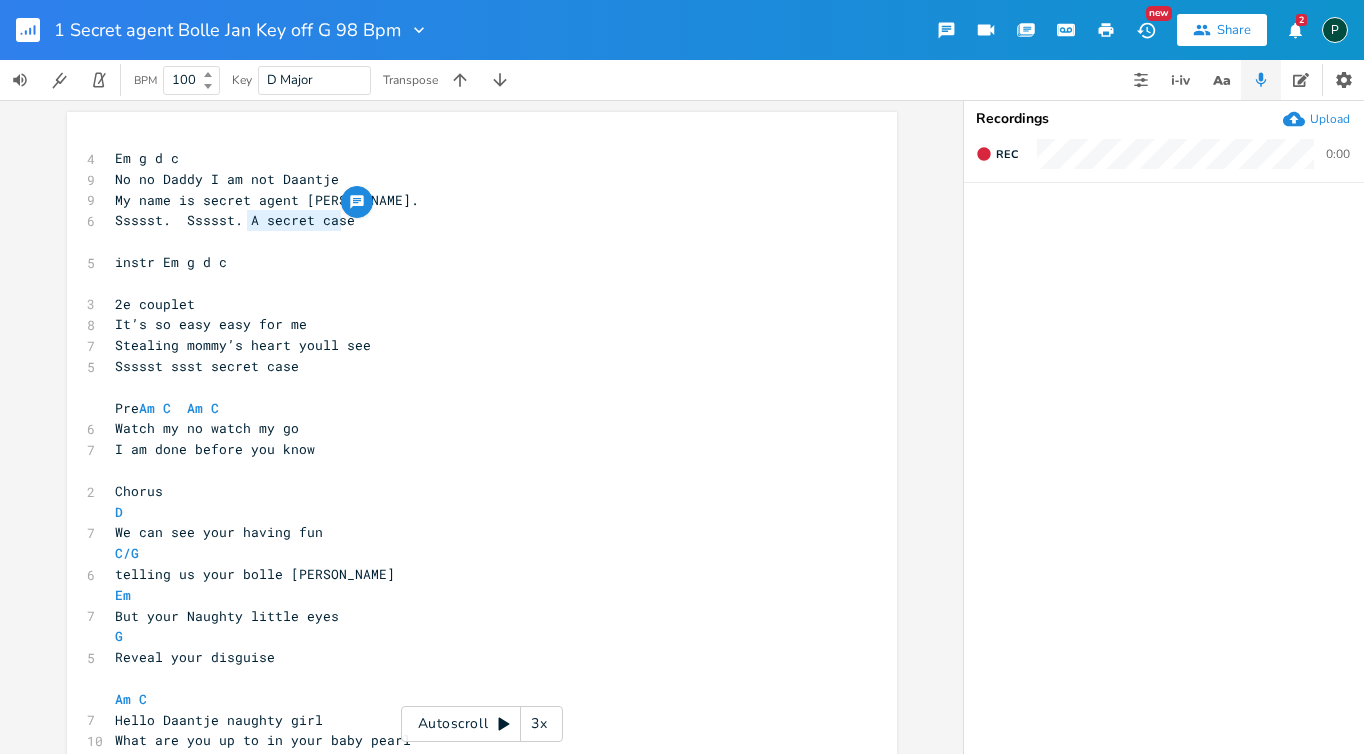 type on "A secret case" 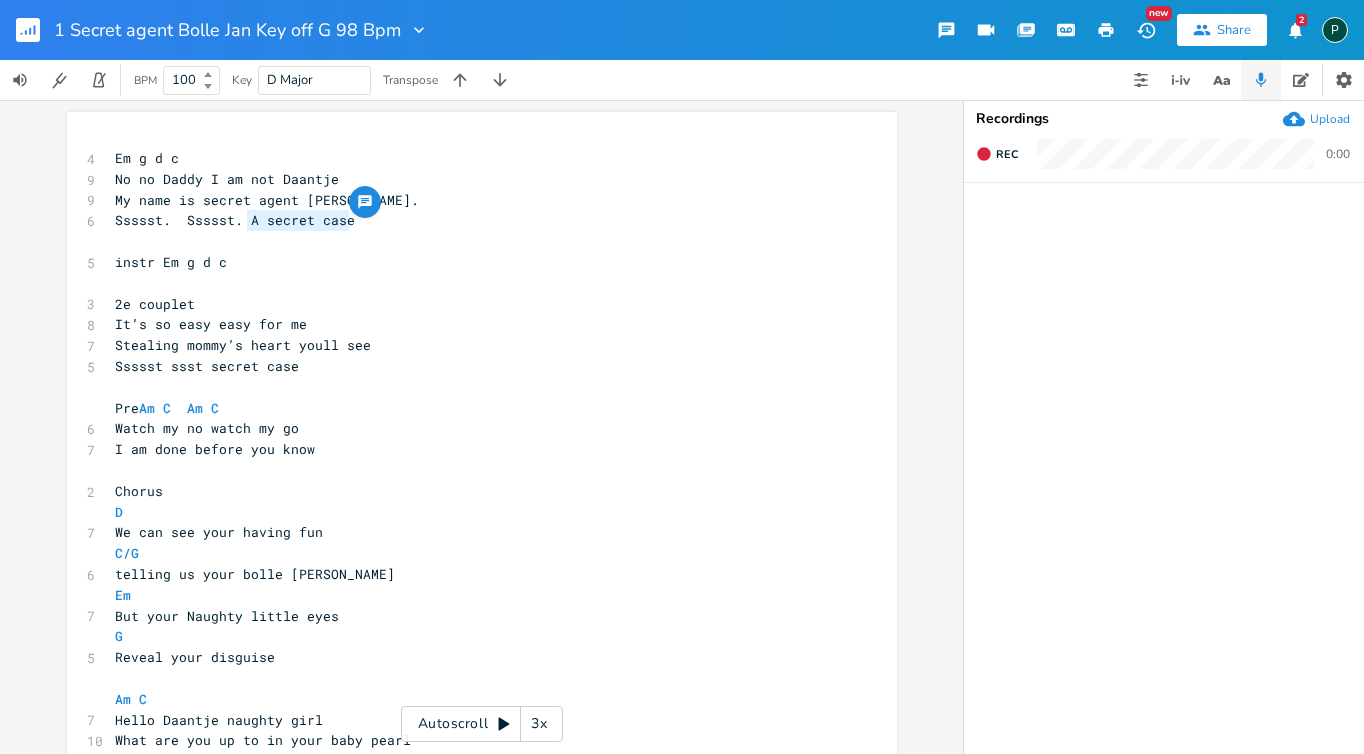 drag, startPoint x: 242, startPoint y: 220, endPoint x: 341, endPoint y: 222, distance: 99.0202 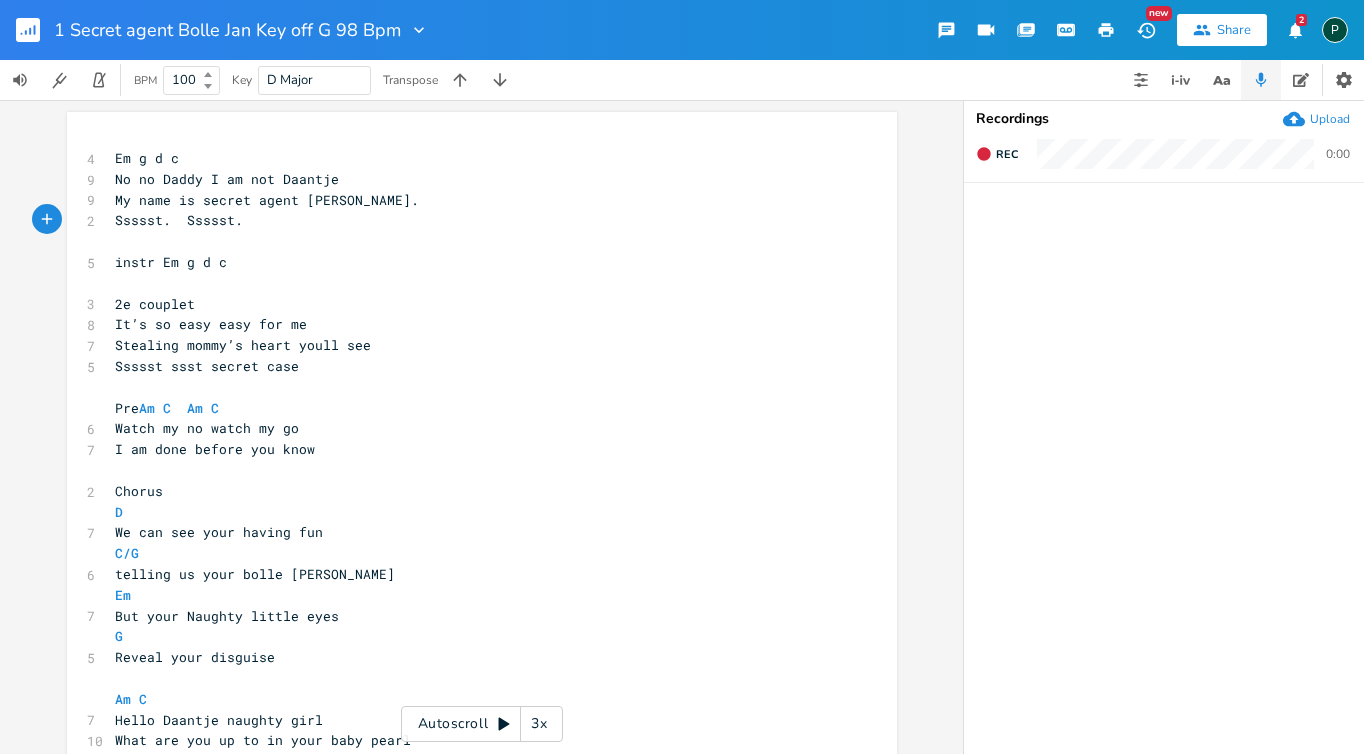 click on "Ssssst.  Ssssst." at bounding box center (179, 220) 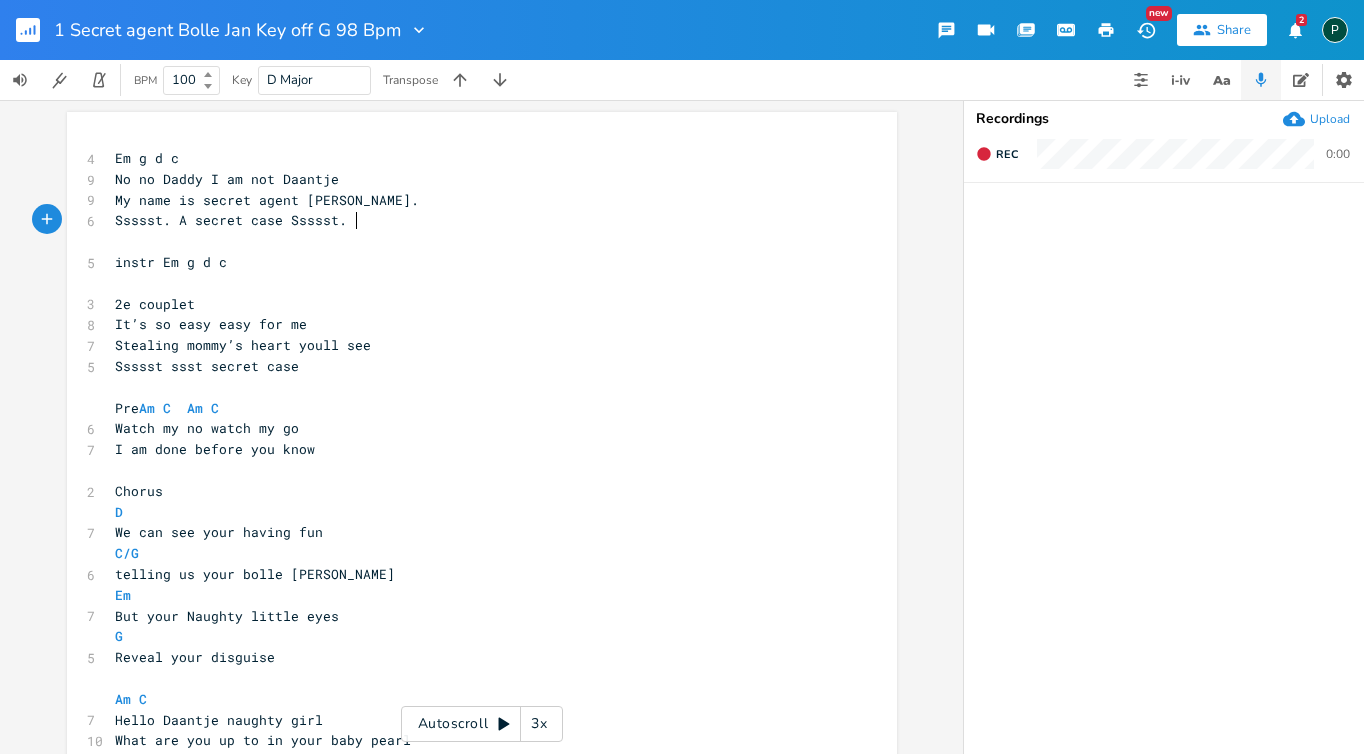 click on "Ssssst. A secret case Ssssst." at bounding box center (231, 220) 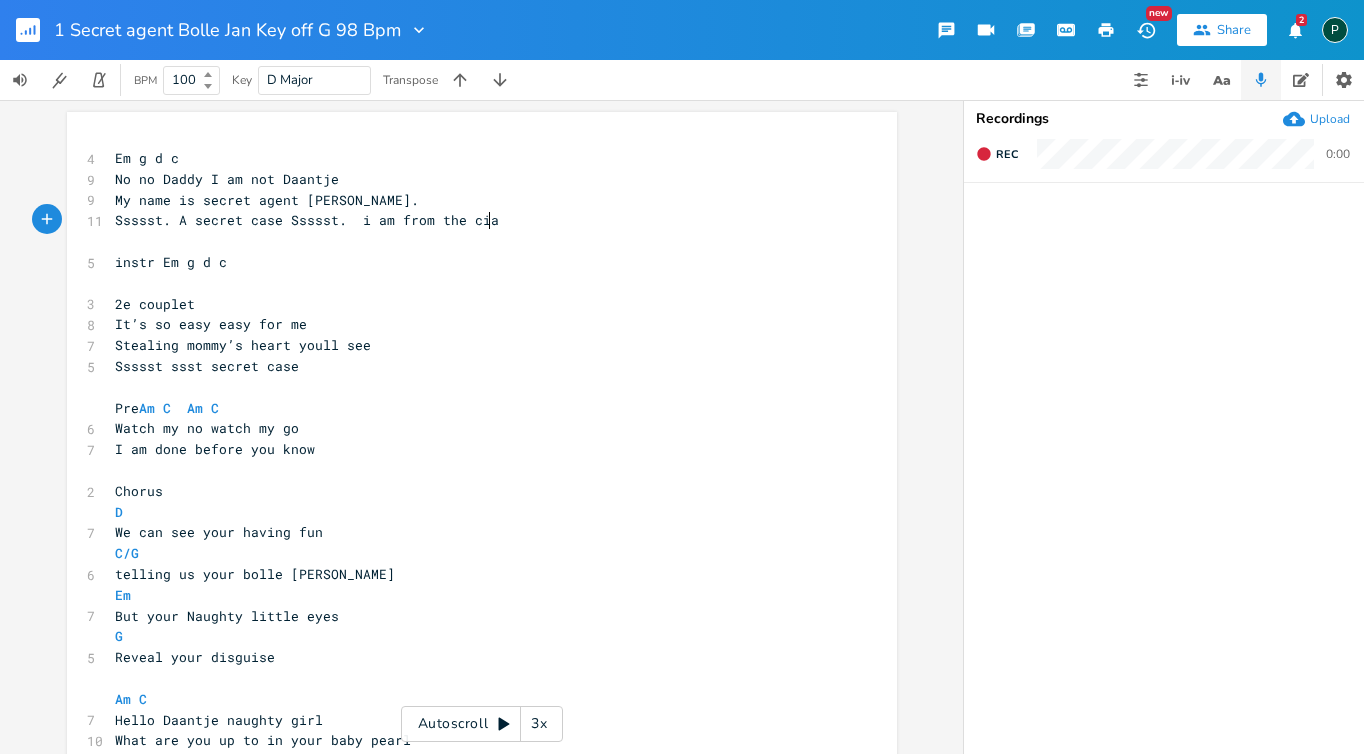 type on "i am from the cia" 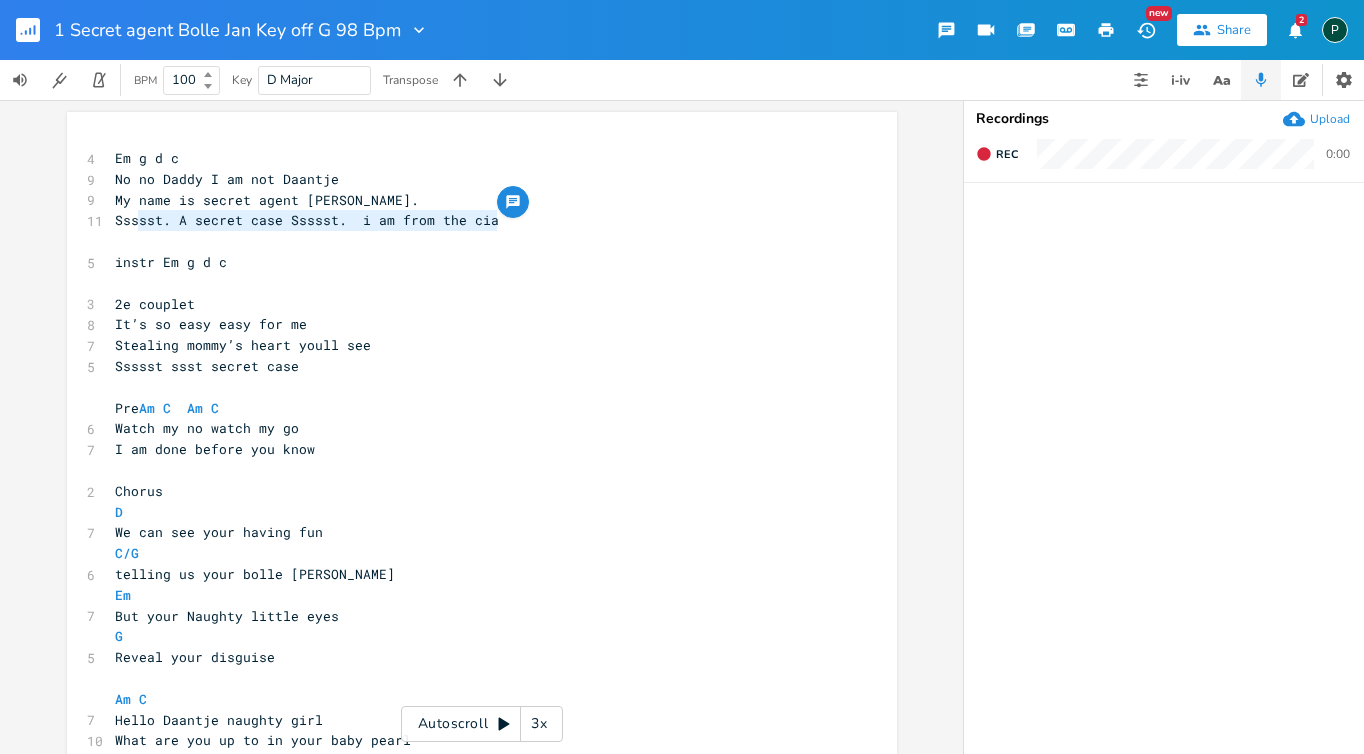 type on "sssst. A secret case Ssssst.  i am from the cia" 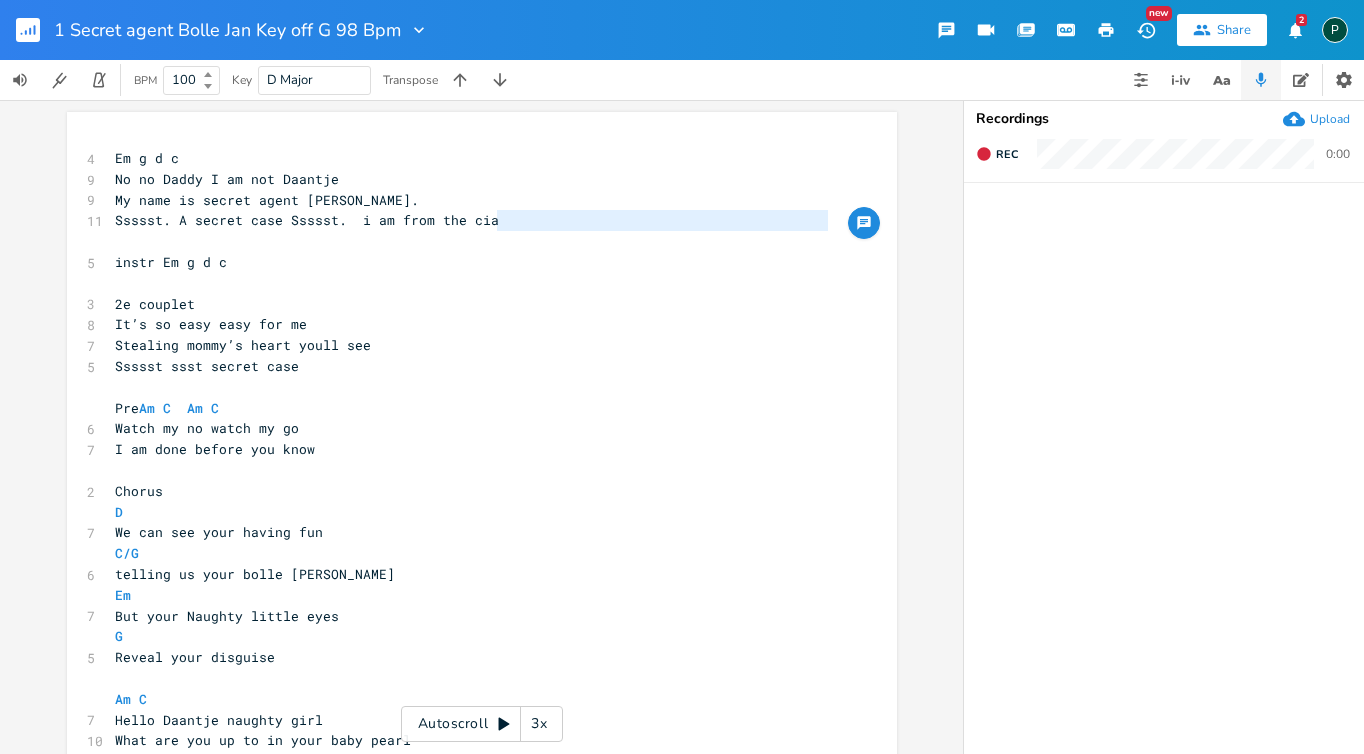 type on "Ssssst. A secret case Ssssst.  i am from the cia" 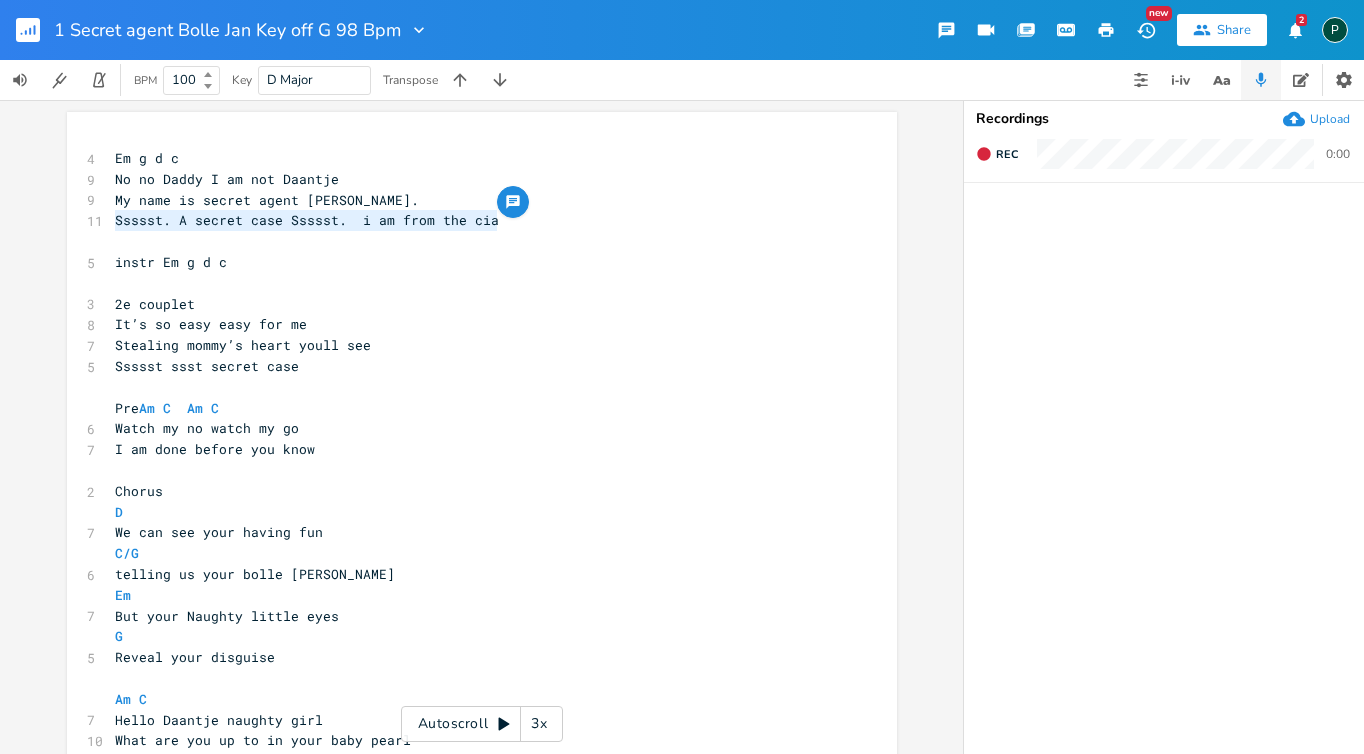 drag, startPoint x: 498, startPoint y: 225, endPoint x: 106, endPoint y: 229, distance: 392.02042 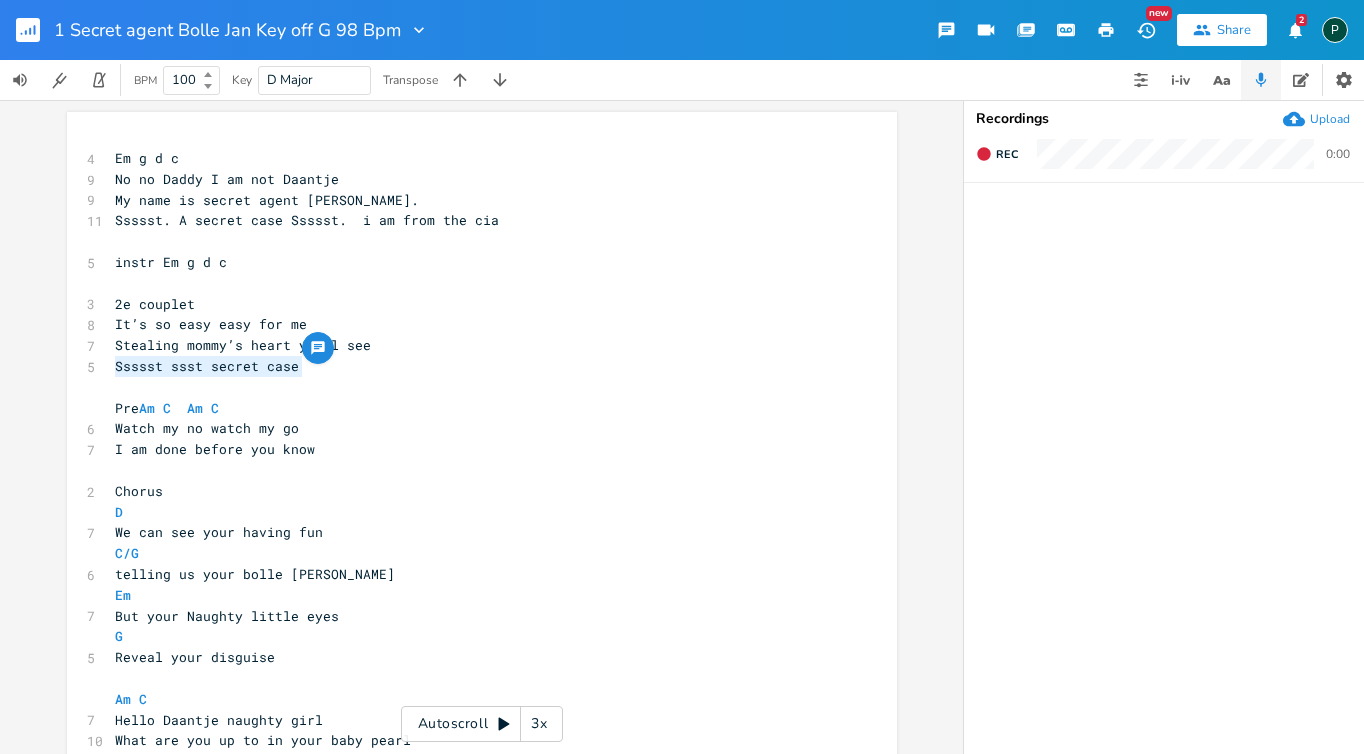 drag, startPoint x: 316, startPoint y: 374, endPoint x: 97, endPoint y: 366, distance: 219.14607 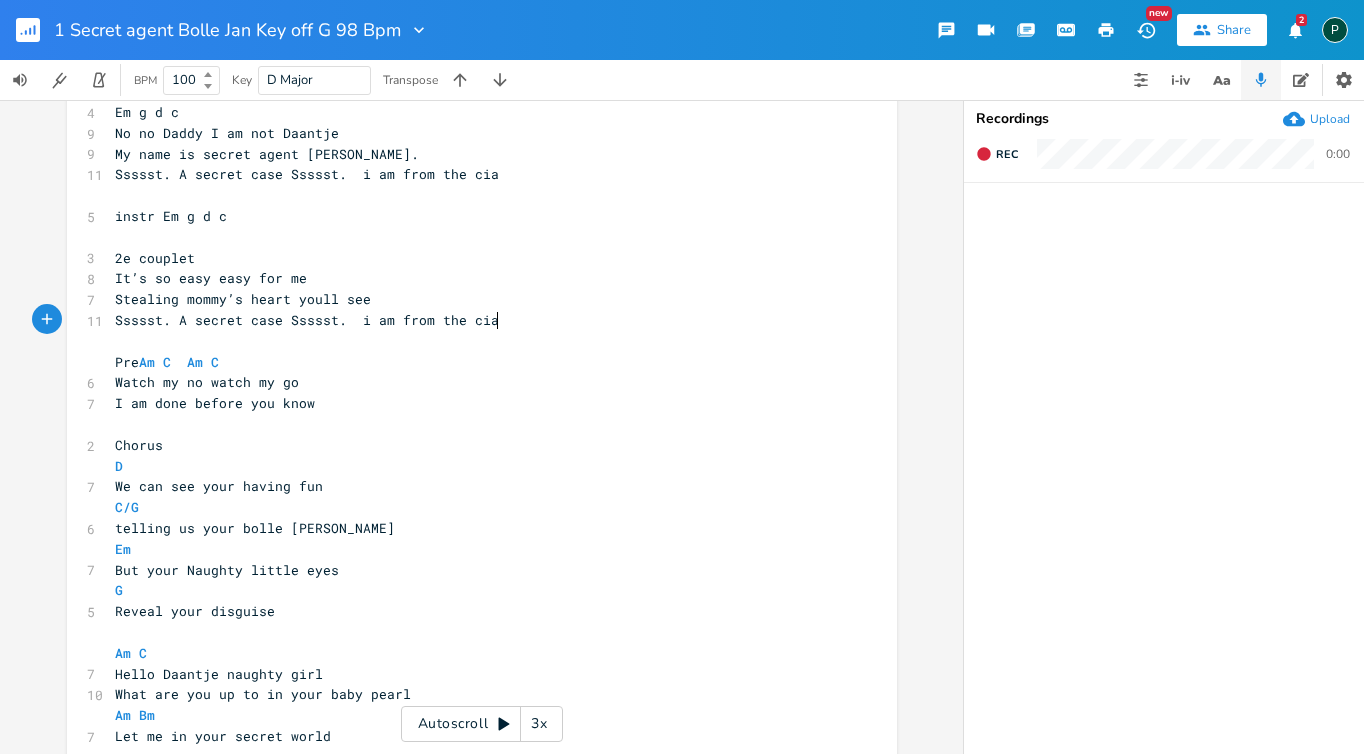 scroll, scrollTop: 57, scrollLeft: 0, axis: vertical 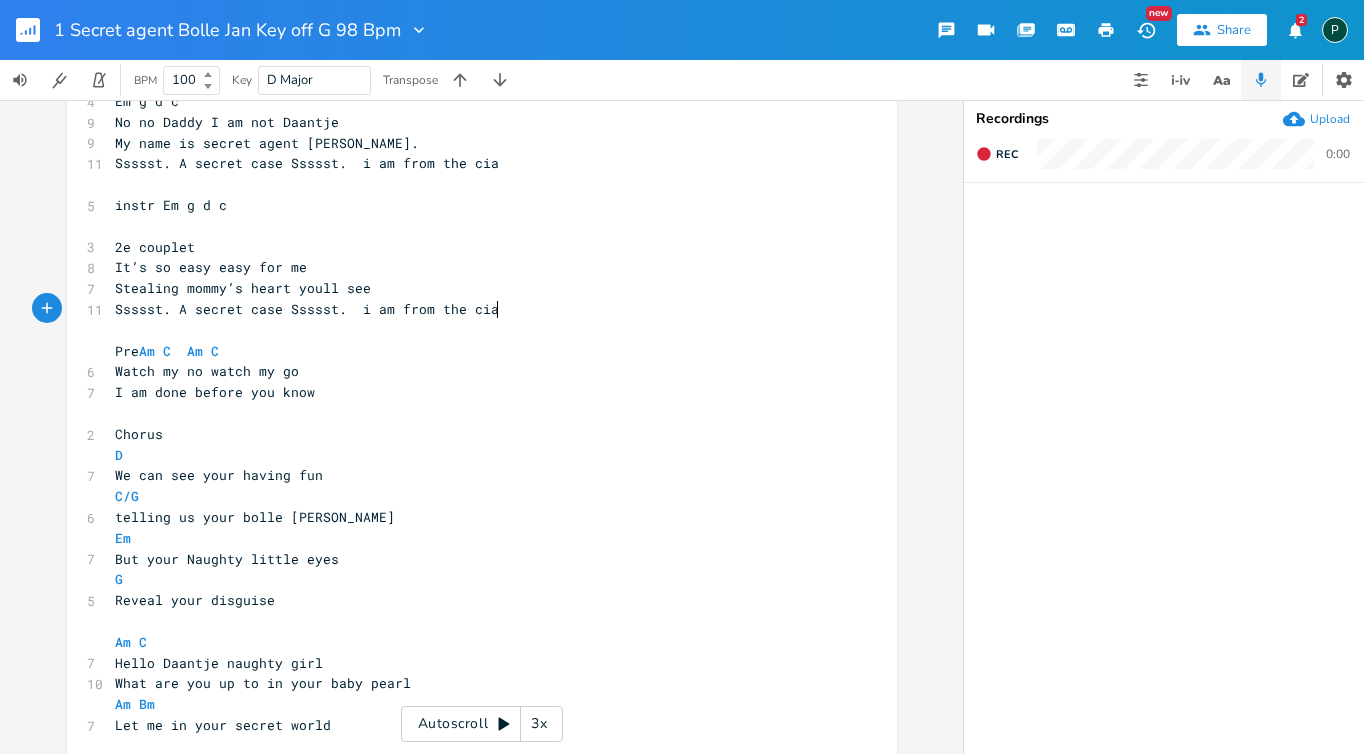 type on "Ssssst ssst secret case" 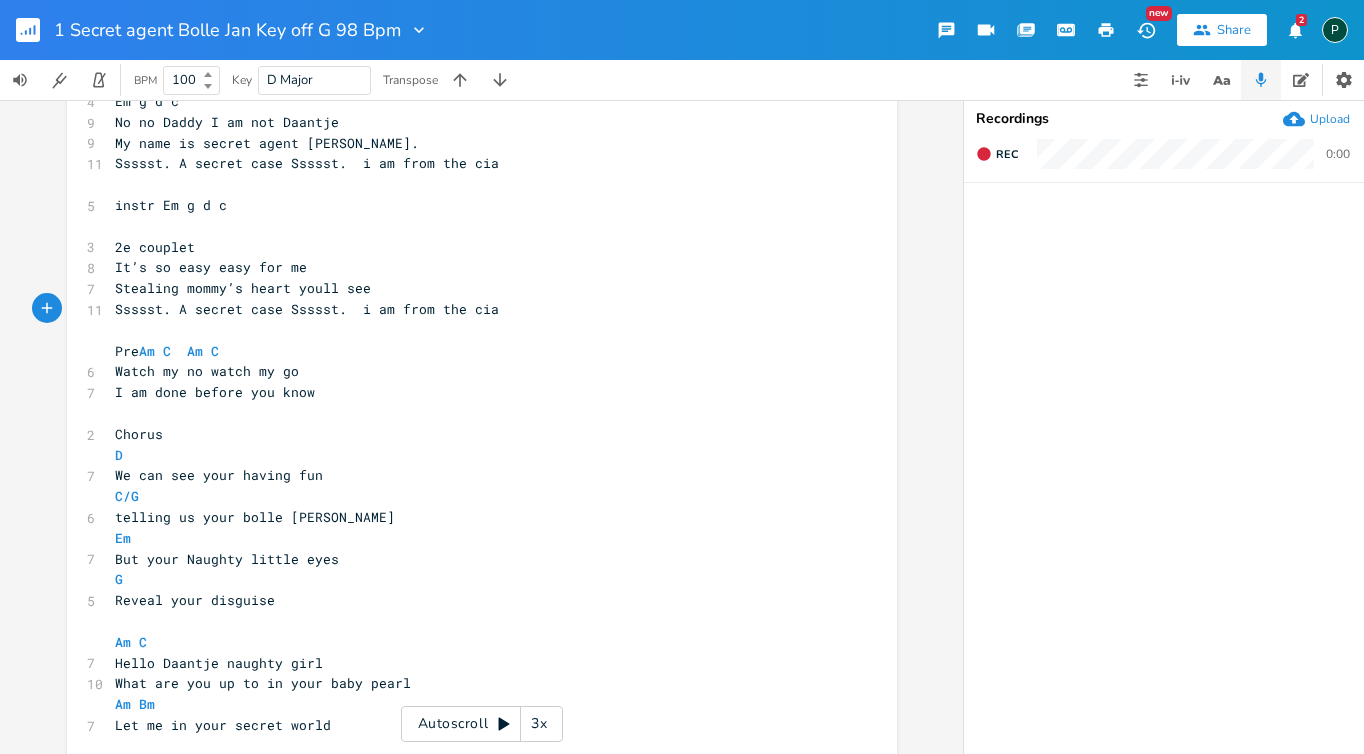 click on "Upload" at bounding box center [1330, 119] 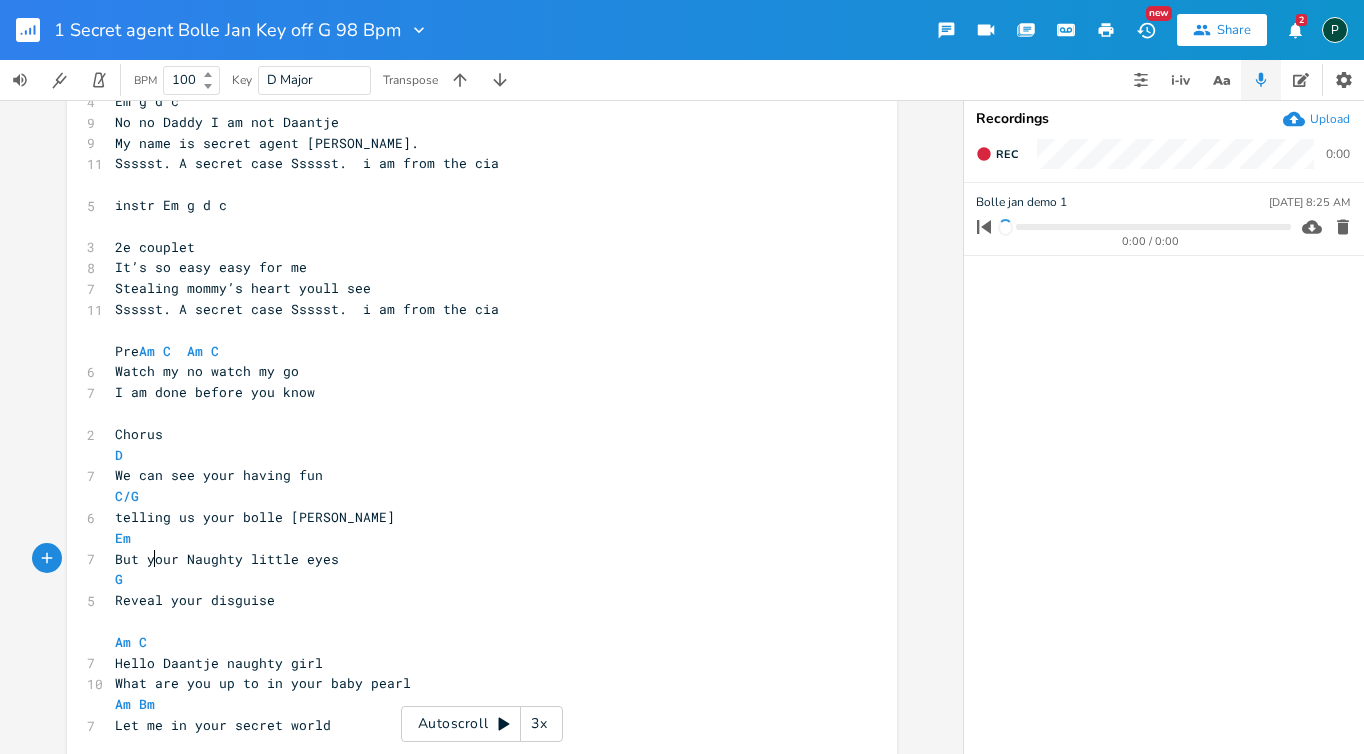click on "But your Naughty little eyes" at bounding box center (227, 559) 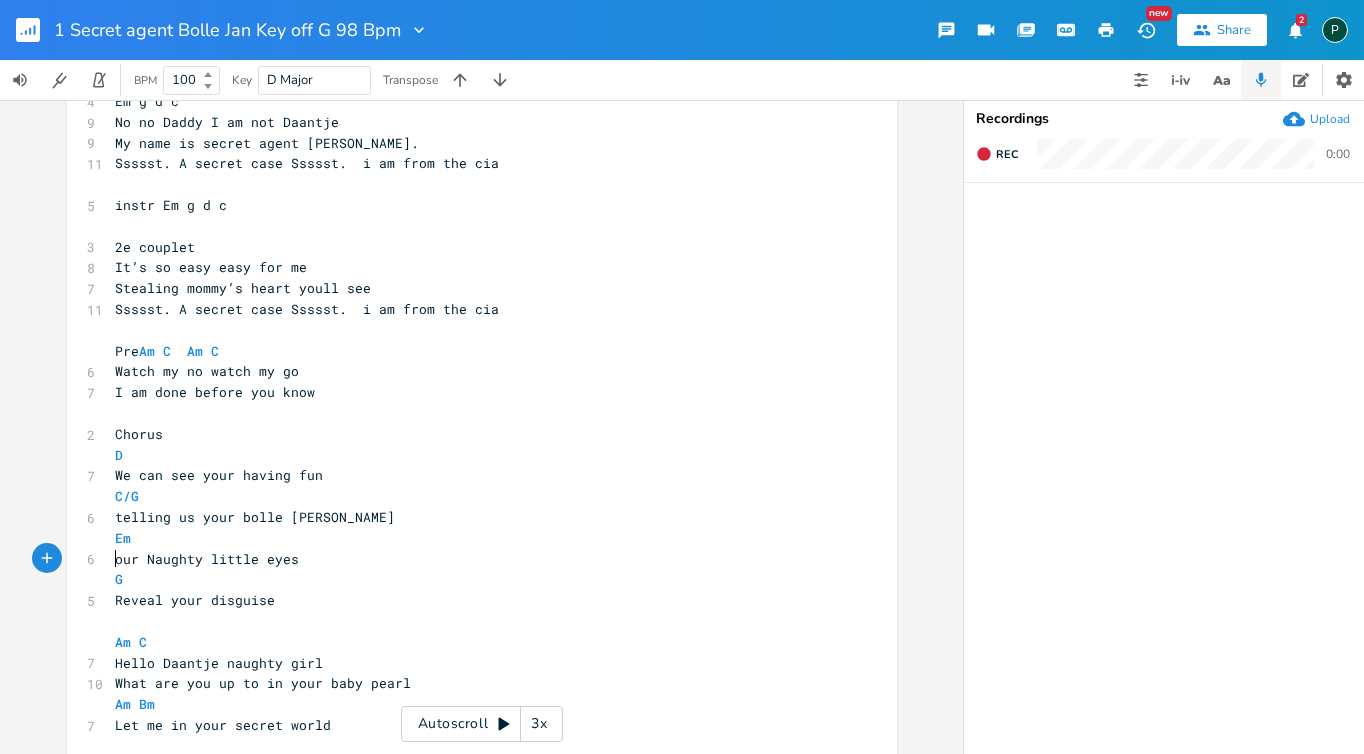 type on "Y" 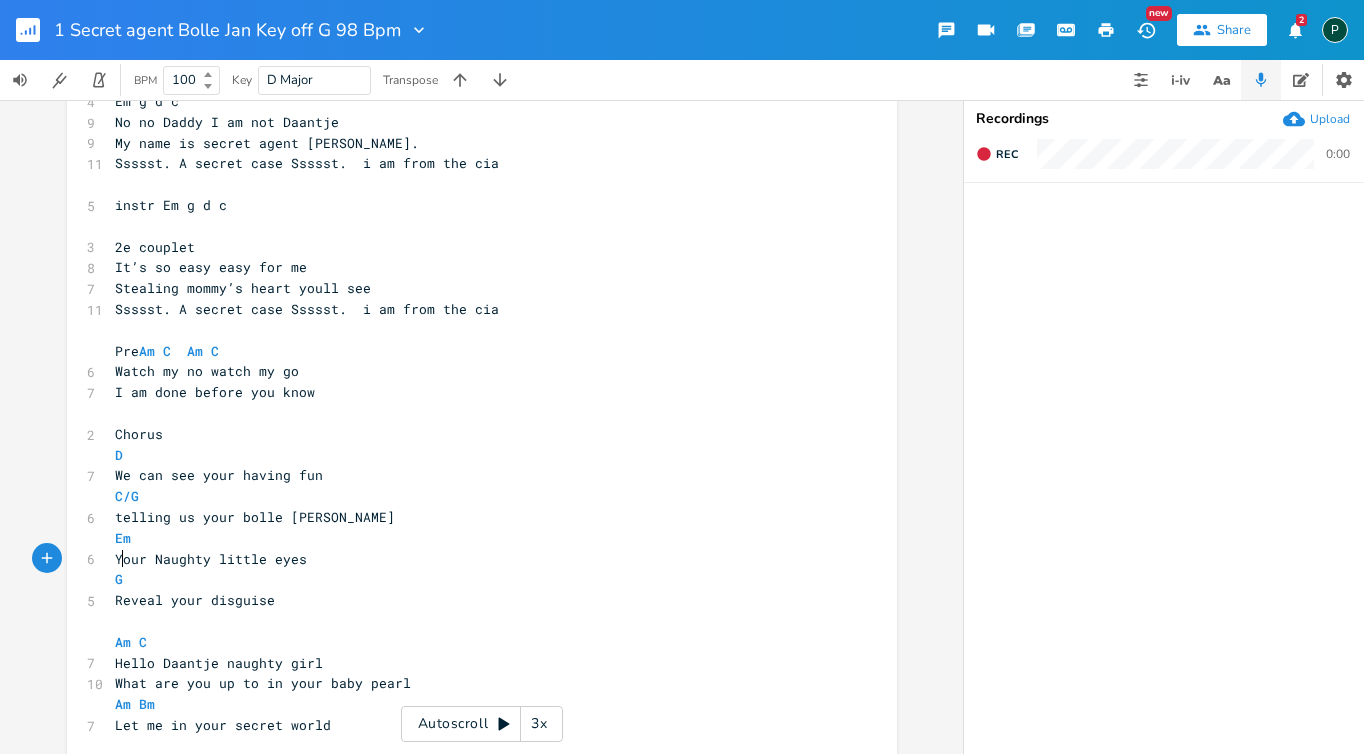 scroll, scrollTop: 0, scrollLeft: 8, axis: horizontal 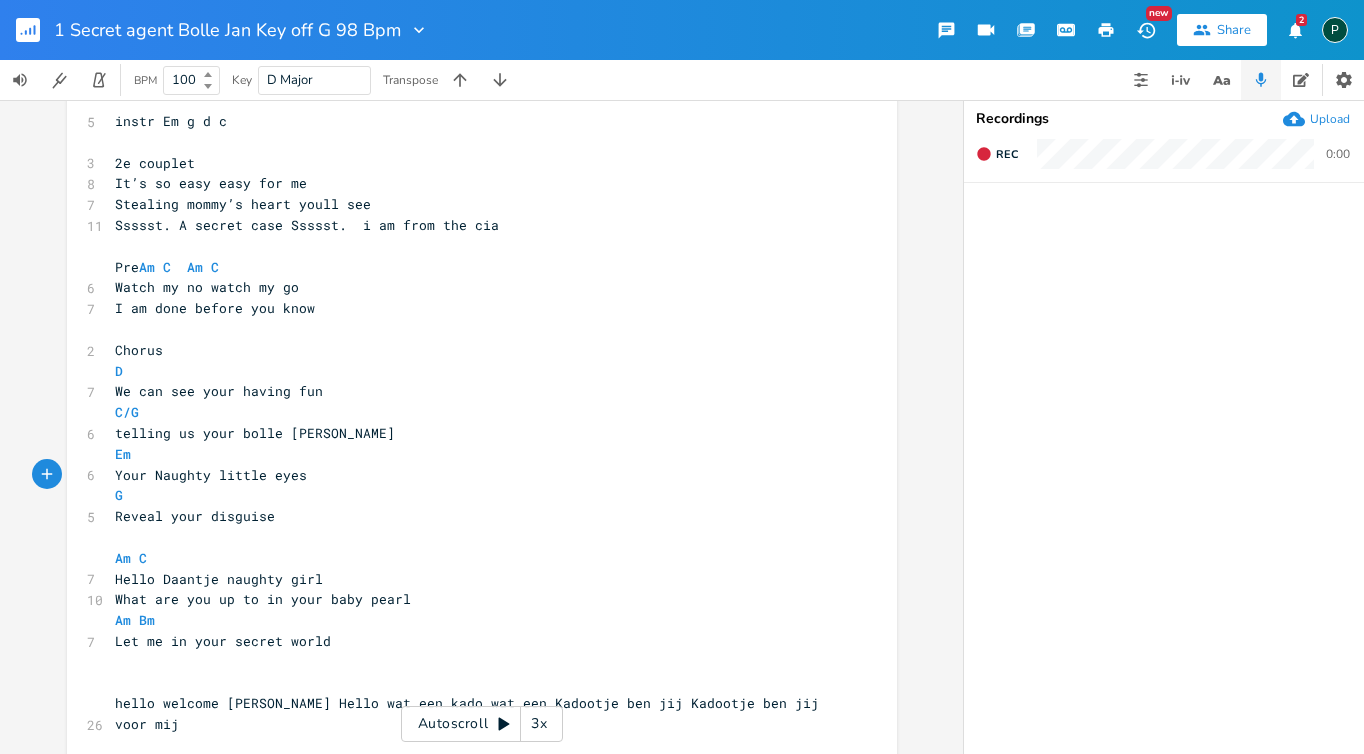 click on "Reveal your disguise" at bounding box center (472, 516) 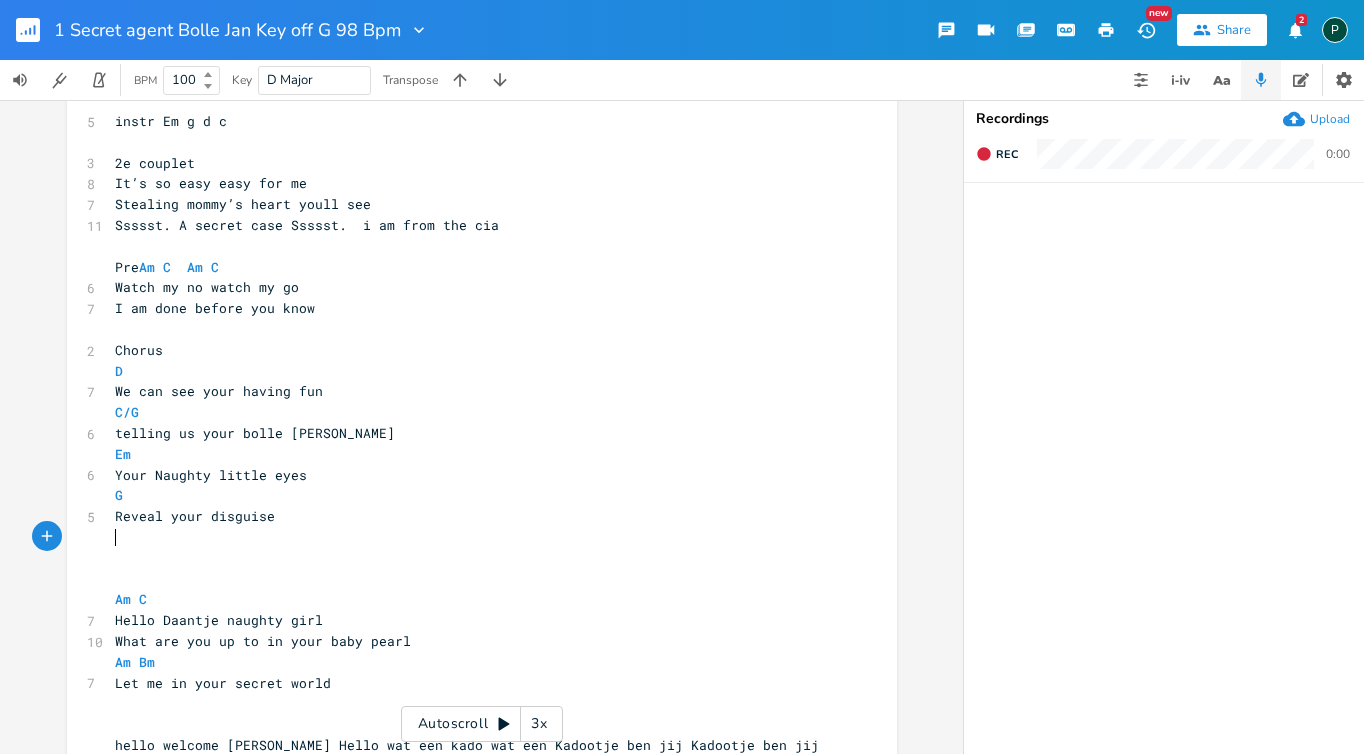 click on "​" at bounding box center [472, 558] 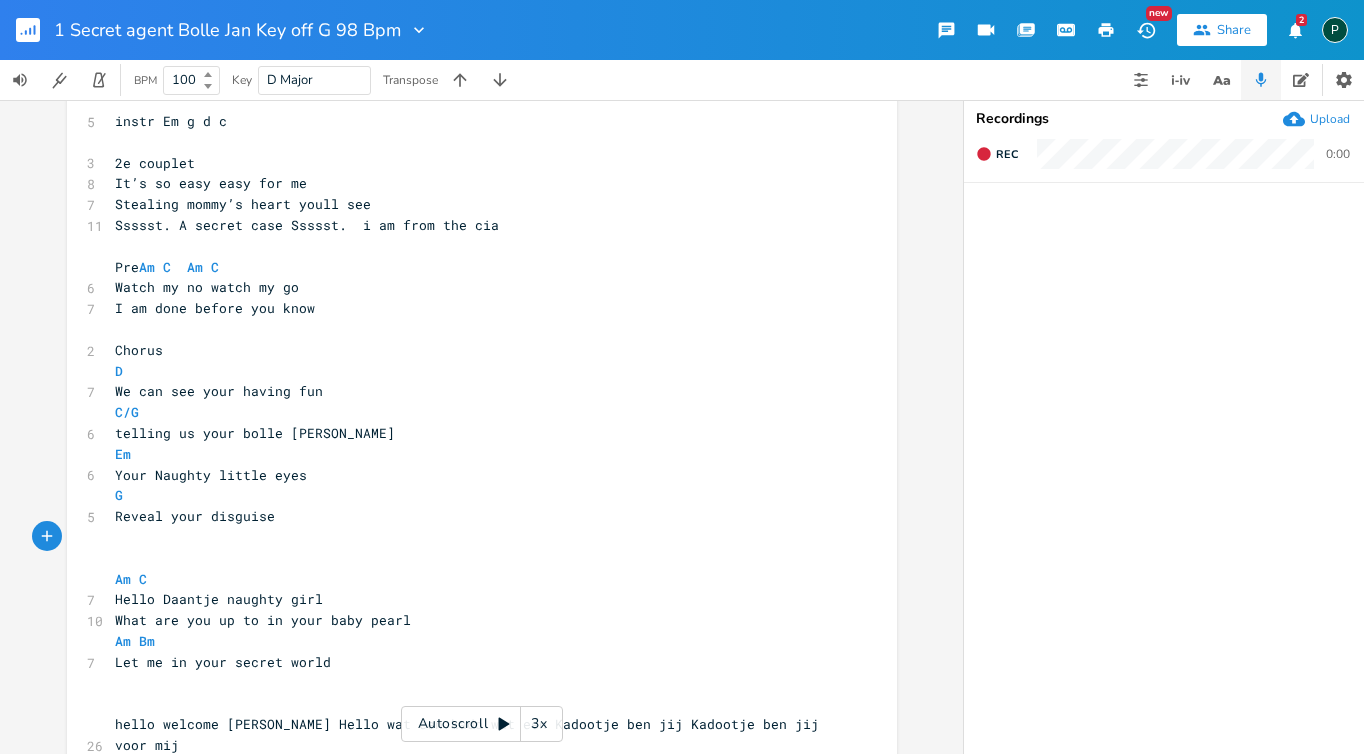 click on "​" at bounding box center [472, 558] 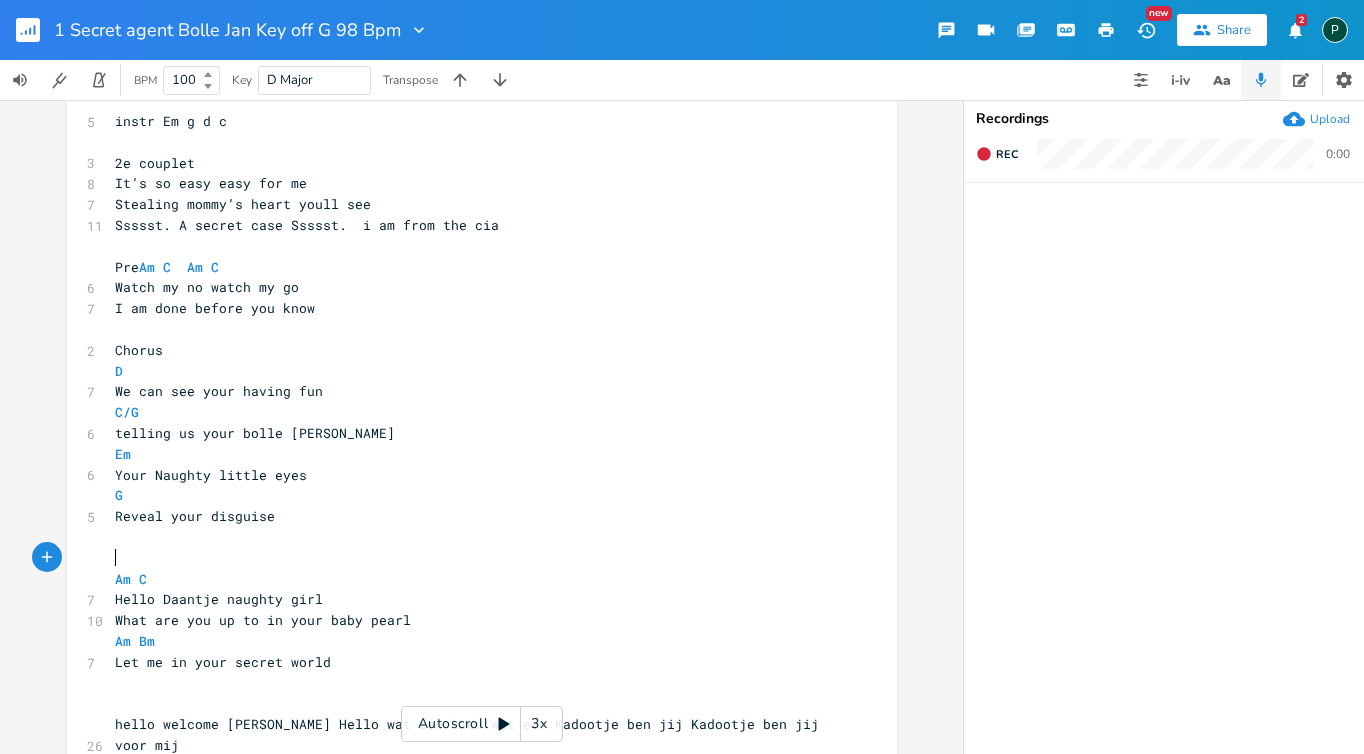 scroll, scrollTop: 162, scrollLeft: 0, axis: vertical 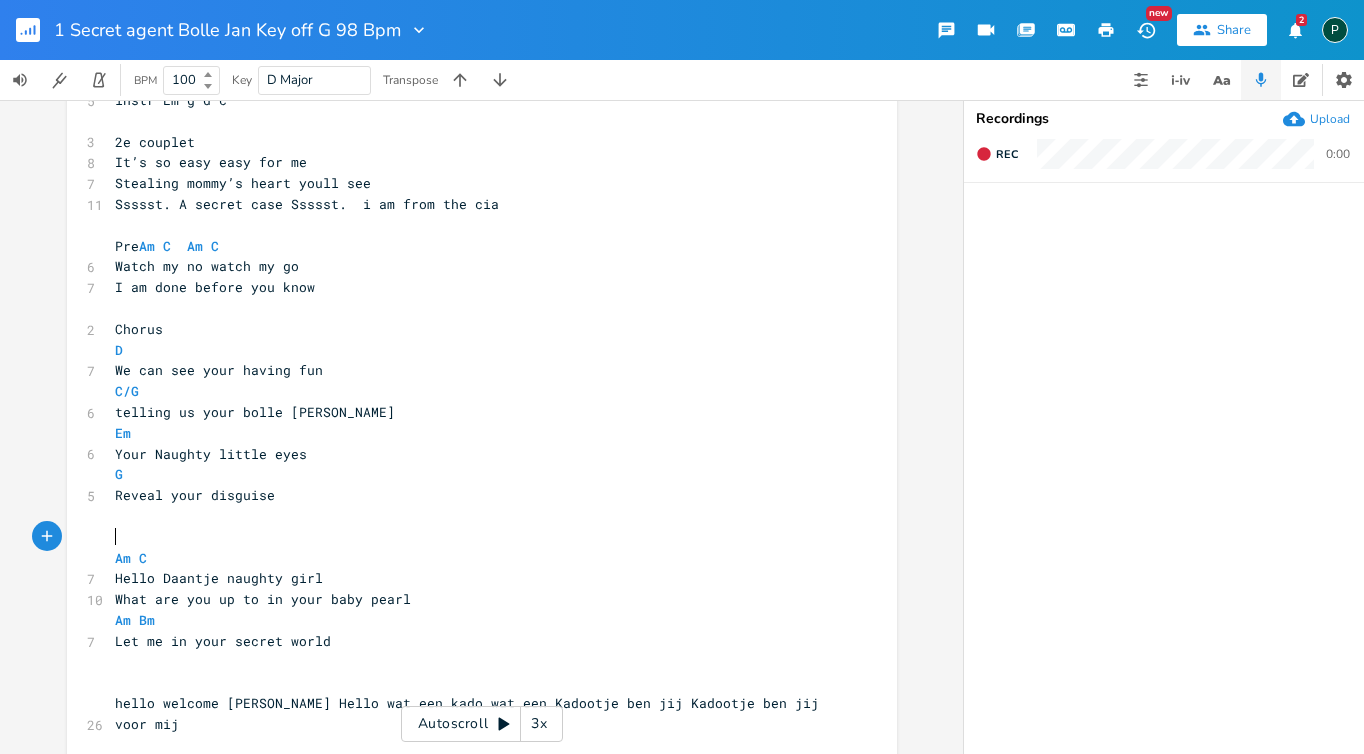click on "​" at bounding box center (472, 662) 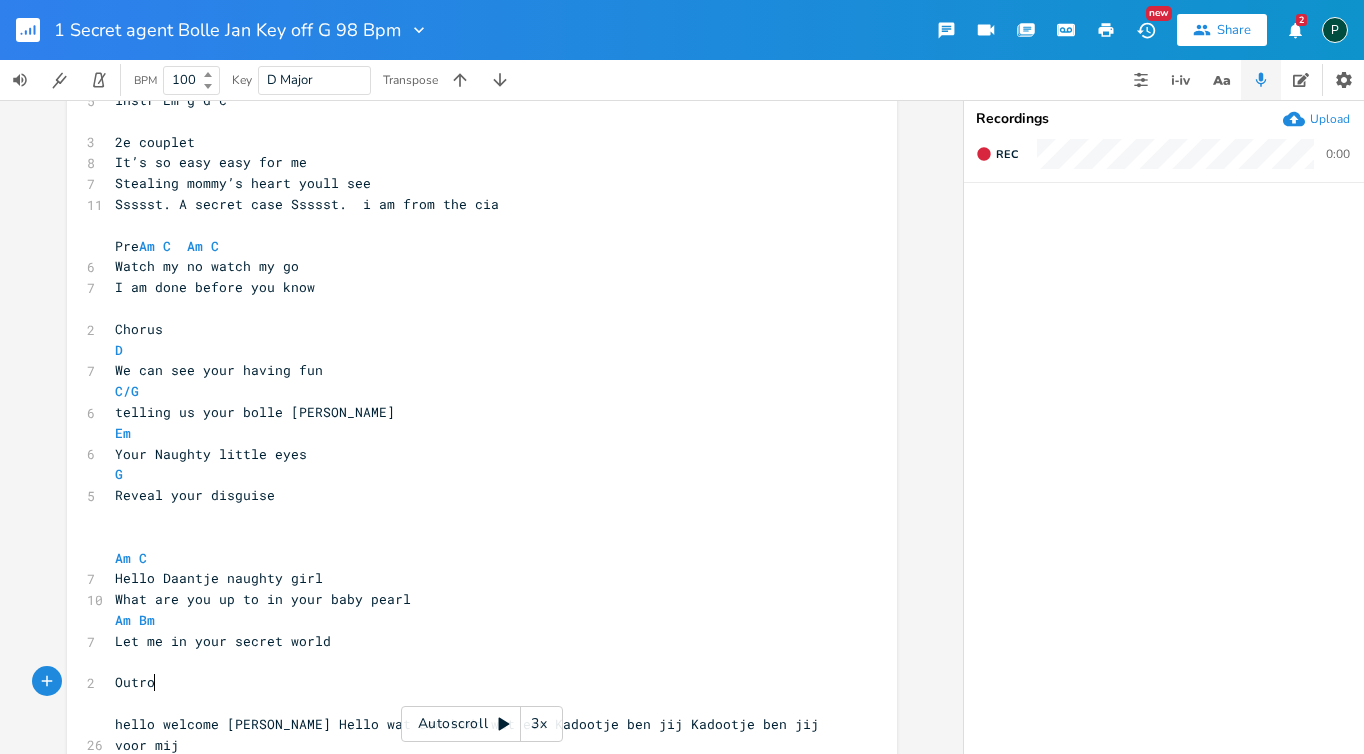 type on "Outro" 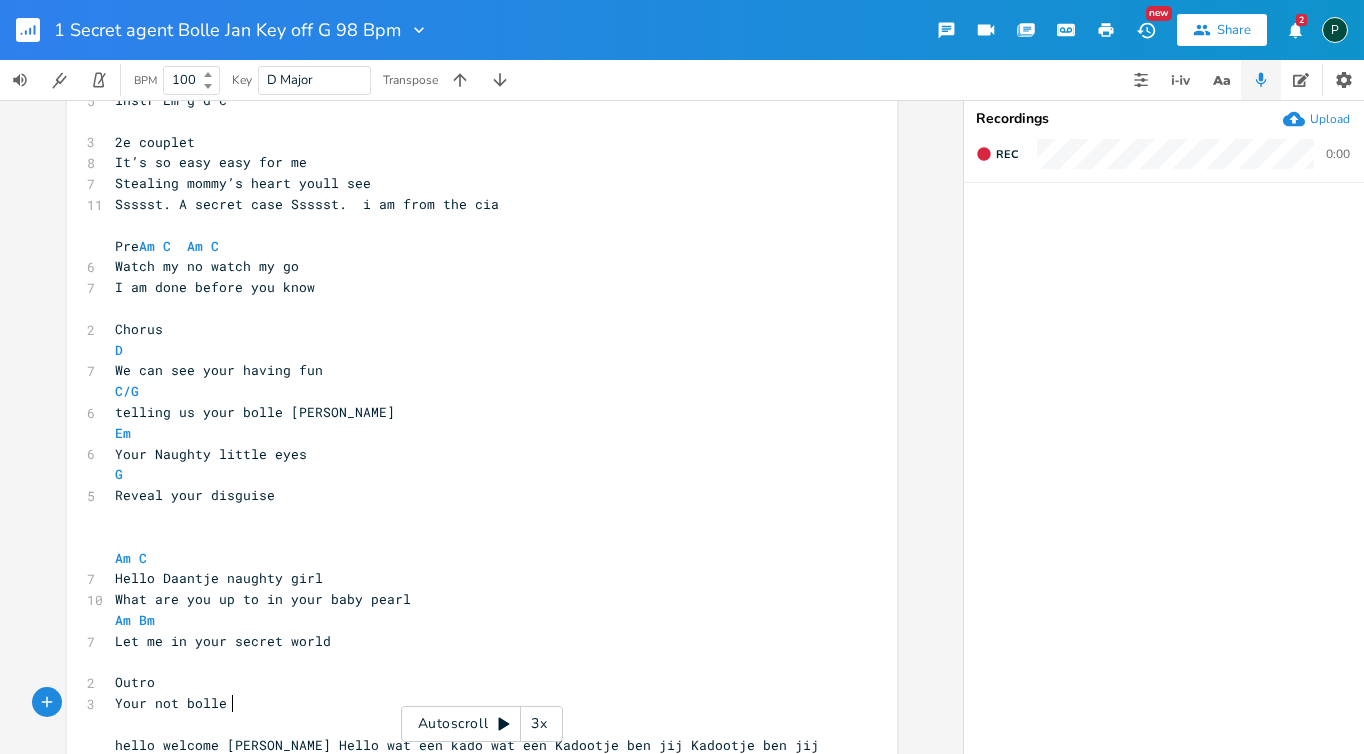 scroll, scrollTop: 0, scrollLeft: 85, axis: horizontal 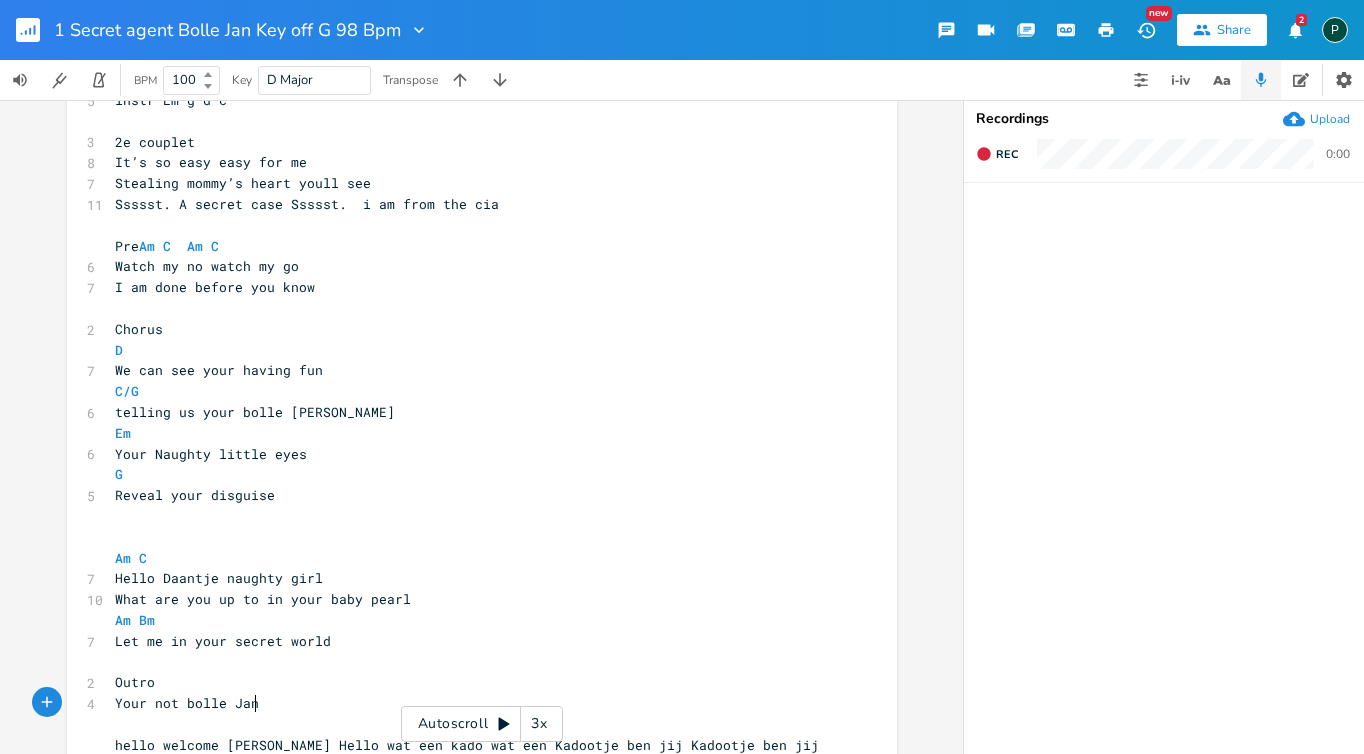 type on "Your not bolle Jan" 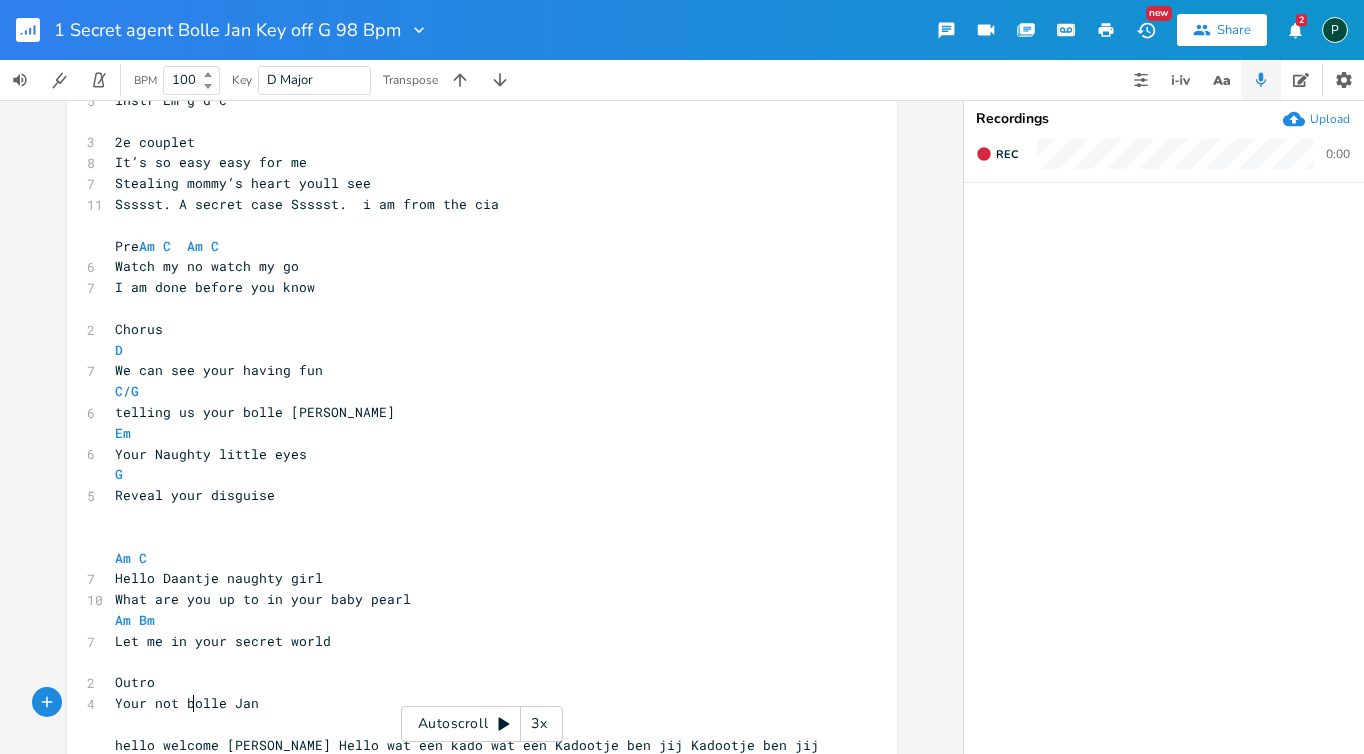 click on "Your not bolle Jan" at bounding box center (187, 703) 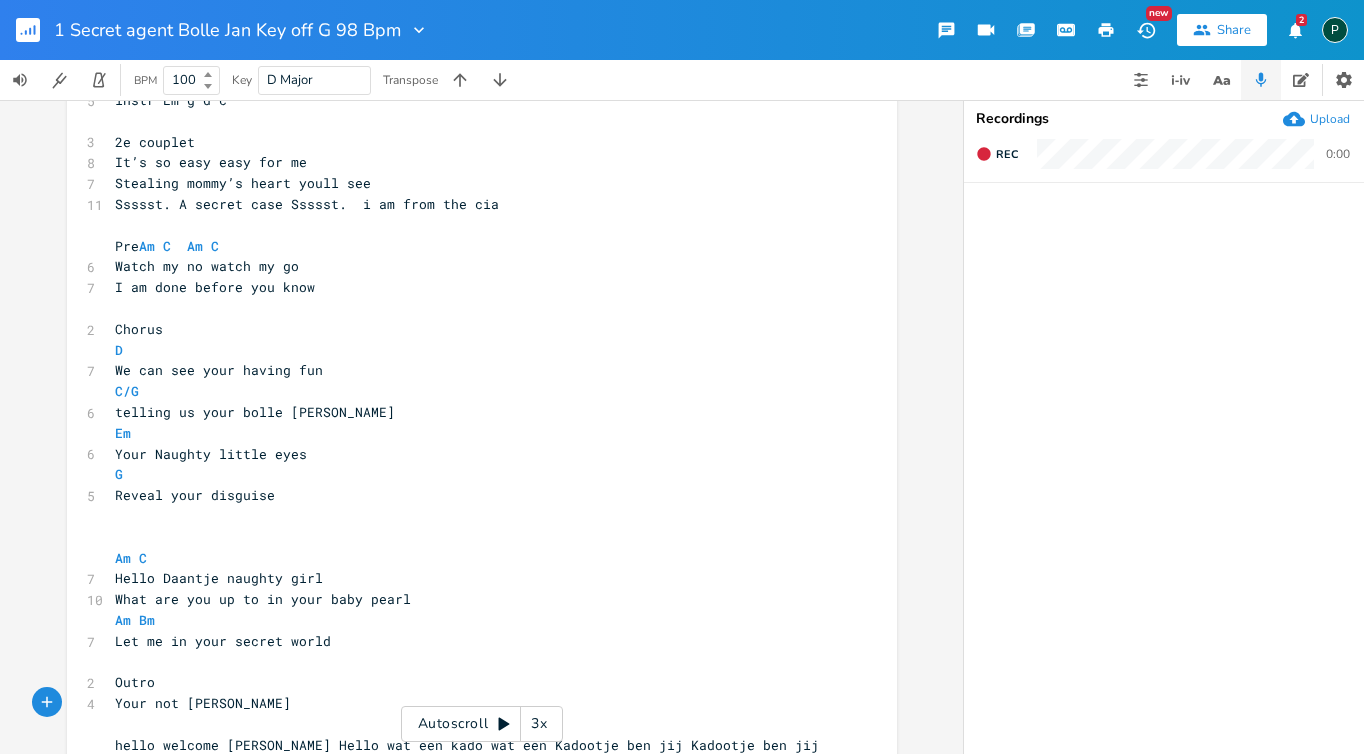 type on "B" 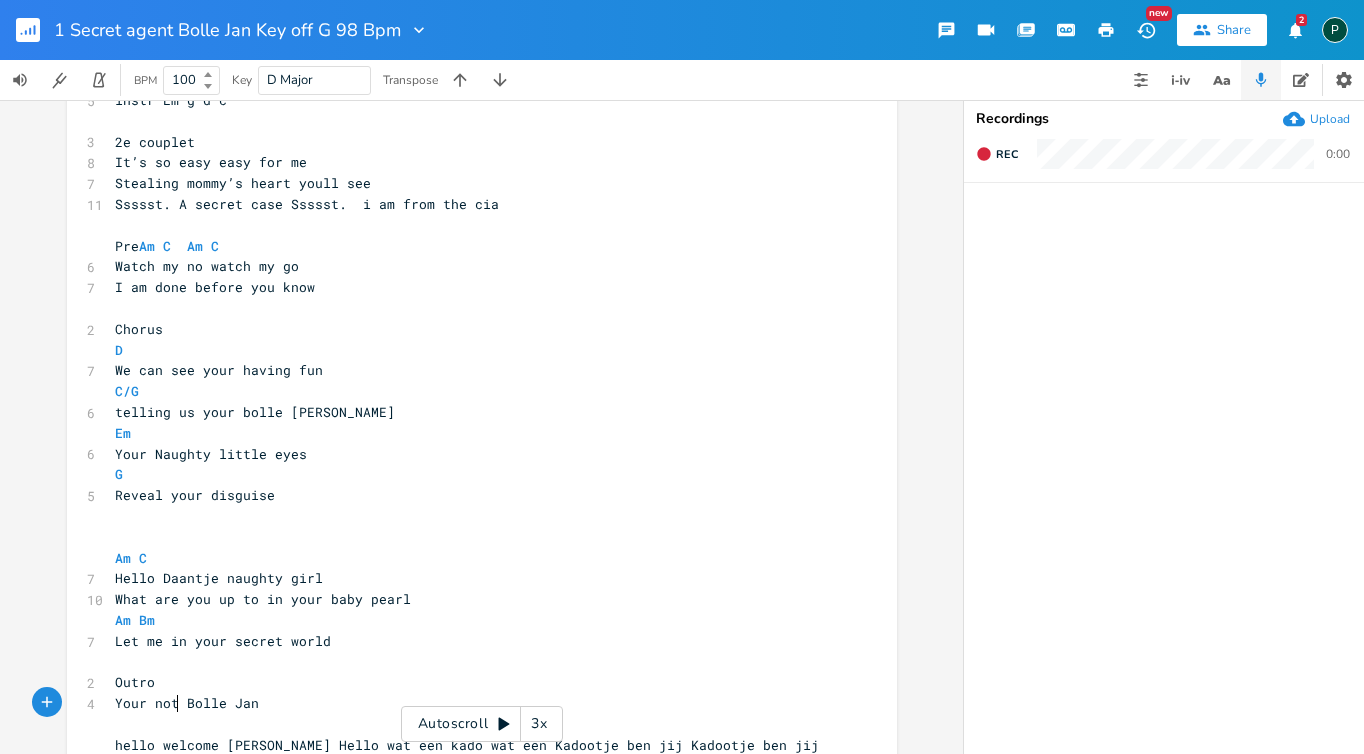 click on "Your not Bolle Jan" at bounding box center (187, 703) 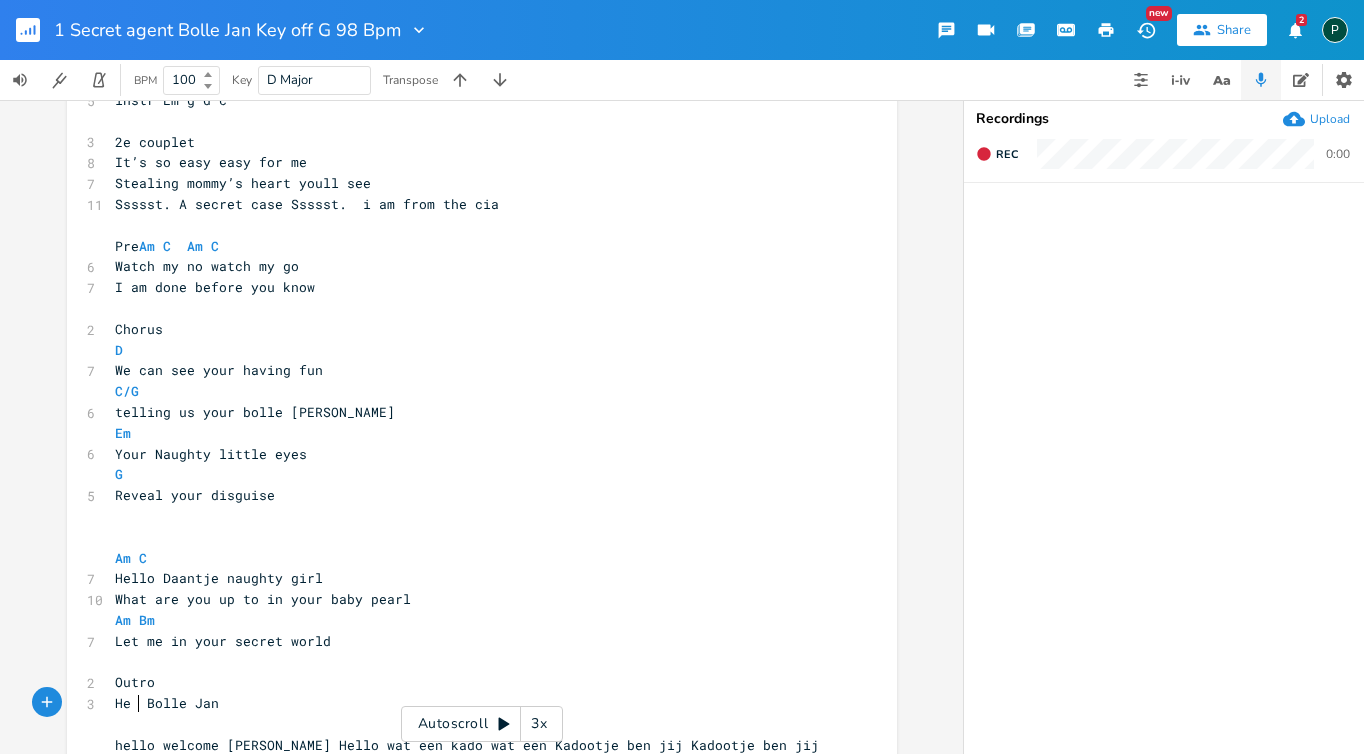 scroll, scrollTop: 0, scrollLeft: 19, axis: horizontal 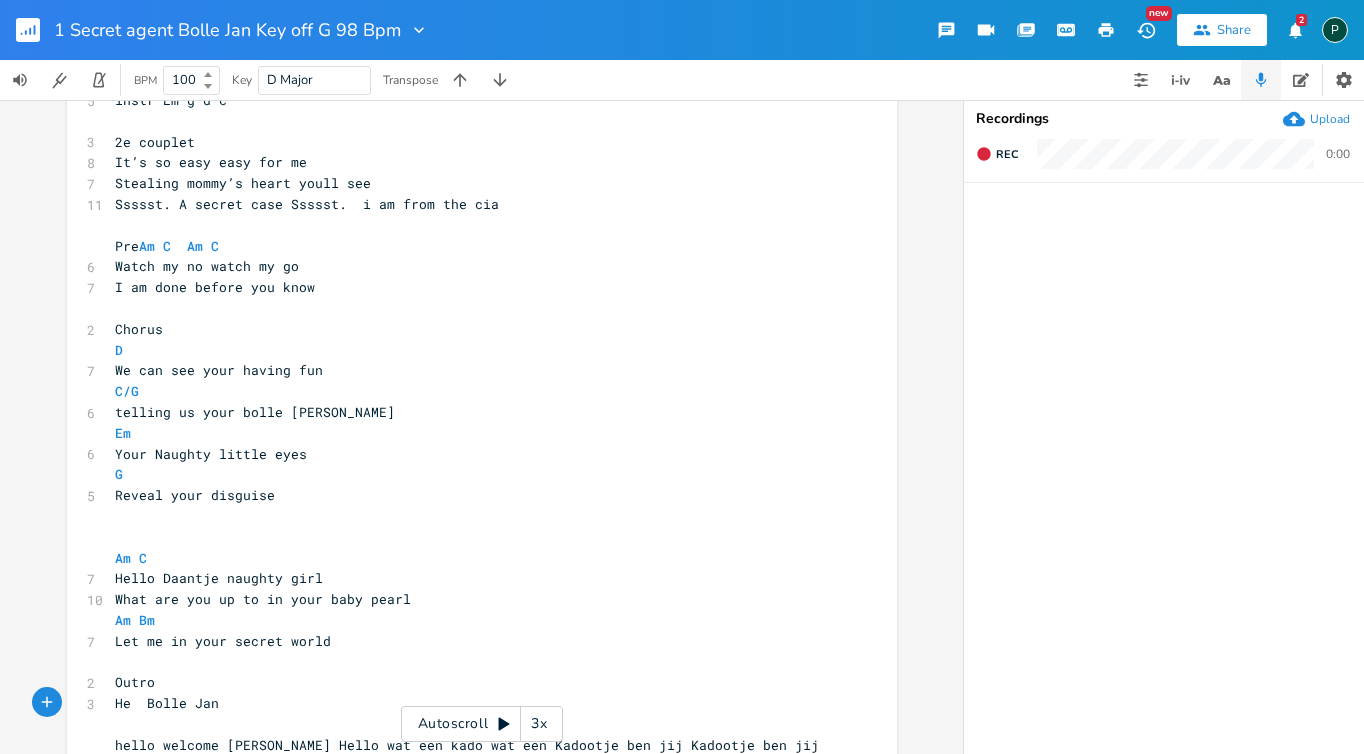 type on "He t" 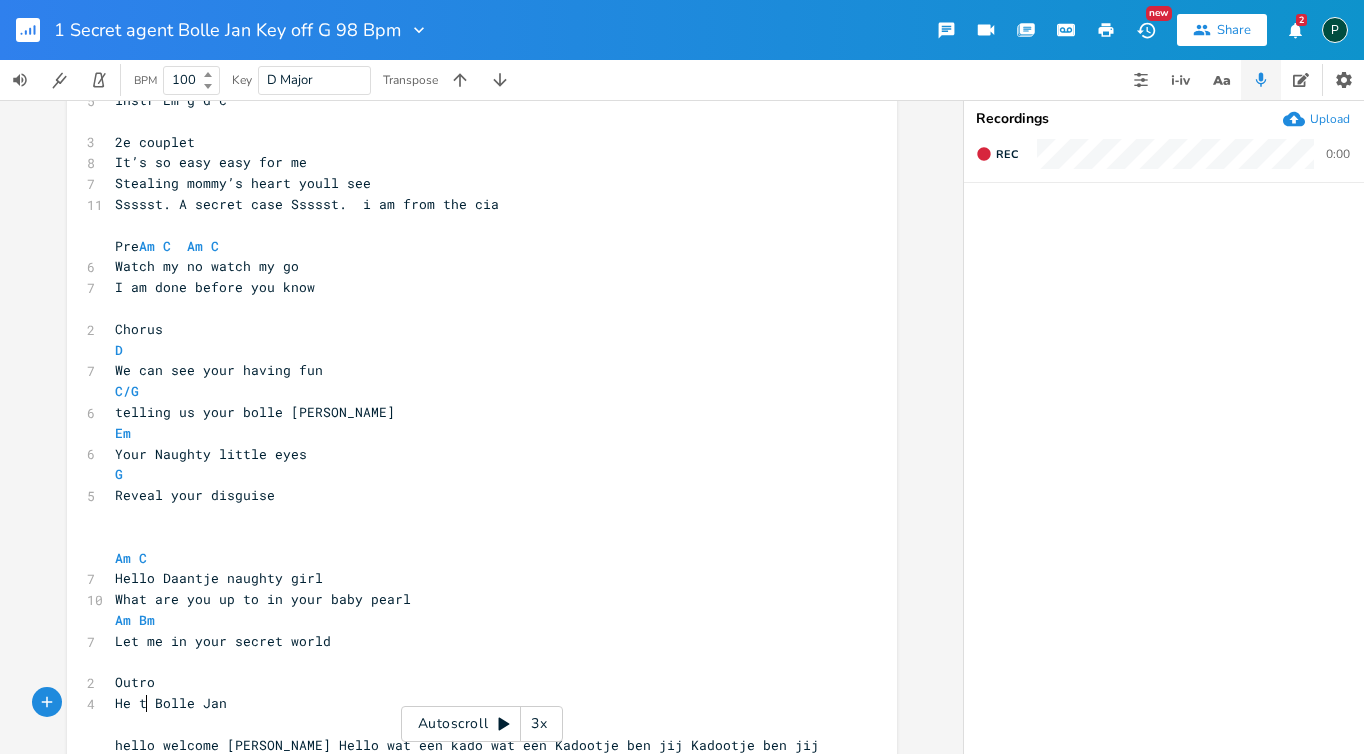 scroll, scrollTop: 0, scrollLeft: 24, axis: horizontal 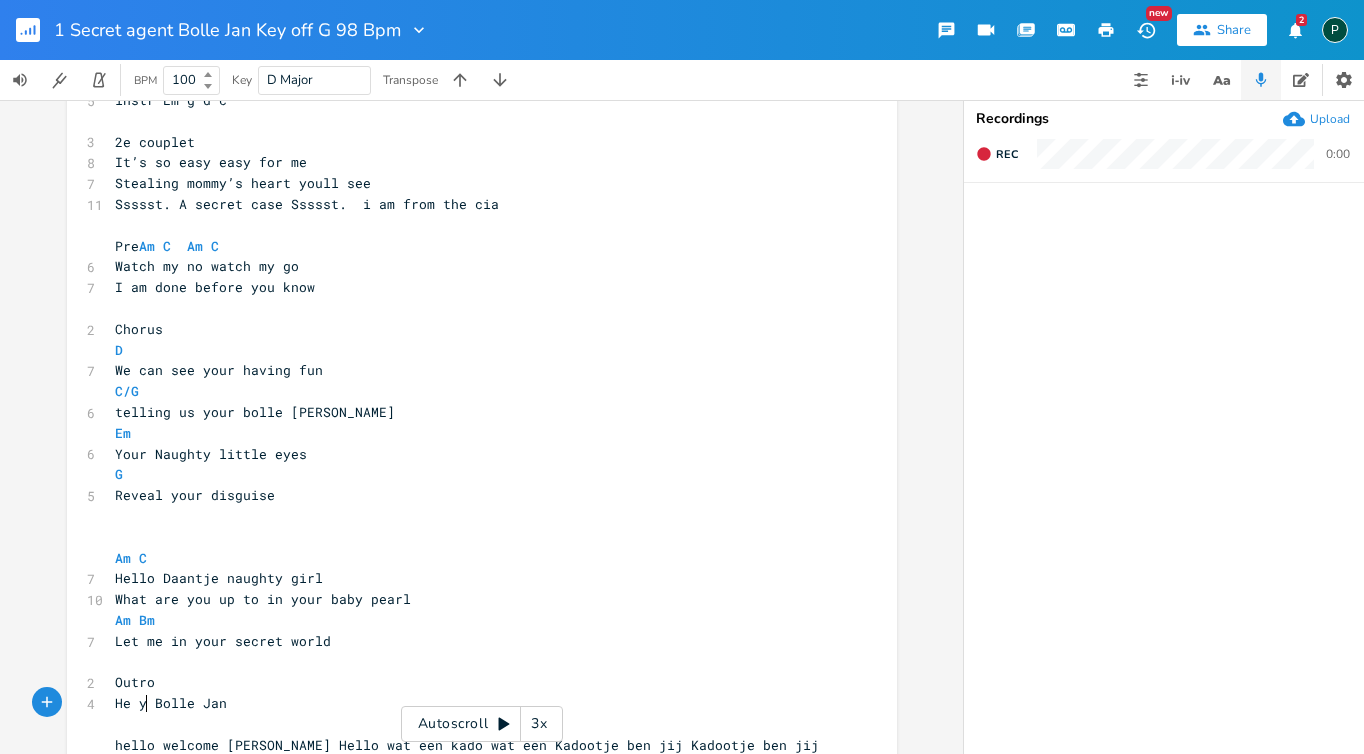 type on "you" 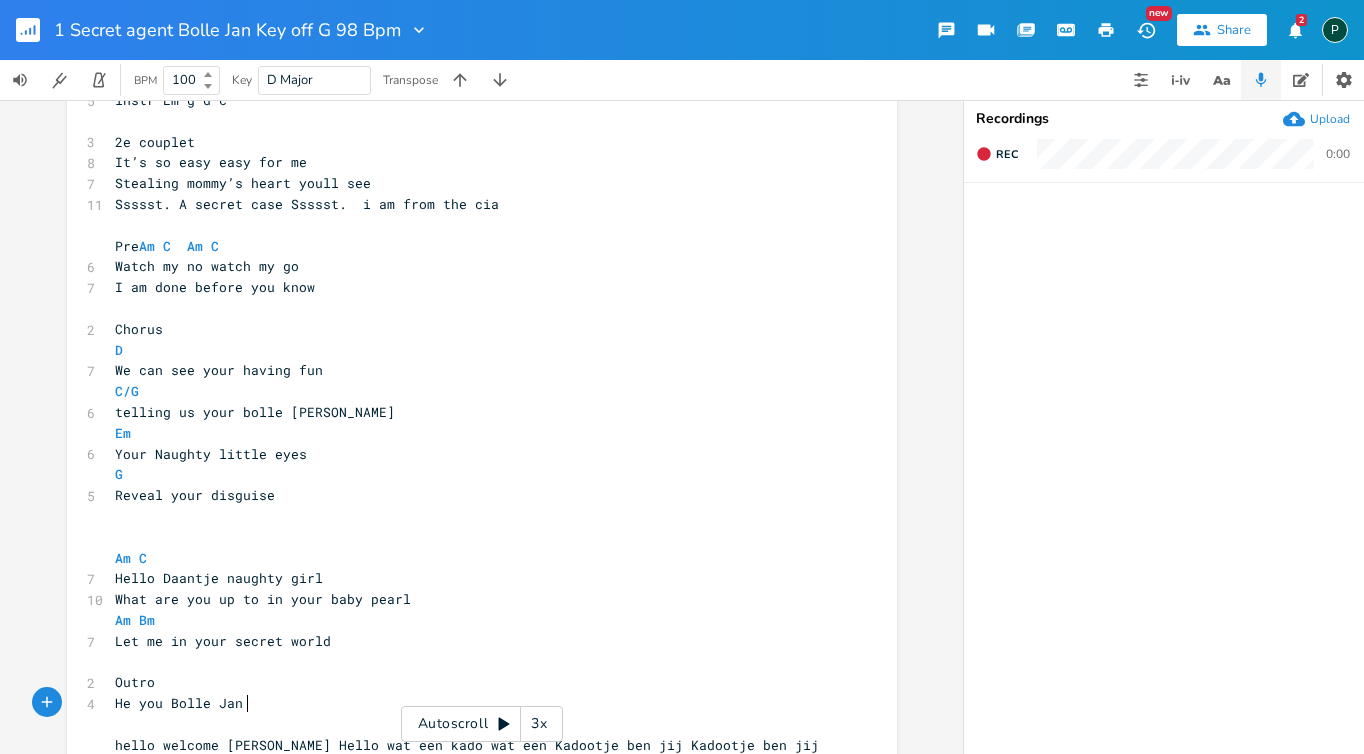 scroll, scrollTop: 0, scrollLeft: 4, axis: horizontal 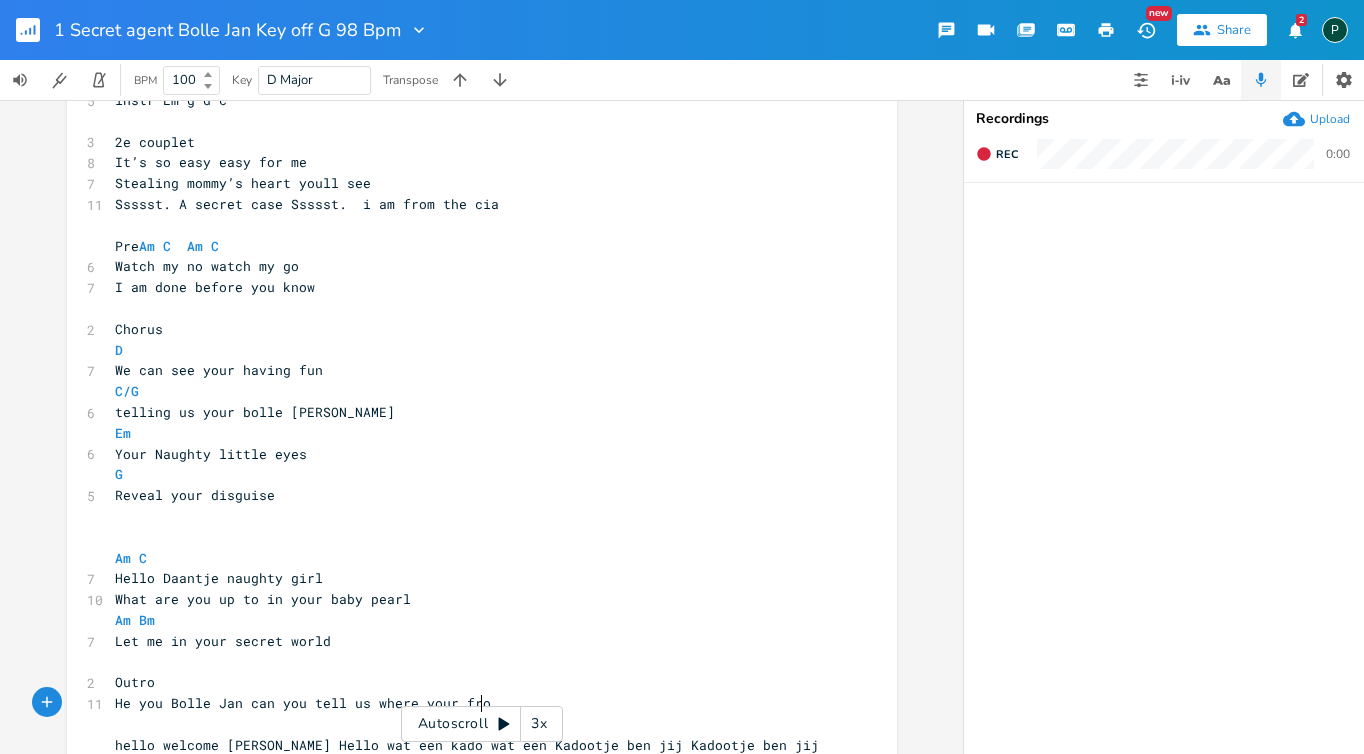 type on "can you tell us where your from" 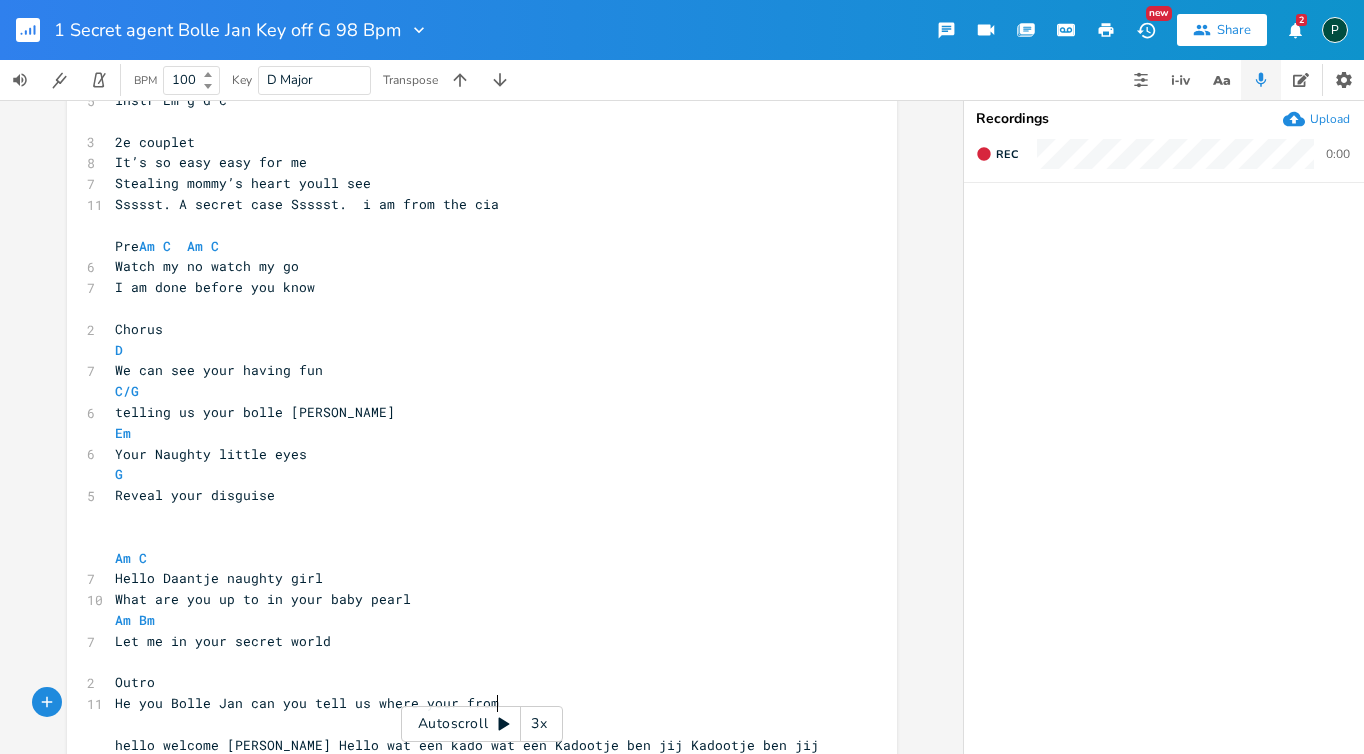 scroll, scrollTop: 0, scrollLeft: 194, axis: horizontal 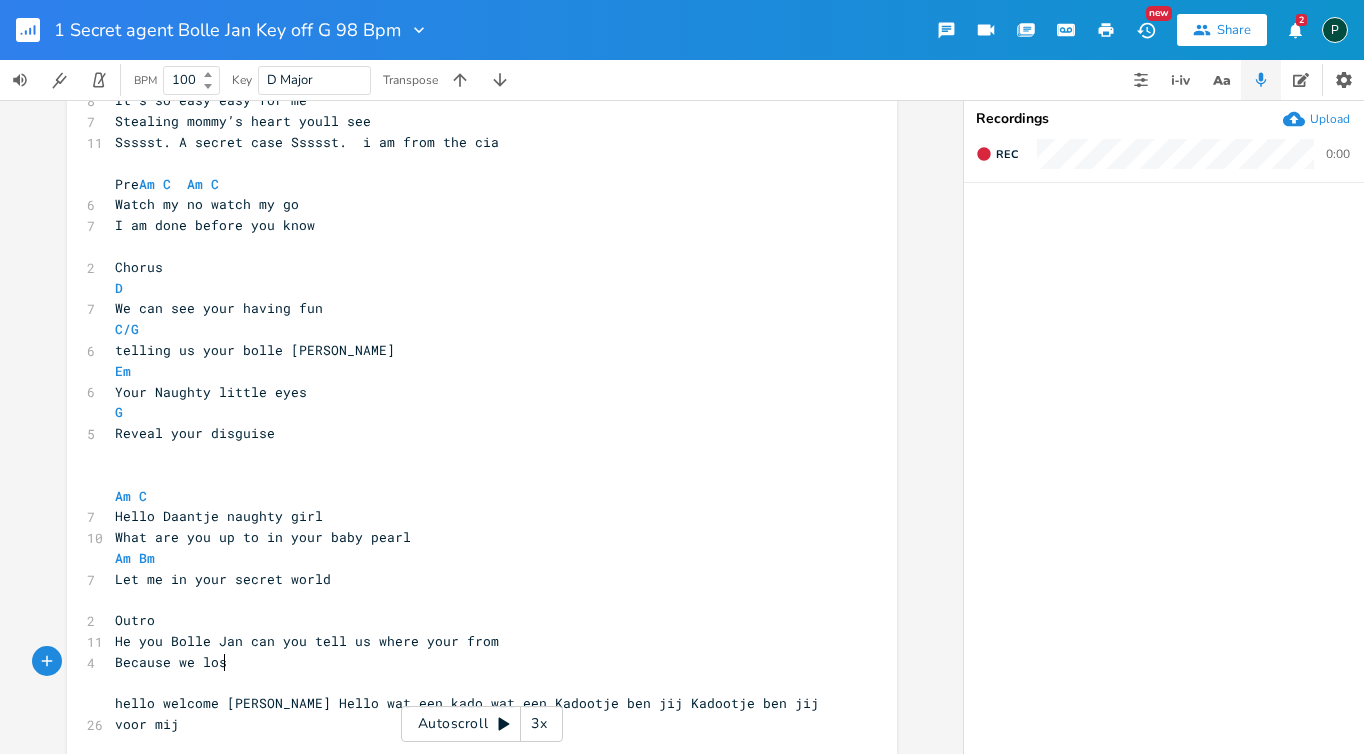 type on "Because we lost" 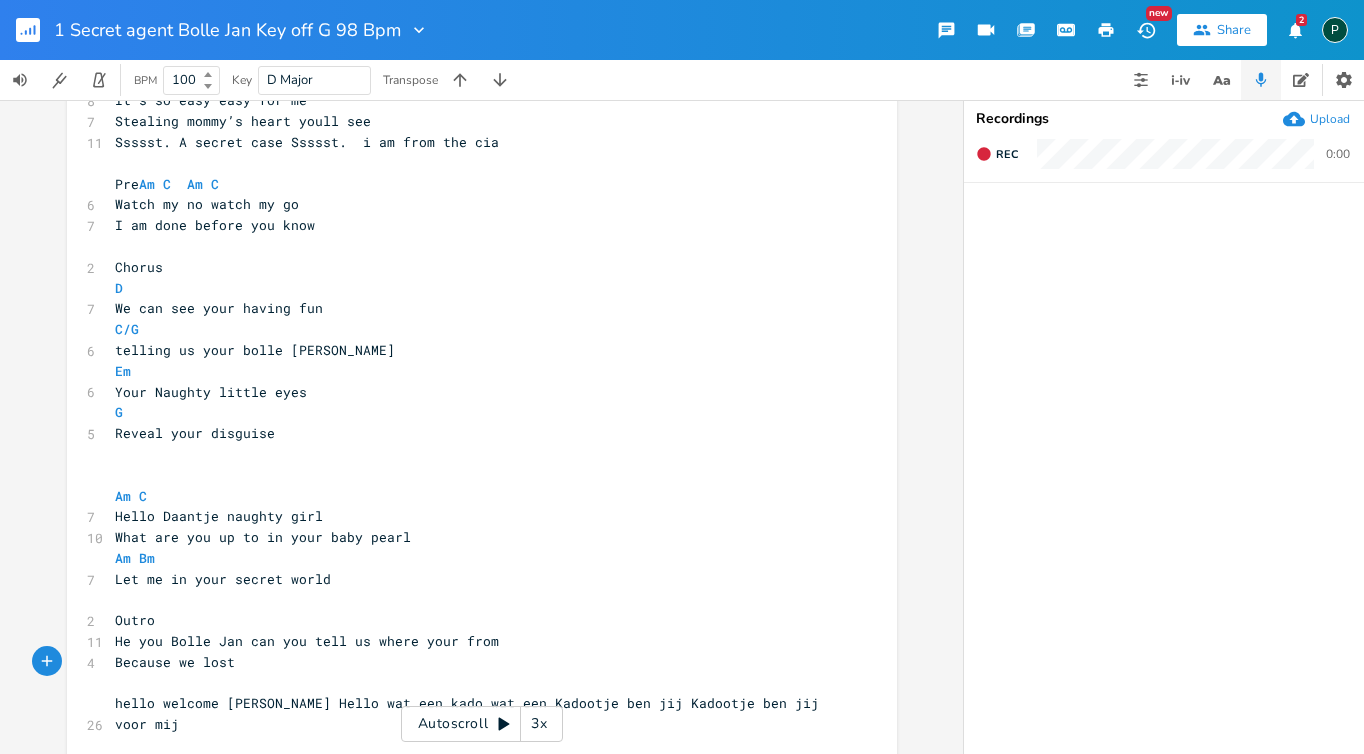 click on "He you Bolle Jan can you tell us where your from" at bounding box center (307, 641) 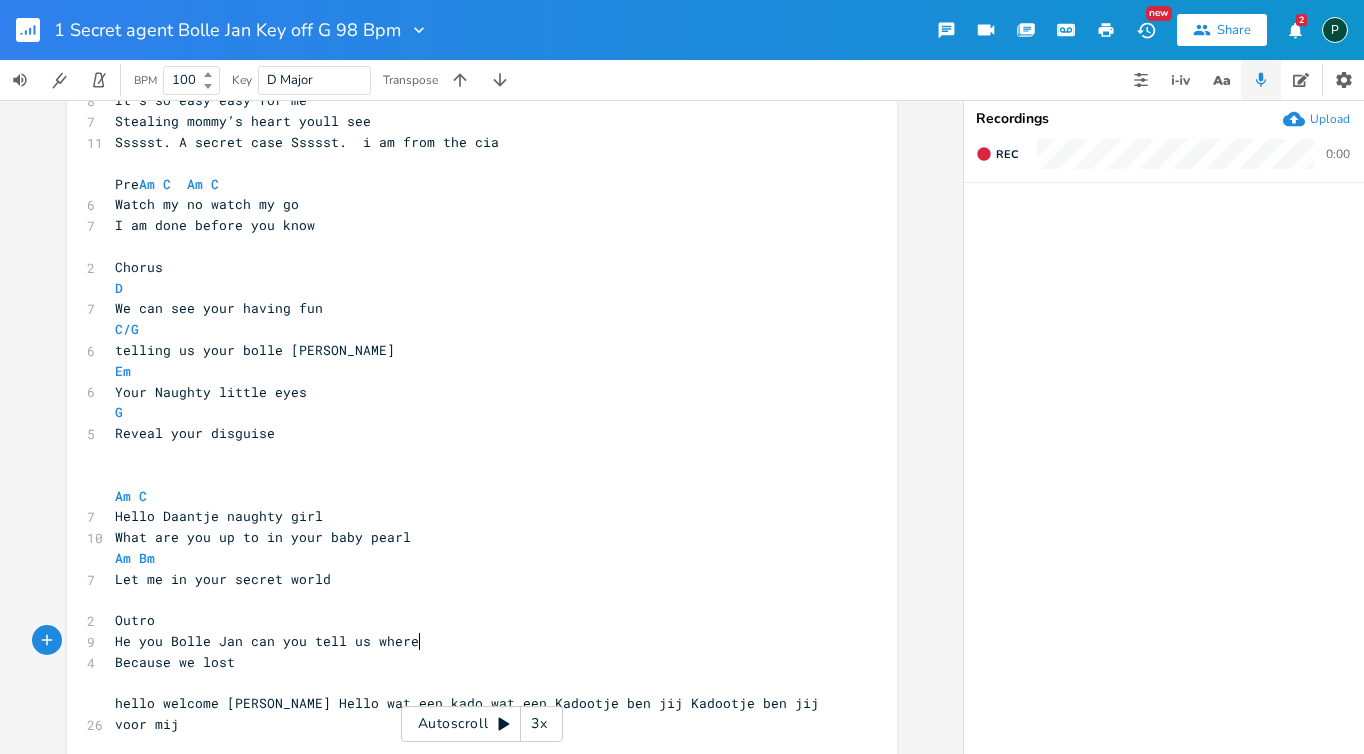 scroll, scrollTop: 0, scrollLeft: 9, axis: horizontal 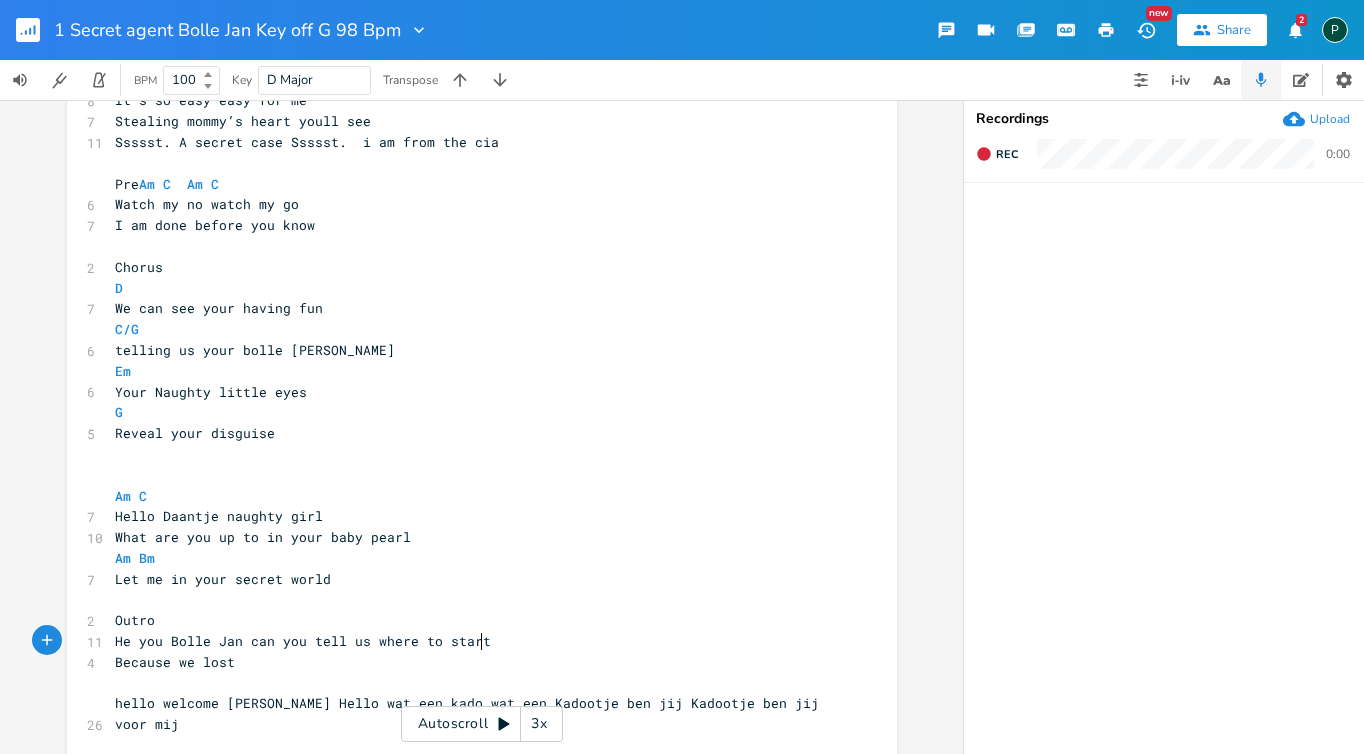 type on "e to start" 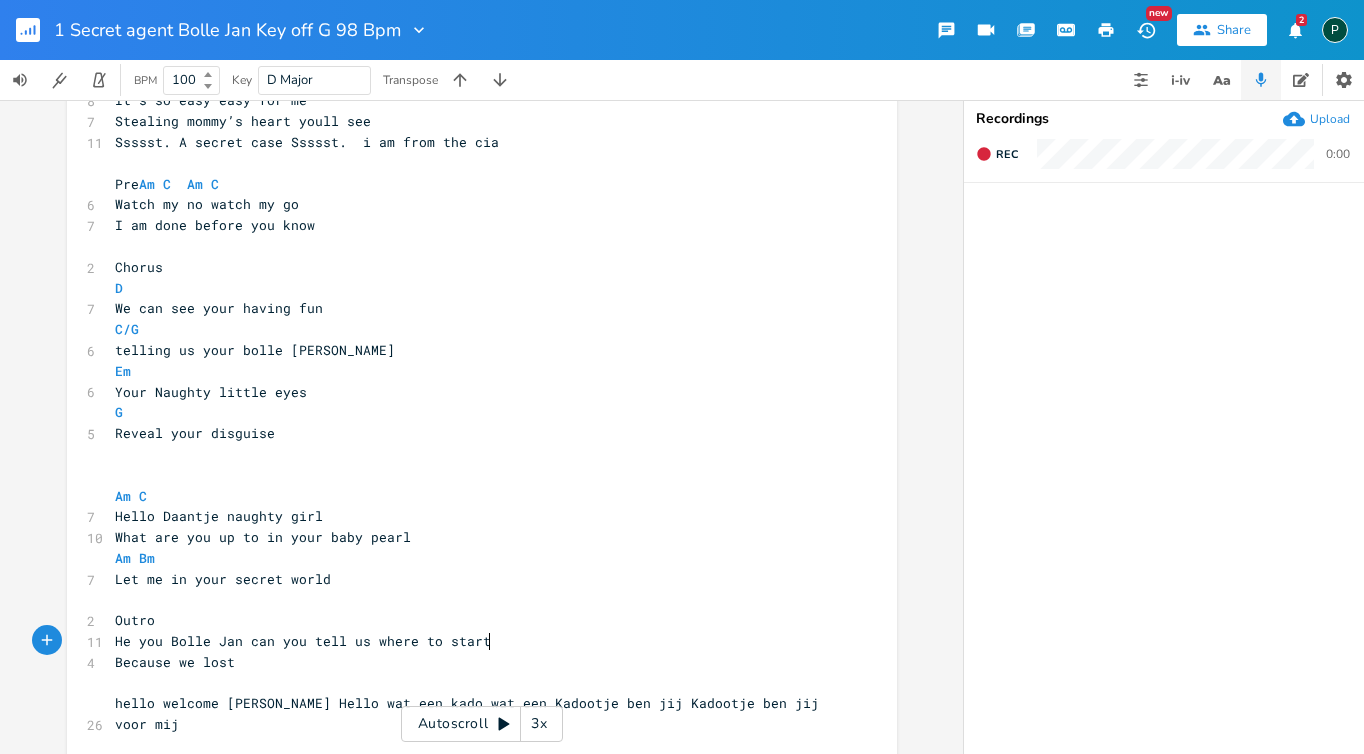 scroll, scrollTop: 0, scrollLeft: 56, axis: horizontal 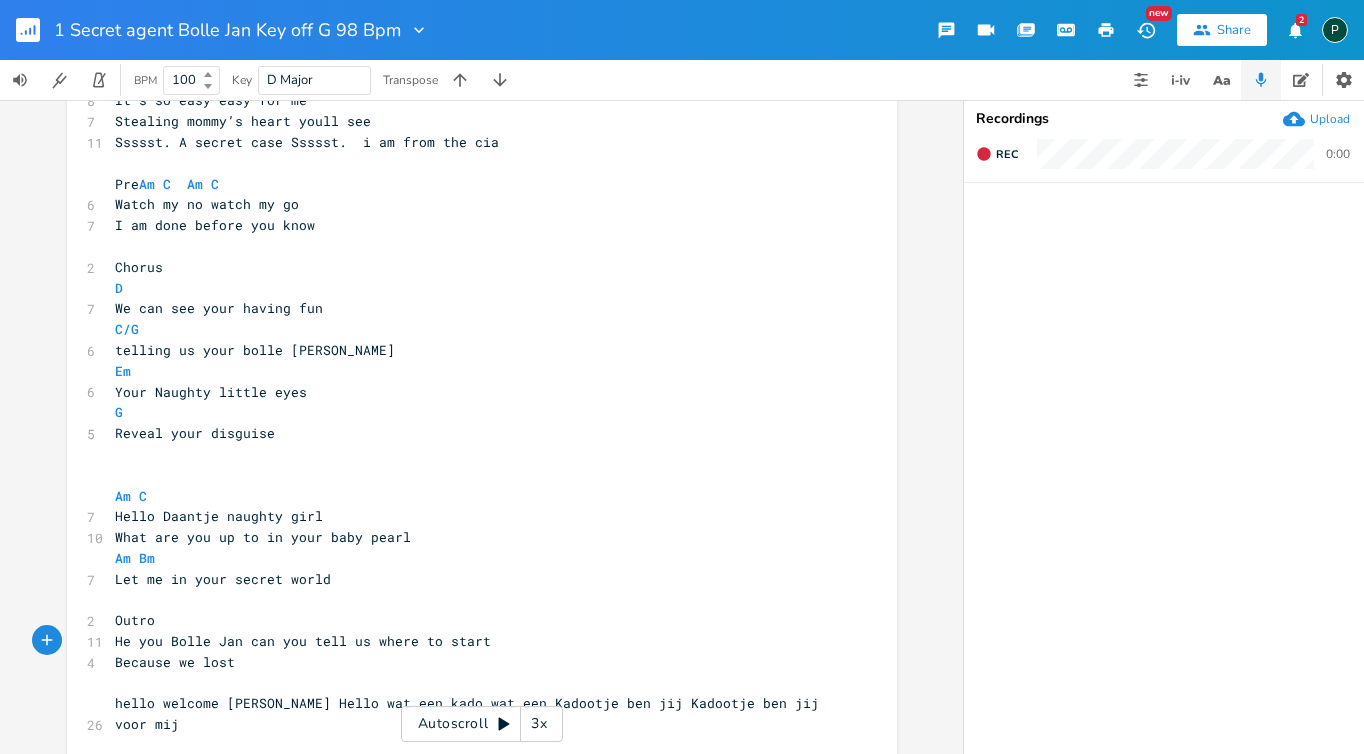 click on "Because we lost" at bounding box center (472, 662) 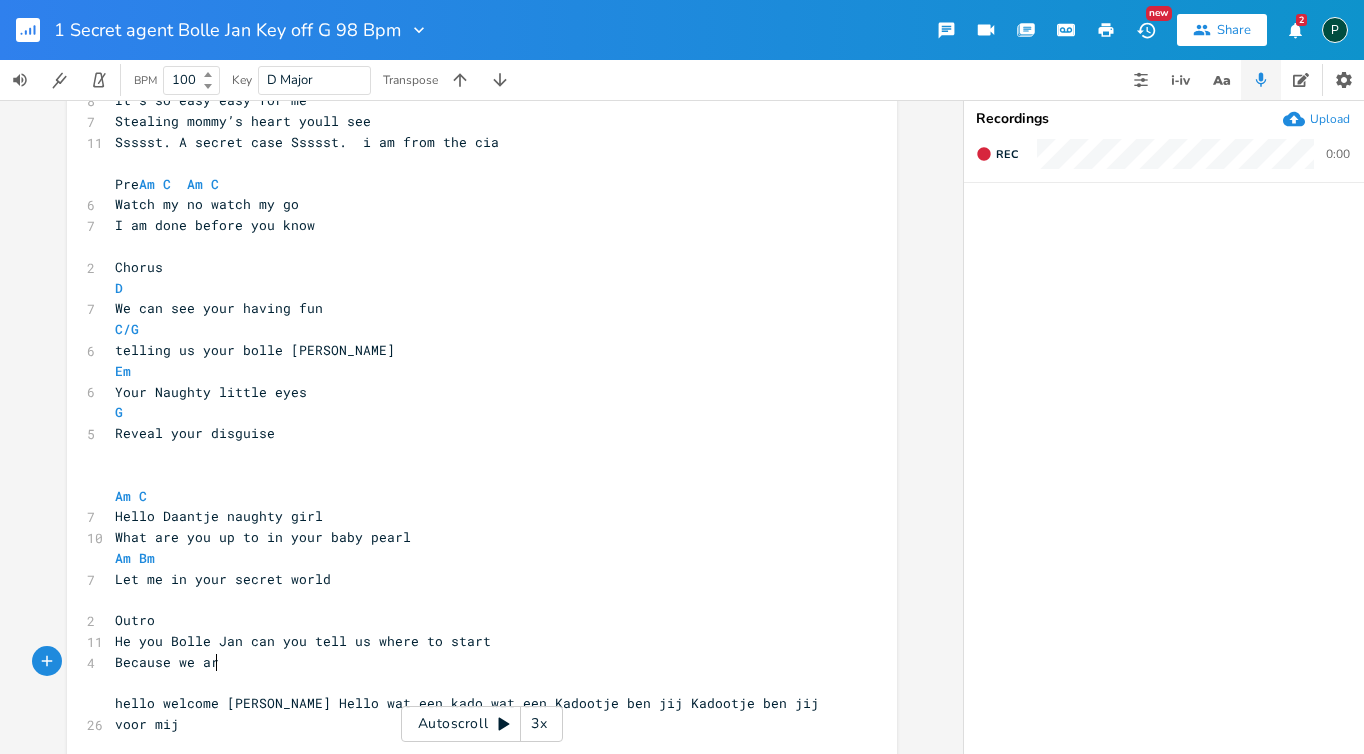 type on "are" 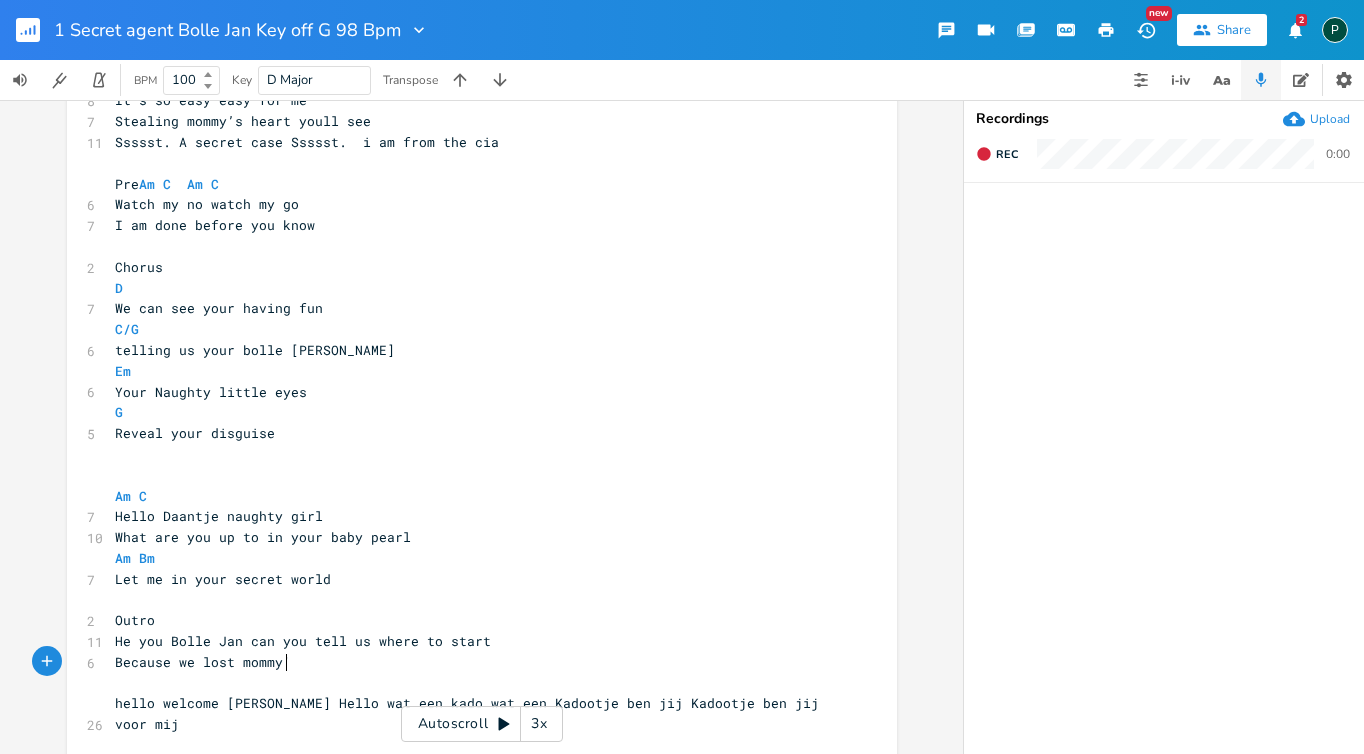 scroll, scrollTop: 0, scrollLeft: 82, axis: horizontal 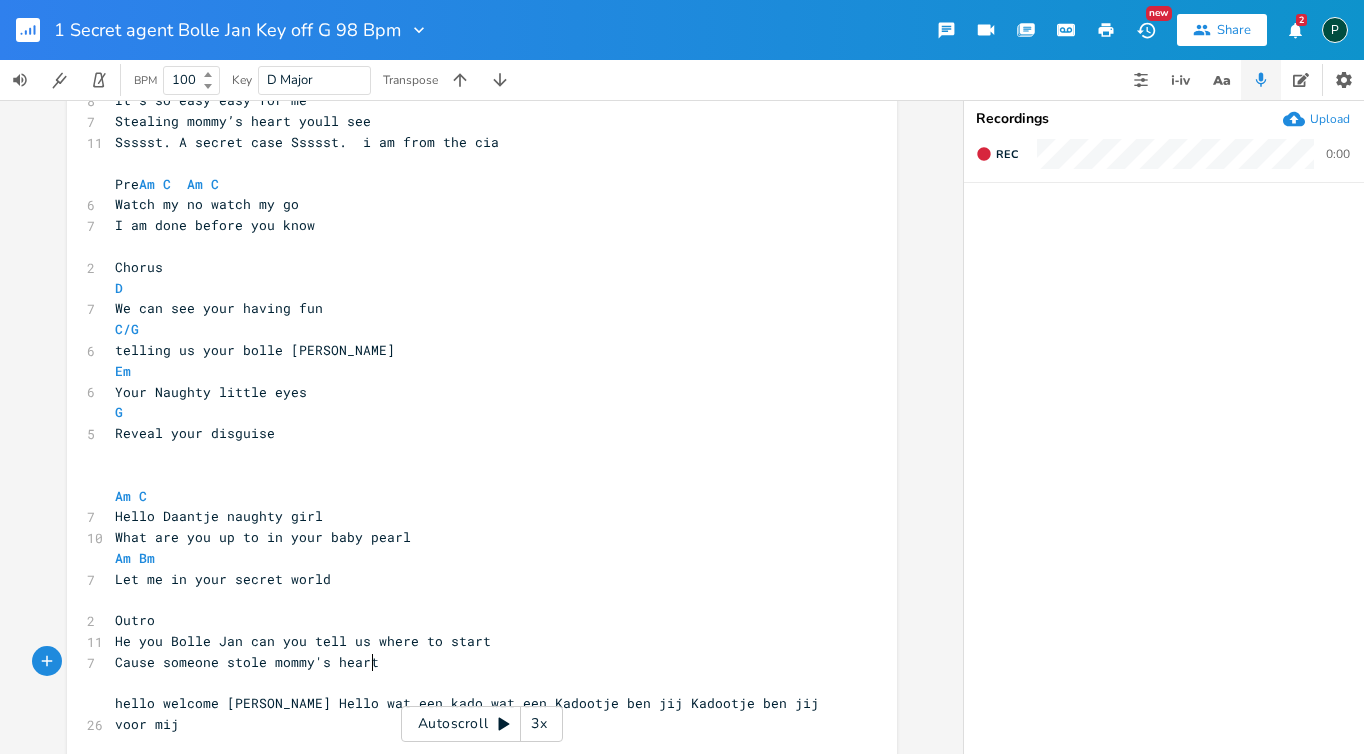 type on "Cause someone stole mommy's heart" 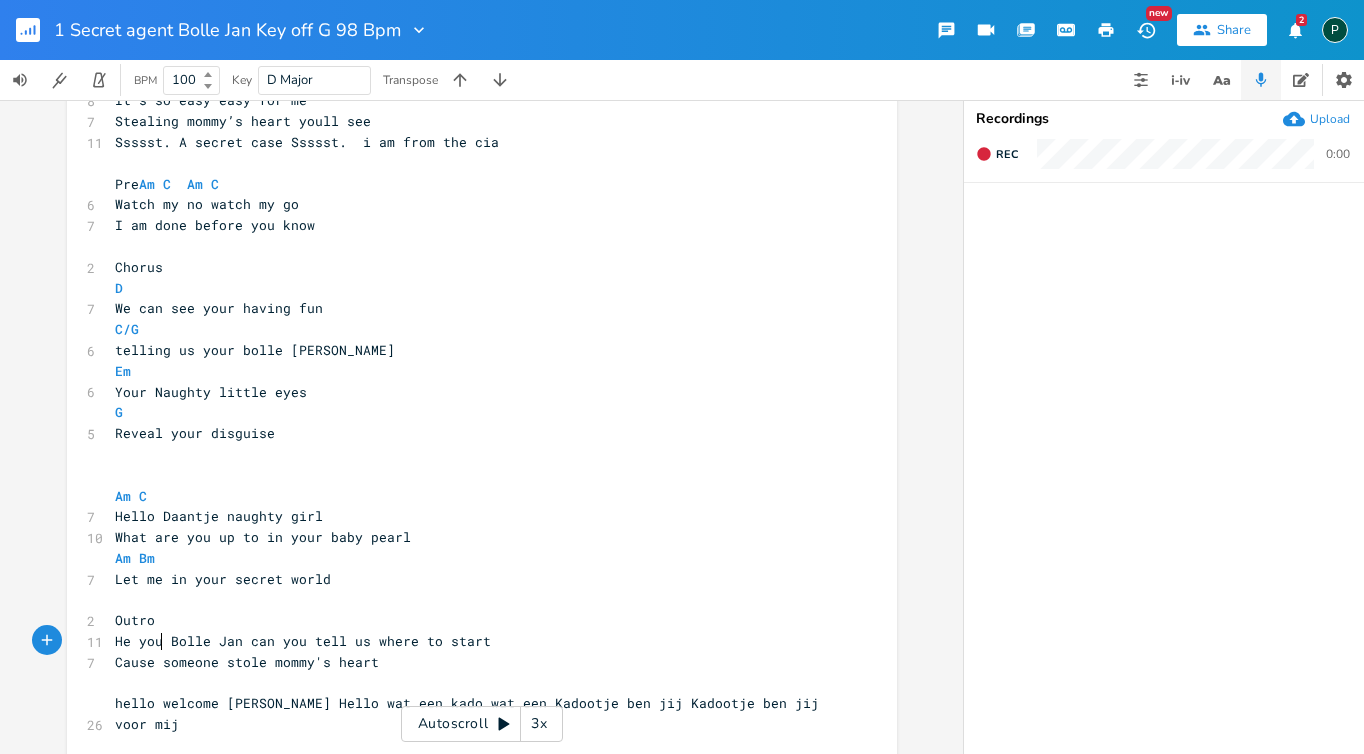 click on "He you Bolle Jan can you tell us where to start" at bounding box center (303, 641) 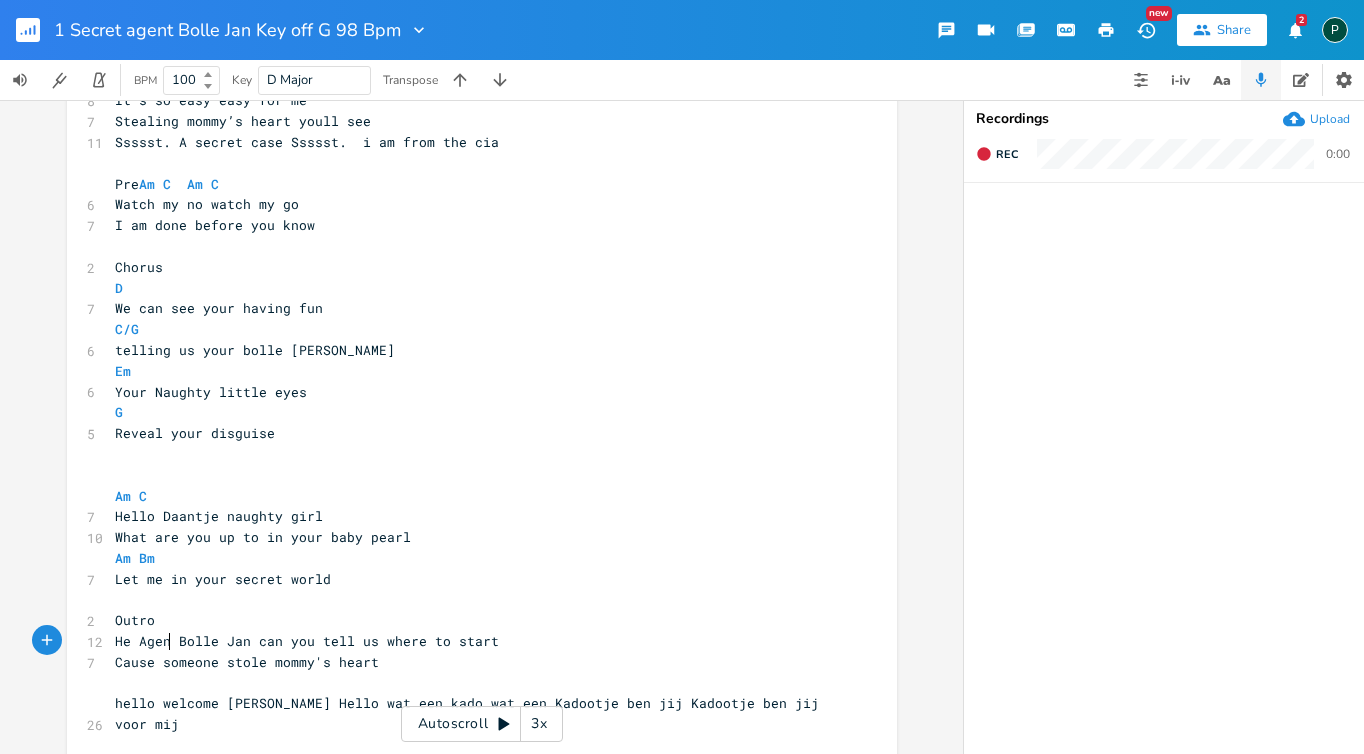 type on "Agent" 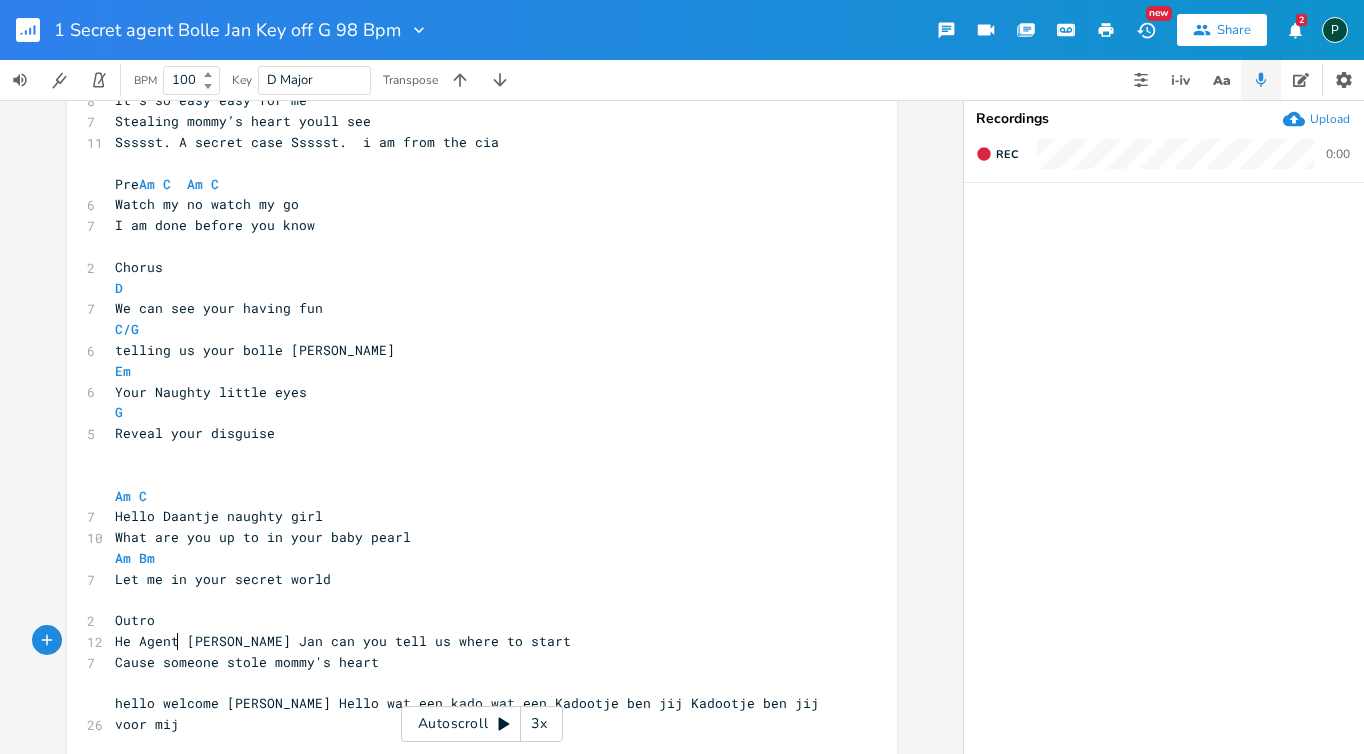 scroll, scrollTop: 0, scrollLeft: 35, axis: horizontal 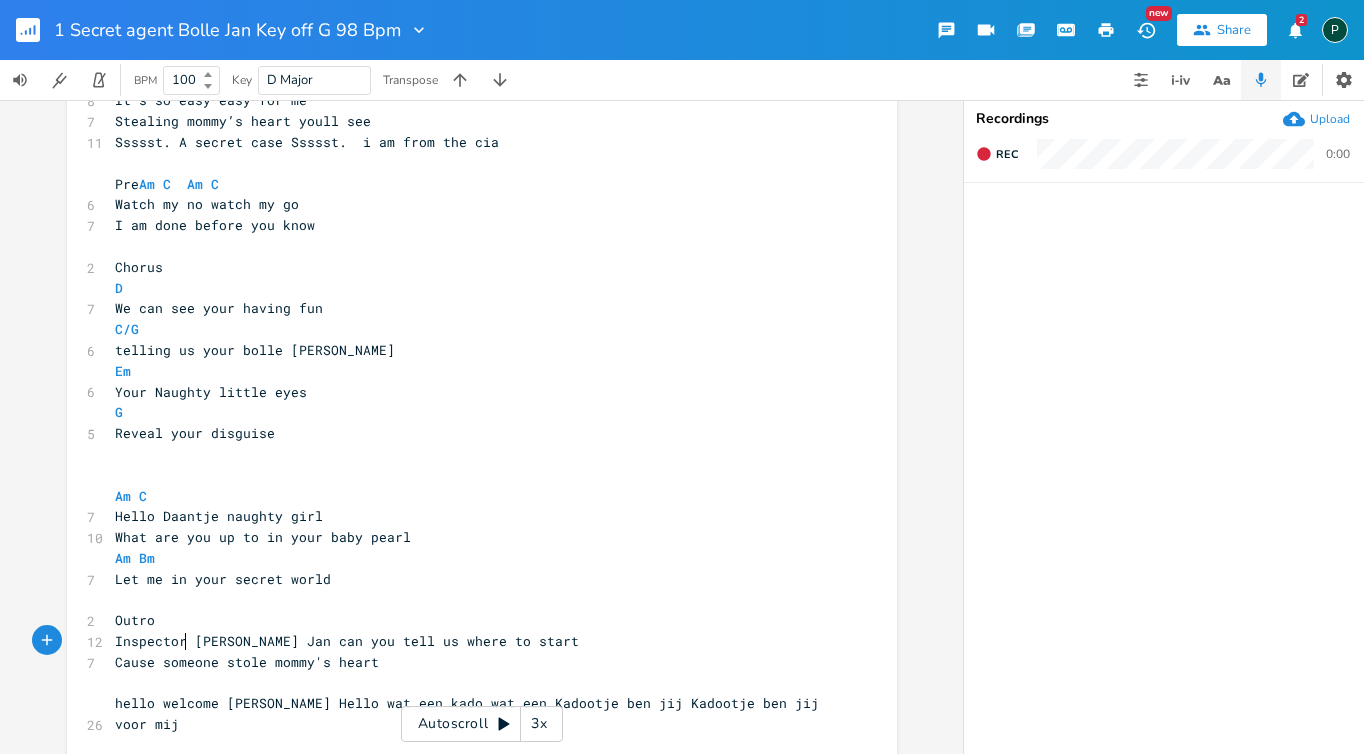type on "Inspector" 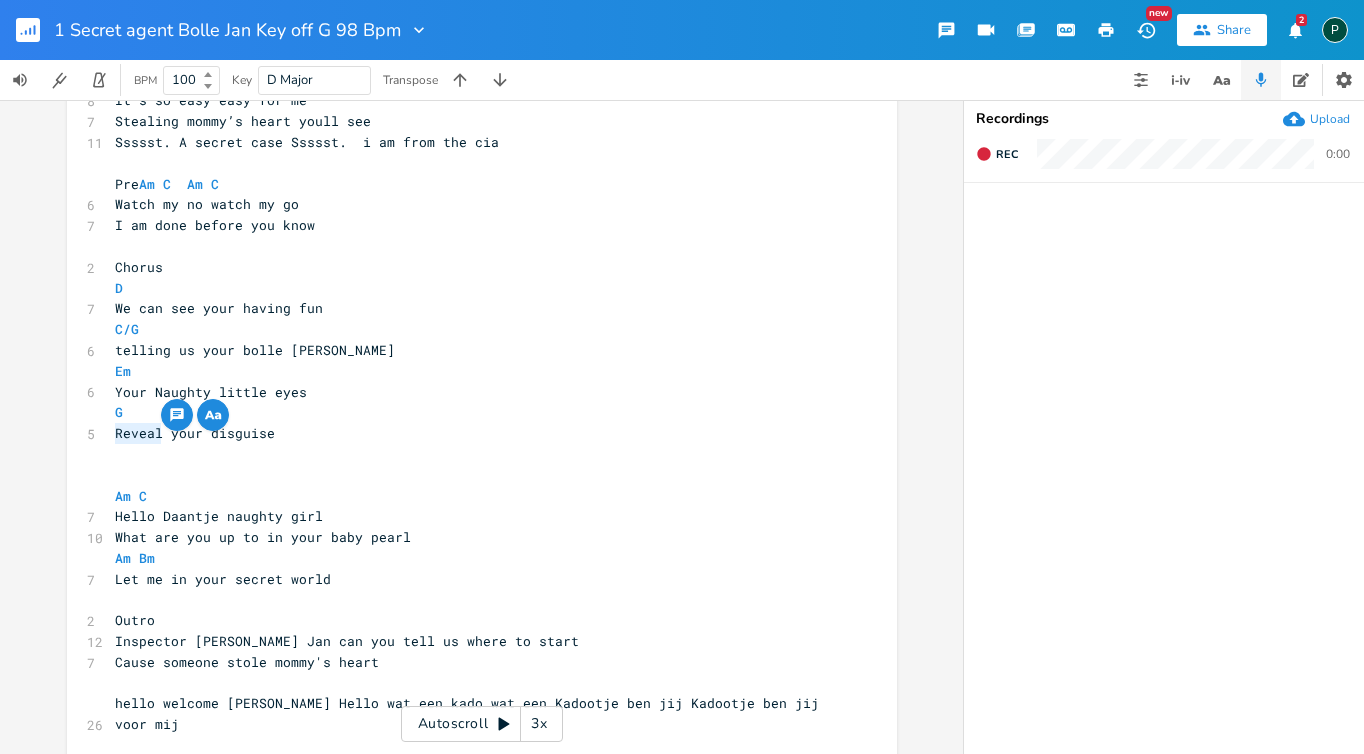 drag, startPoint x: 155, startPoint y: 432, endPoint x: 110, endPoint y: 432, distance: 45 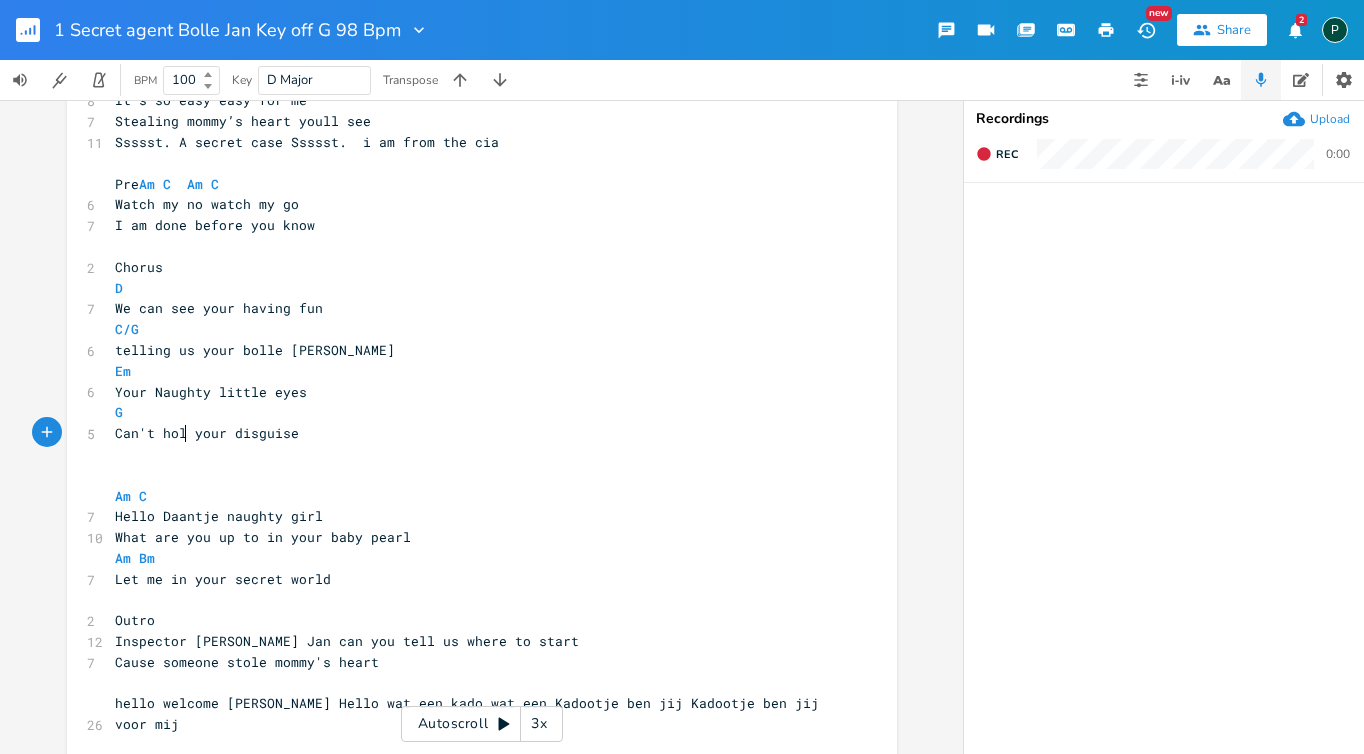type on "Can't hold" 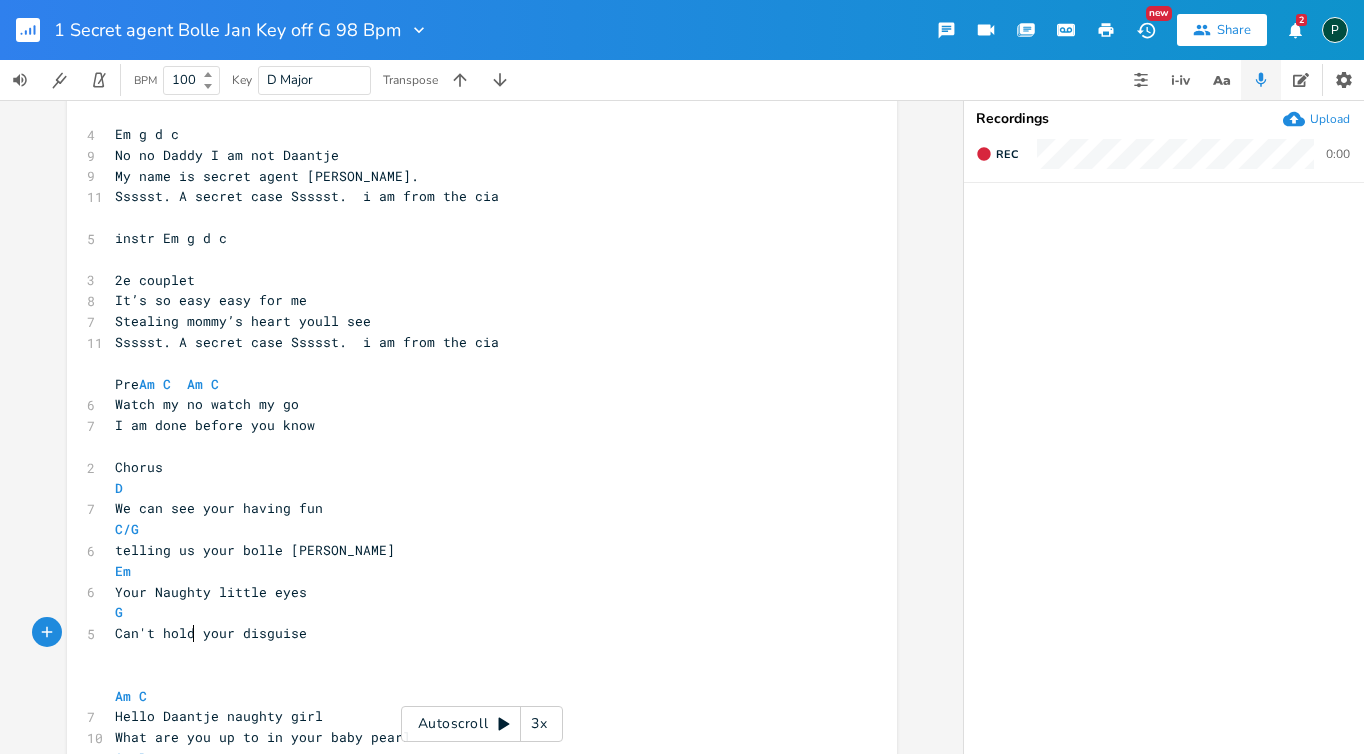 scroll, scrollTop: 31, scrollLeft: 0, axis: vertical 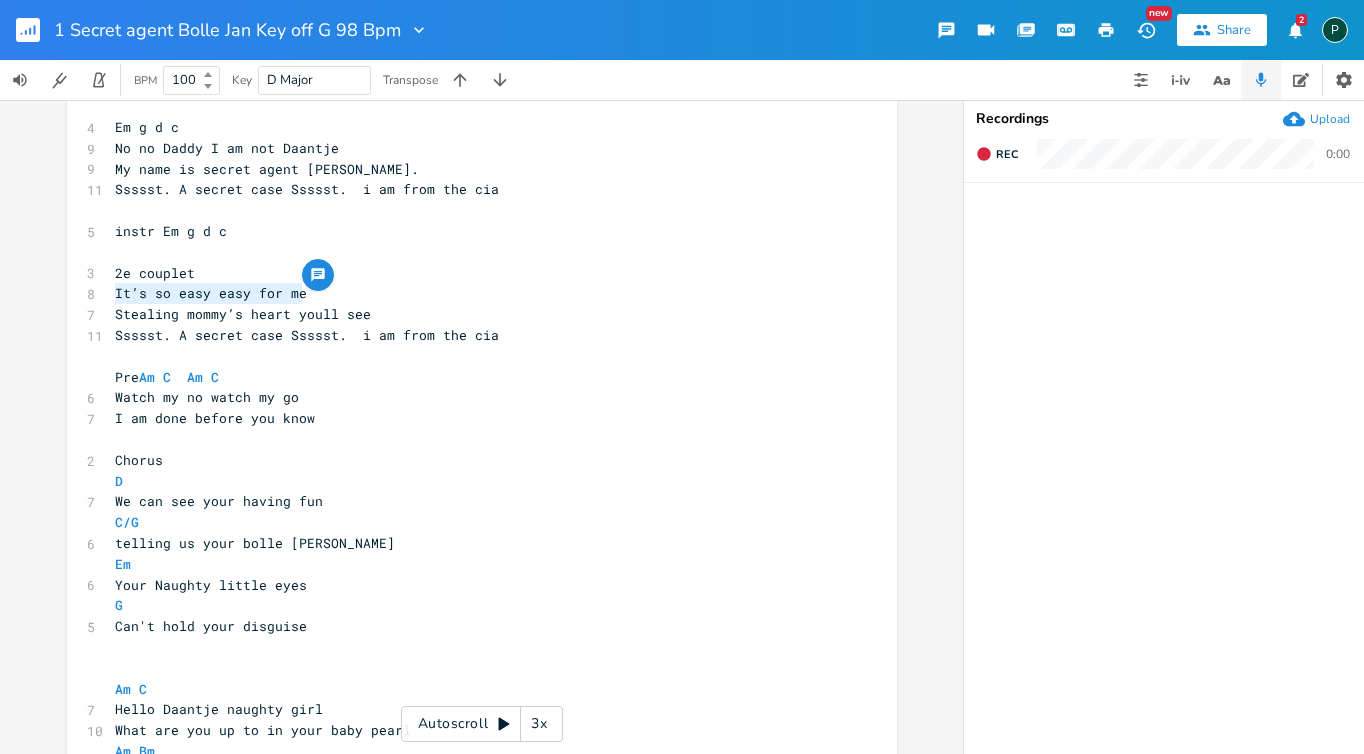 drag, startPoint x: 295, startPoint y: 294, endPoint x: 111, endPoint y: 293, distance: 184.00272 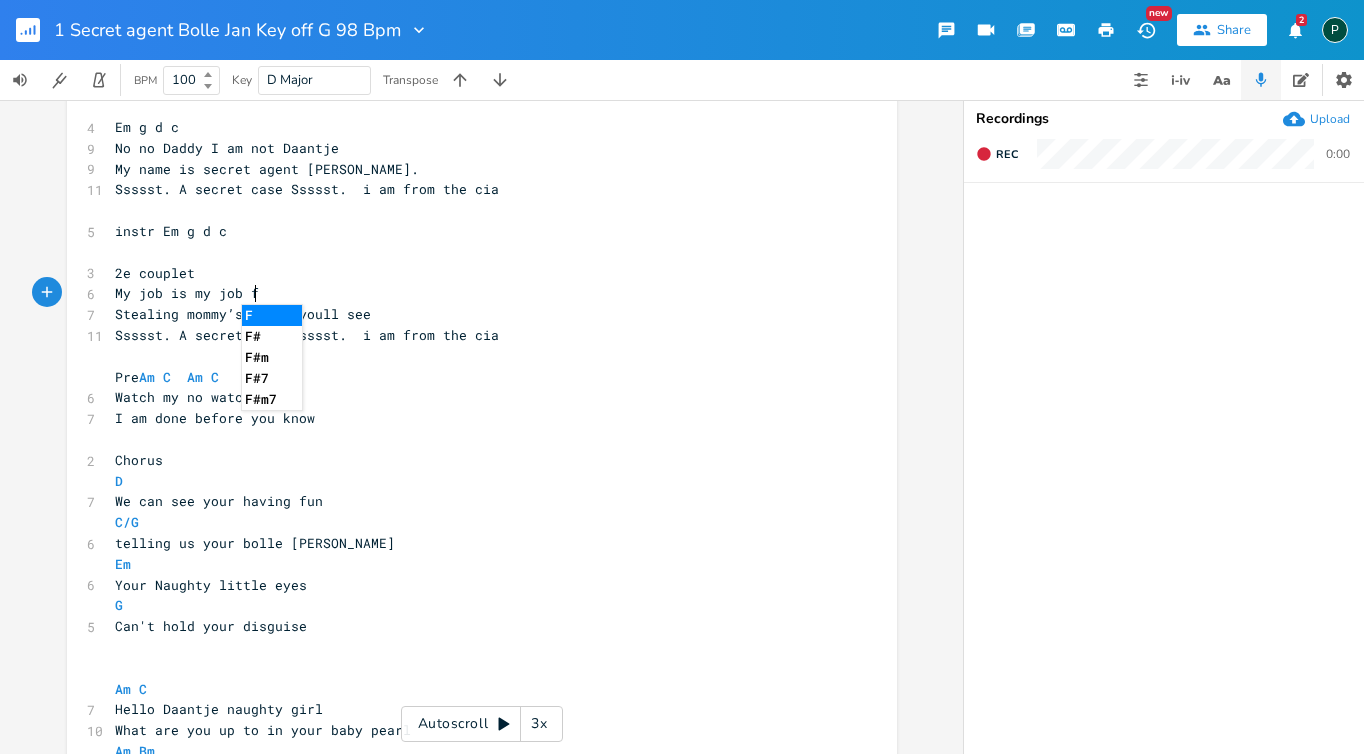 scroll, scrollTop: 0, scrollLeft: 115, axis: horizontal 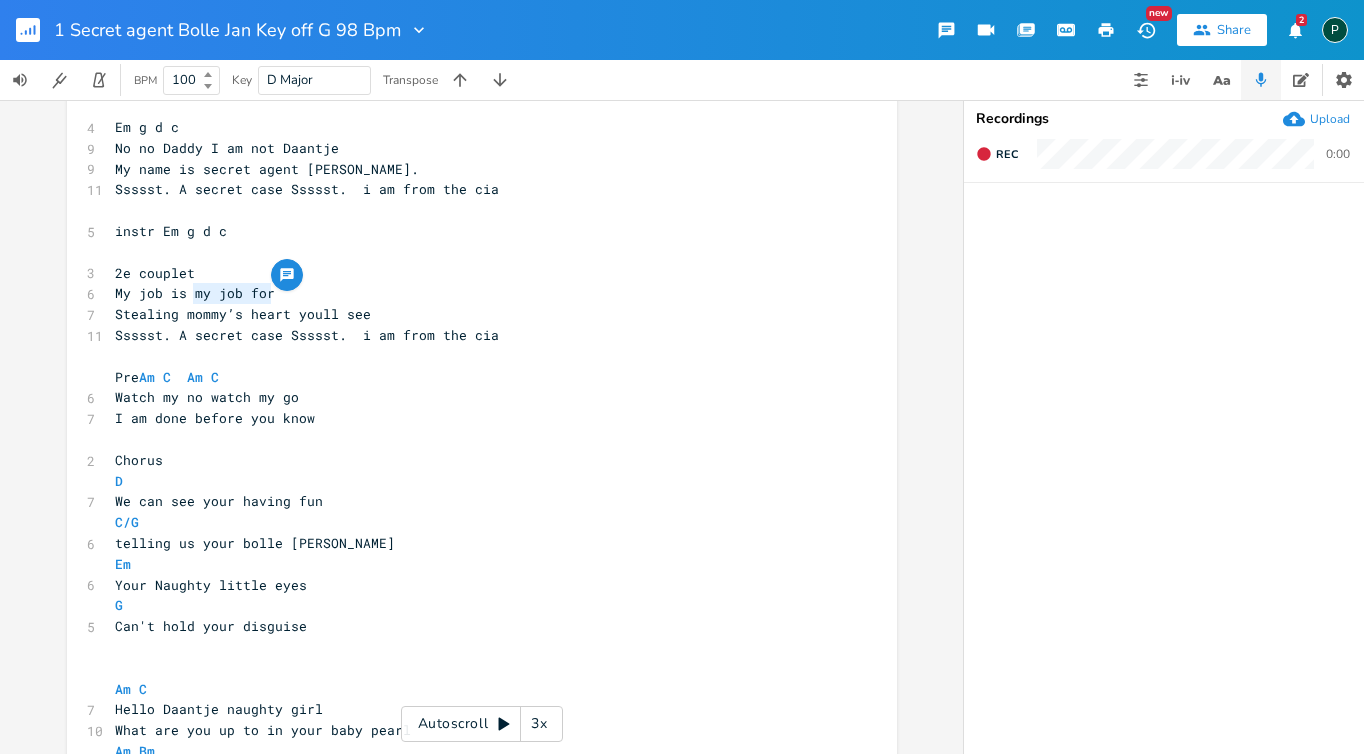 drag, startPoint x: 283, startPoint y: 291, endPoint x: 186, endPoint y: 294, distance: 97.04638 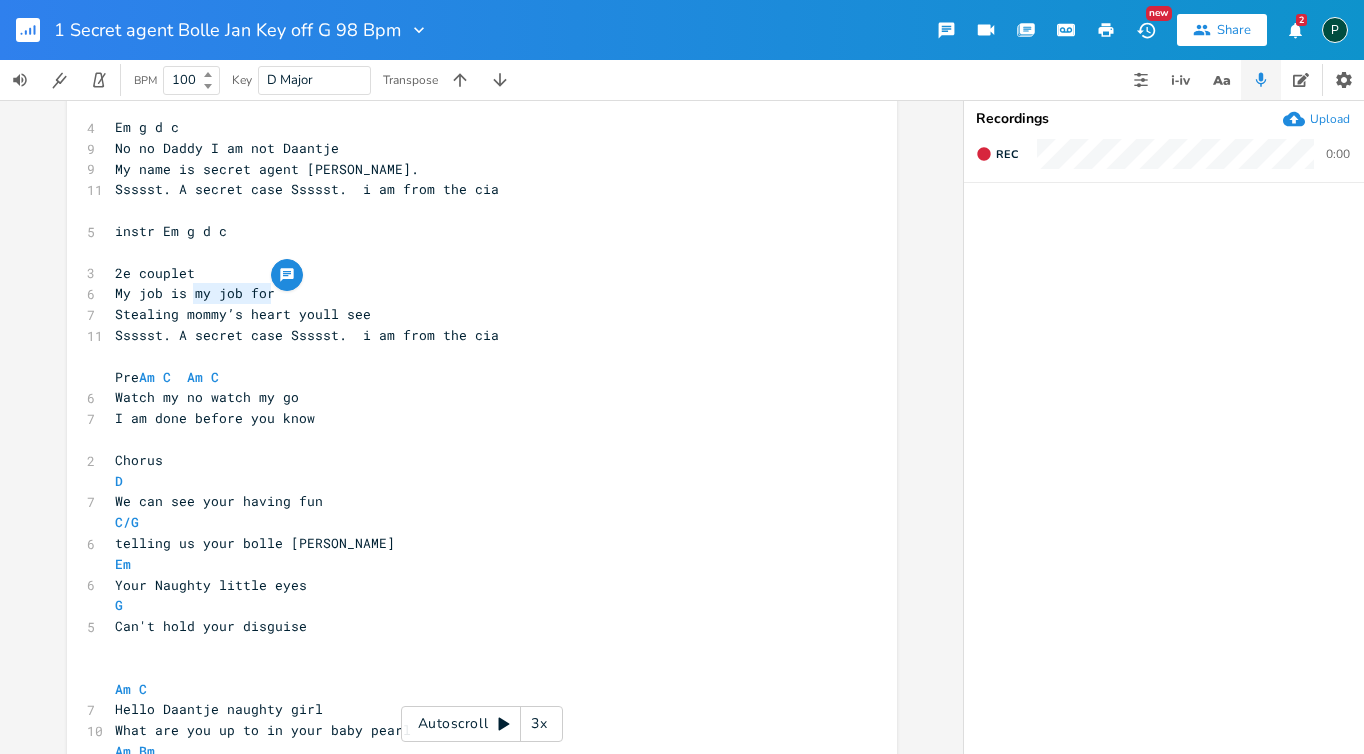 click on "Stealing mommy’s heart youll see" at bounding box center (472, 314) 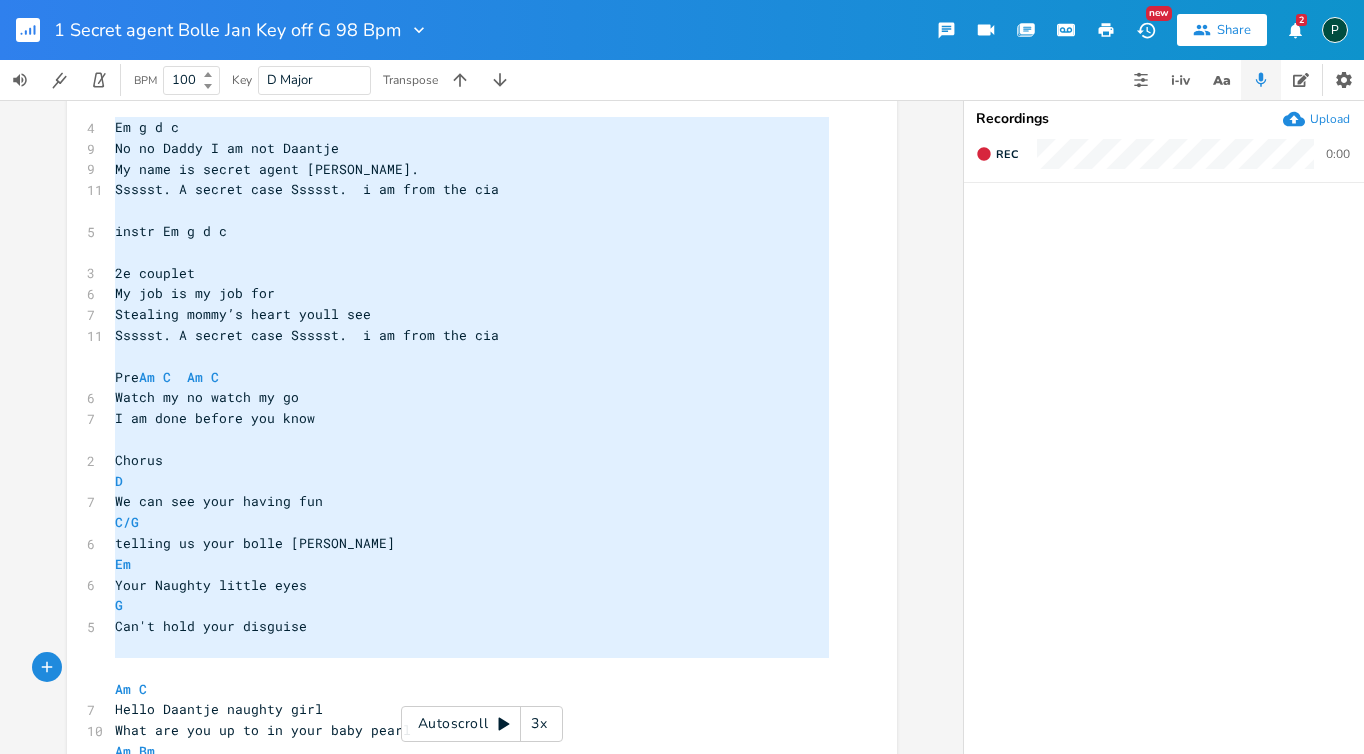 type on "Em g d c
No no Daddy I am not Daantje
My name is secret agent [PERSON_NAME].
Ssssst. A secret case Ssssst.  i am from the cia
instr Em g d c
2e couplet
My job is my job for
Stealing mommy’s heart youll see
Ssssst. A secret case Ssssst.  i am from the cia
Pre Am C  Am C
Watch my no watch my go
I am done before you know
Chorus
D
We can see your having fun
C/G
telling us your bolle jan
Em
Your Naughty little eyes
G
Can't hold your disguise
Am C
Hello Daantje naughty girl
What are you up to in your baby pearl
Am Bm
Let me in your secret world
Outro
Inspector [PERSON_NAME] Jan can you tell us where to start
Cause someone stole mommy's heart
hello welcome [PERSON_NAME] Hello wat een kado wat een Kadootje ben jij Kadootje [PERSON_NAME] voor mij" 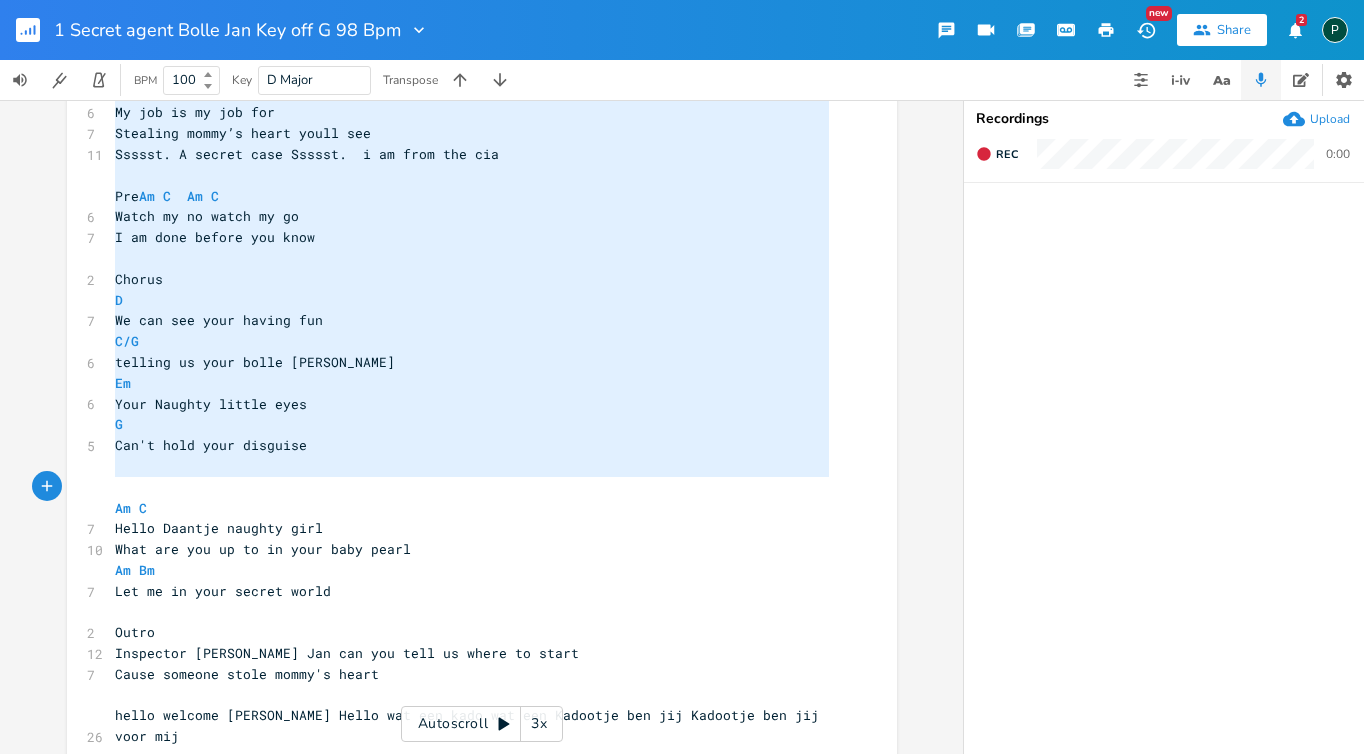 scroll, scrollTop: 0, scrollLeft: 0, axis: both 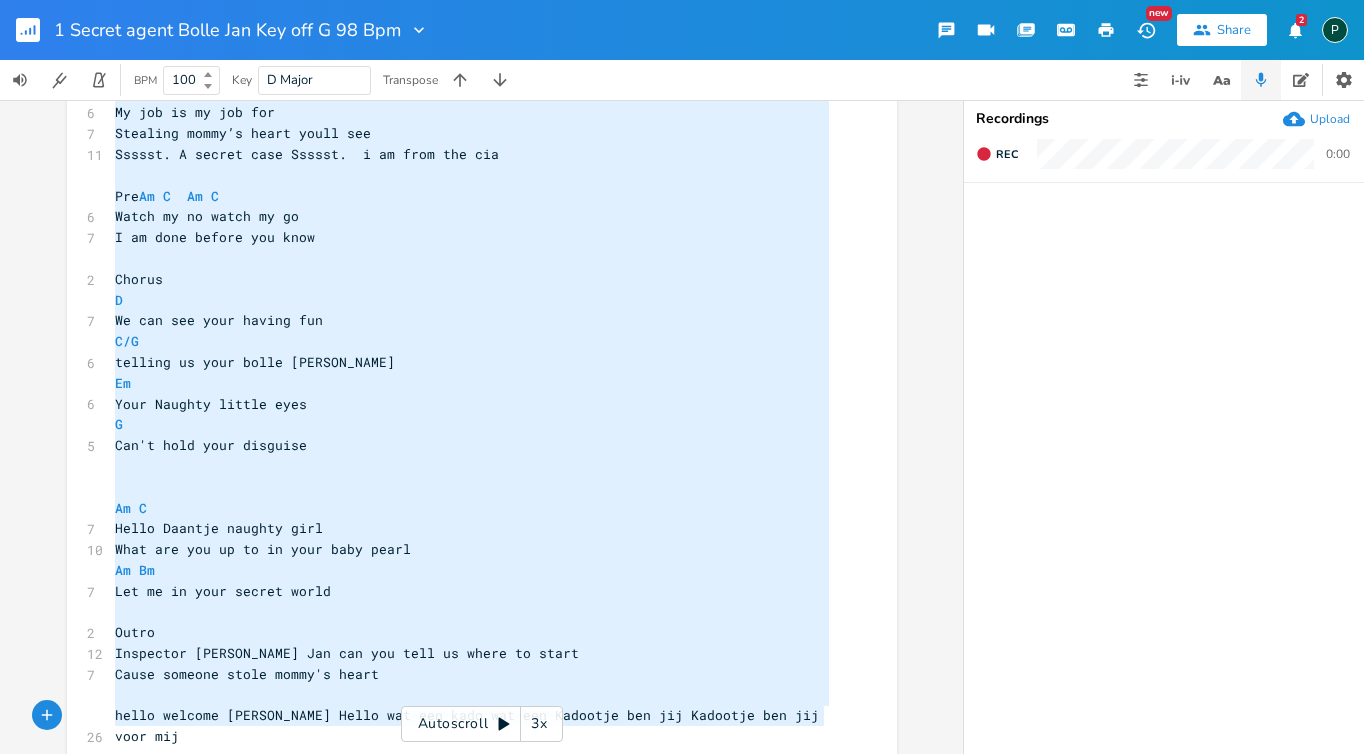 drag, startPoint x: 106, startPoint y: 126, endPoint x: 592, endPoint y: 753, distance: 793.30005 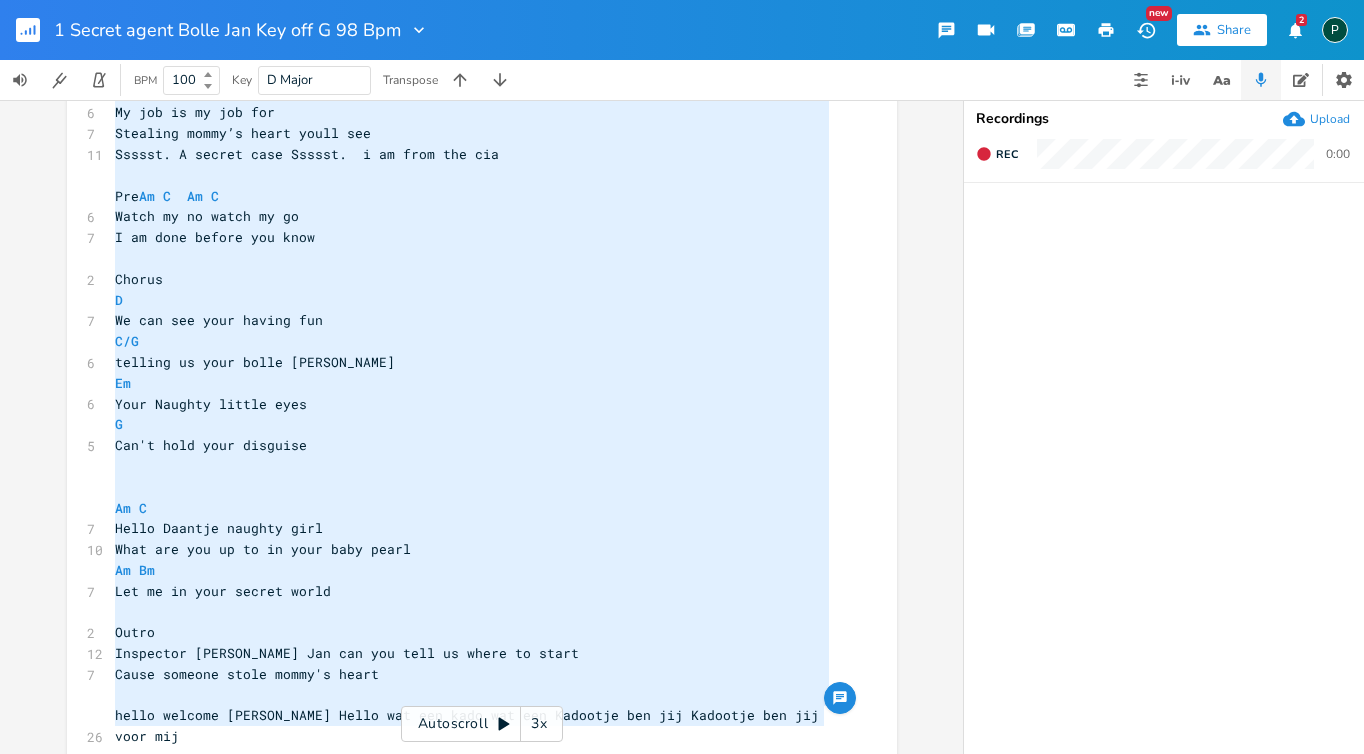 scroll, scrollTop: 0, scrollLeft: 0, axis: both 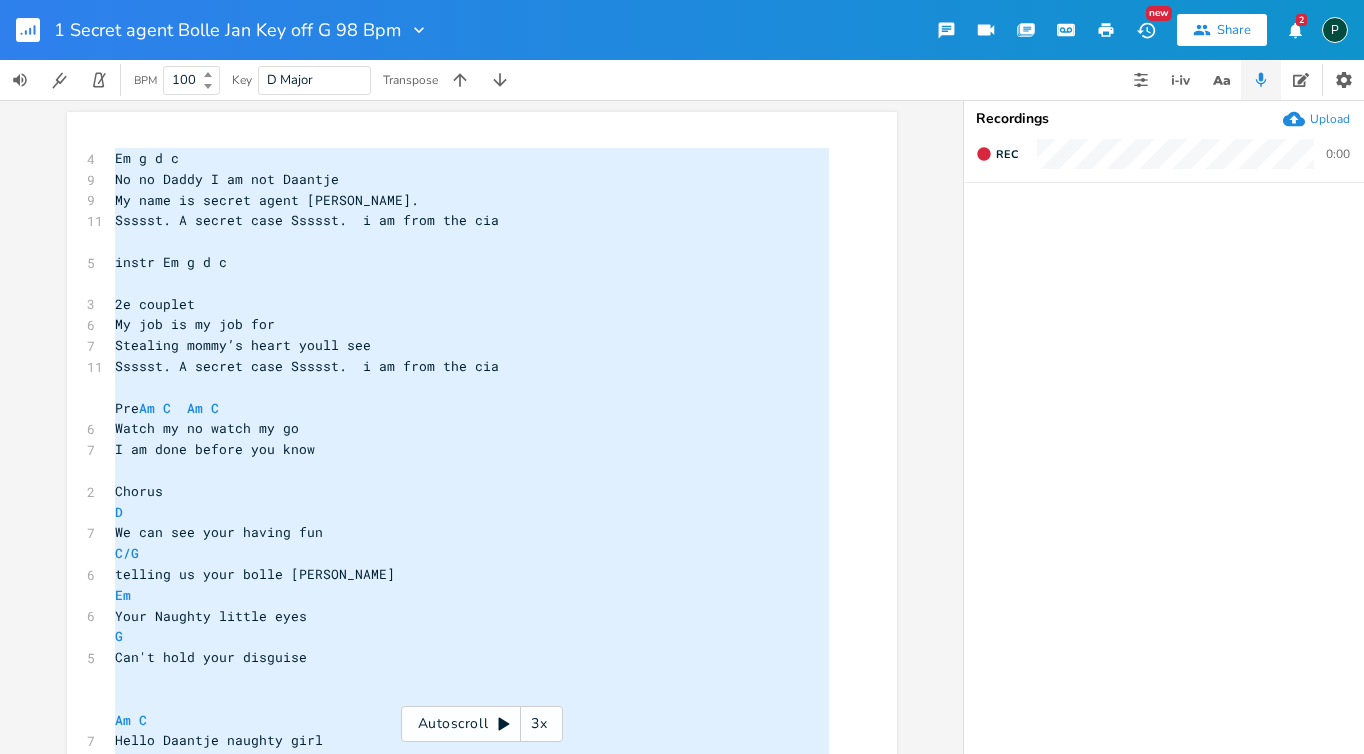 click on "instr Em g d c" at bounding box center [472, 262] 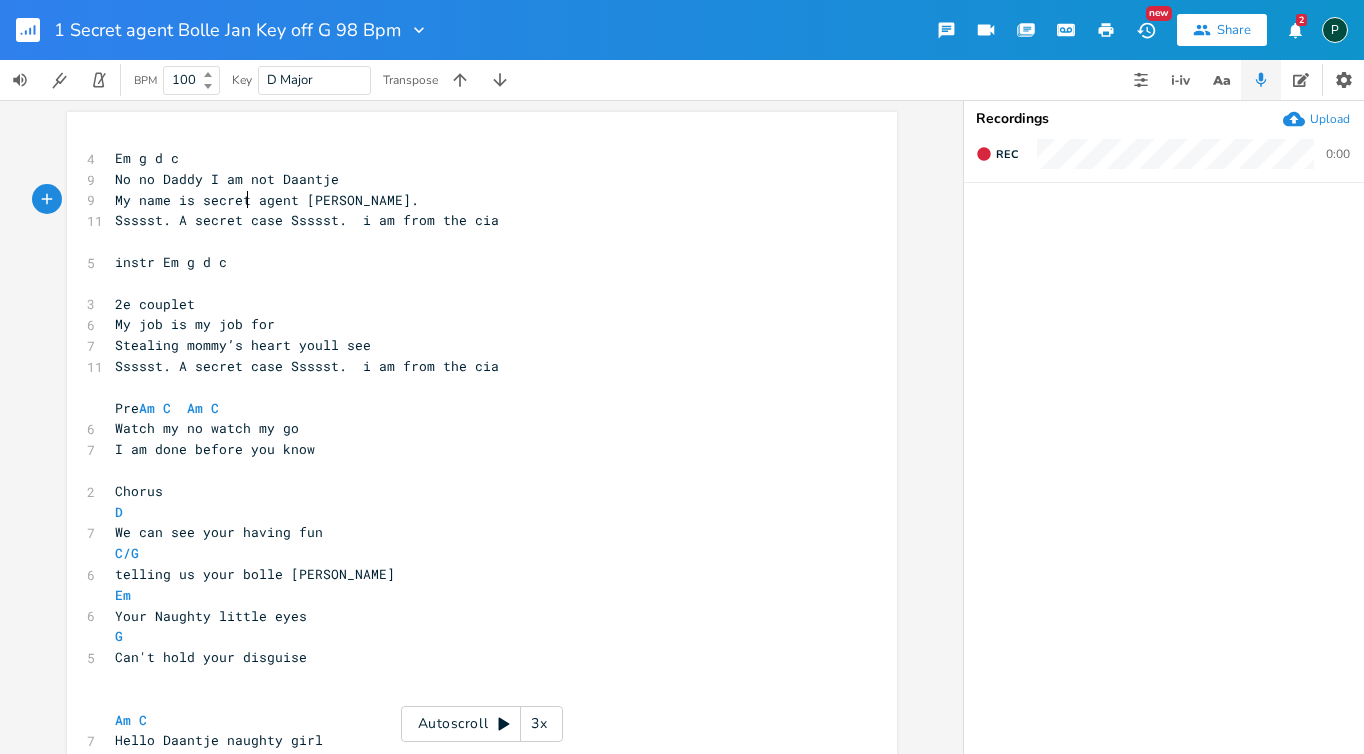 click on "My name is secret agent [PERSON_NAME]." at bounding box center [267, 200] 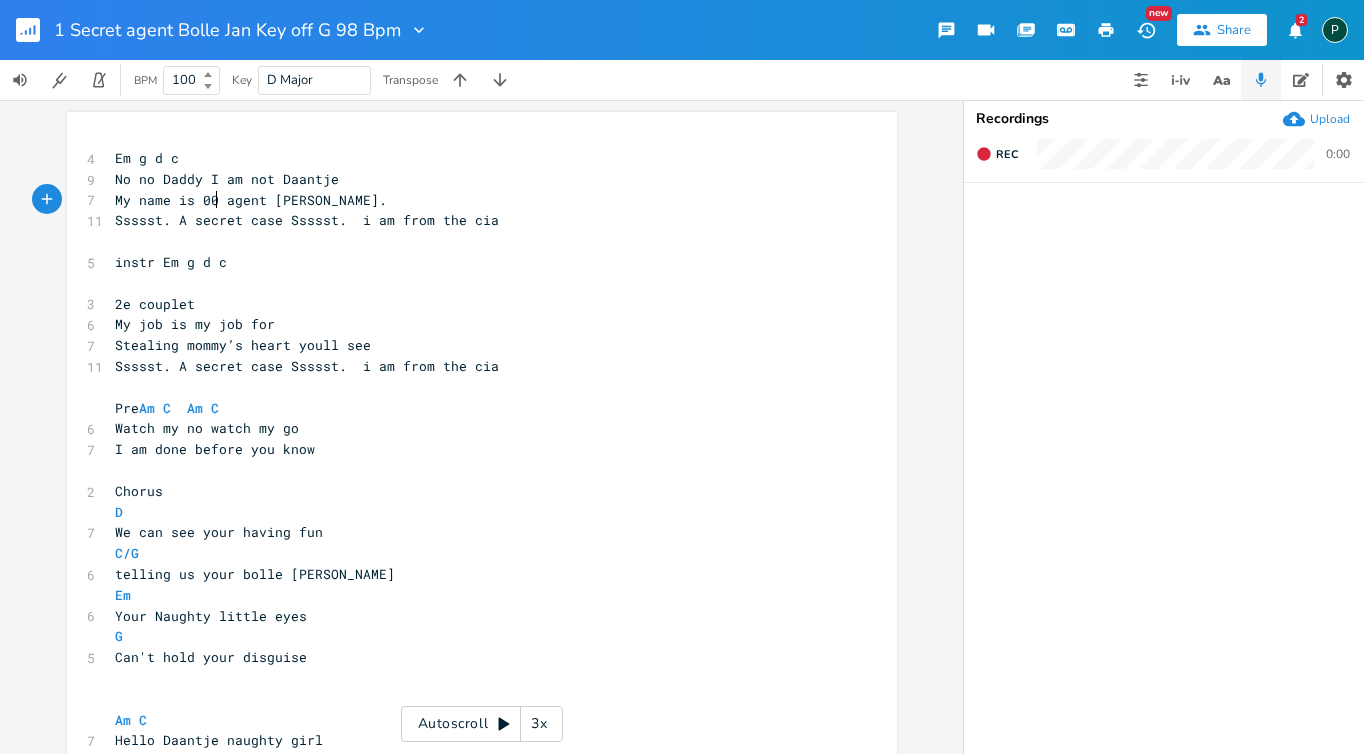 type on "007" 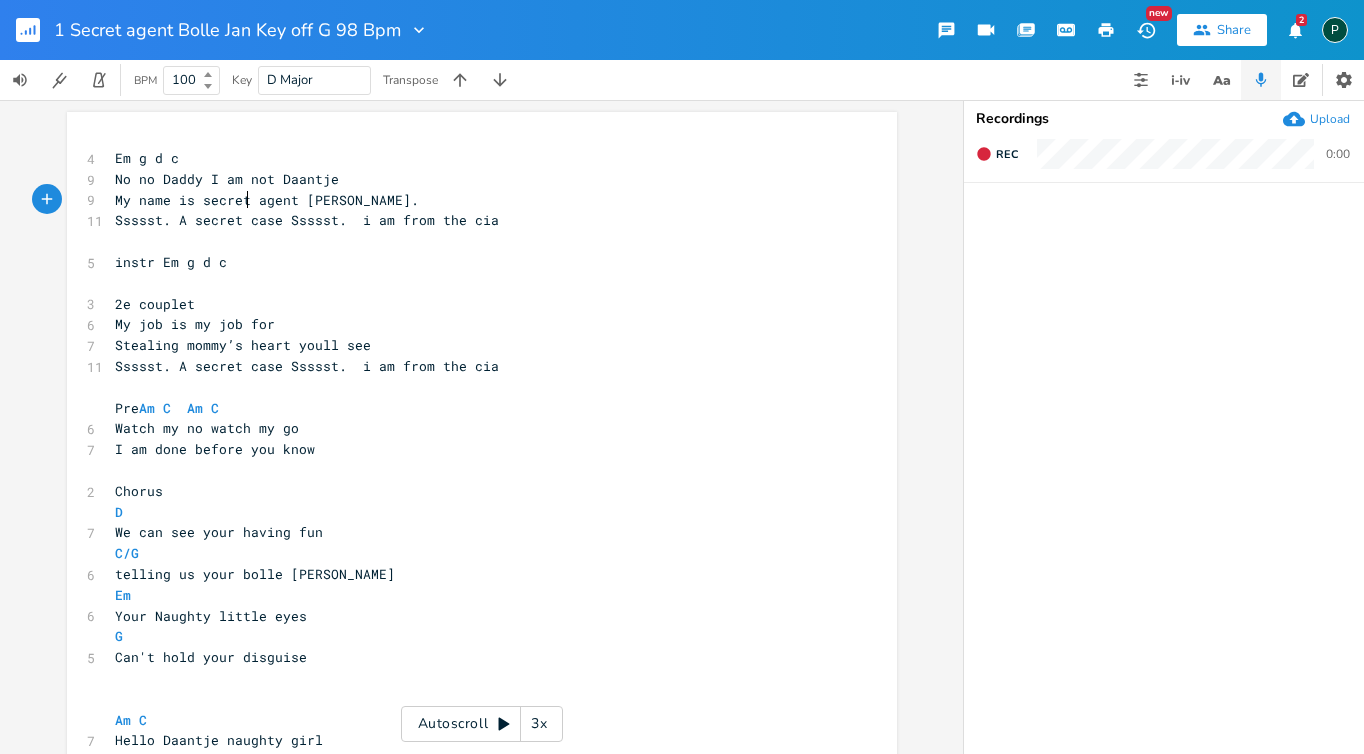 scroll, scrollTop: 224, scrollLeft: 0, axis: vertical 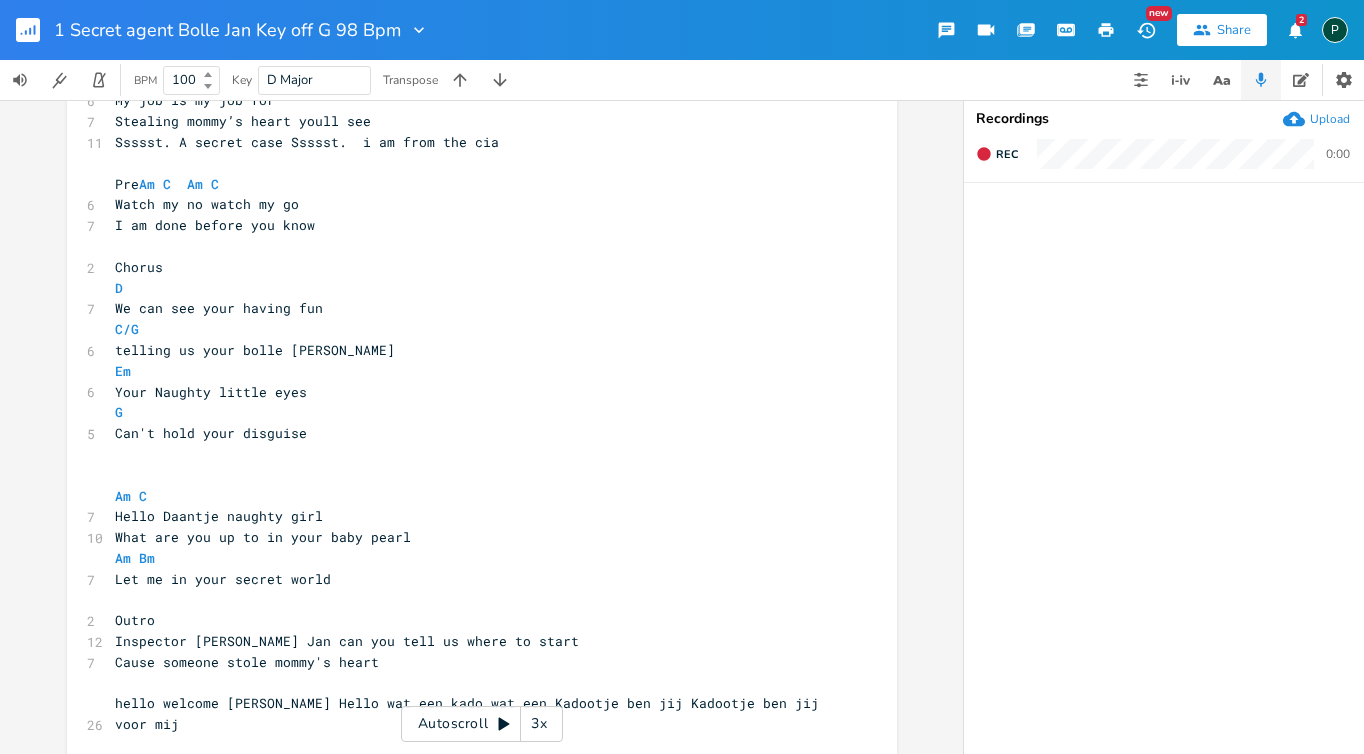 click on "telling us your bolle [PERSON_NAME]" at bounding box center [255, 350] 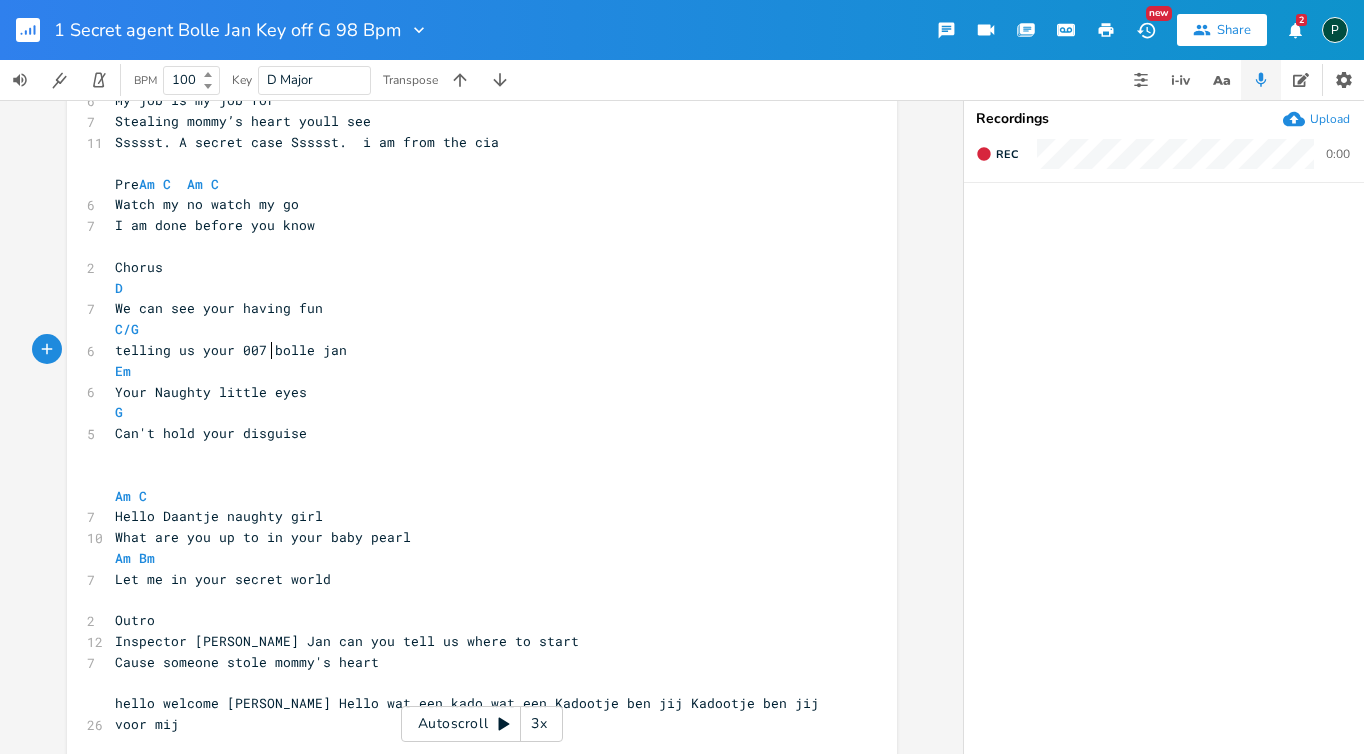 scroll, scrollTop: 0, scrollLeft: 26, axis: horizontal 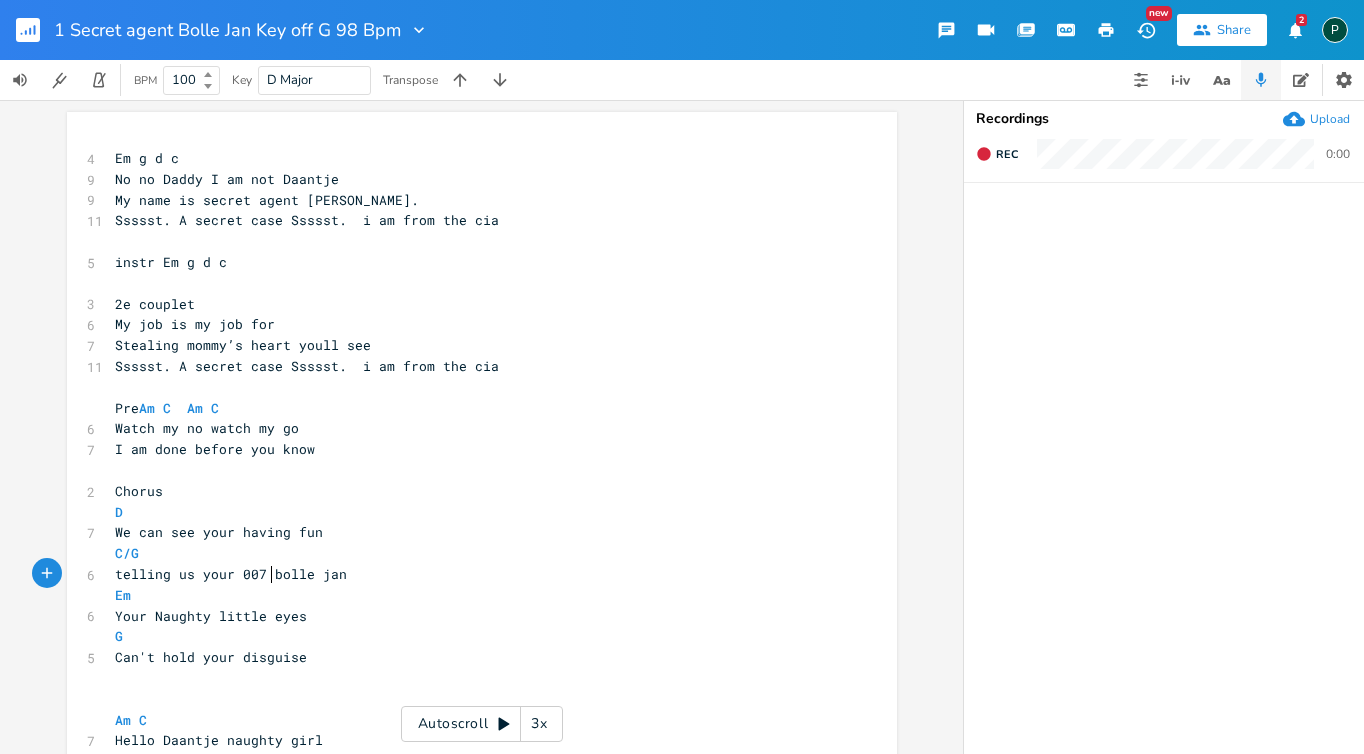 type on "007" 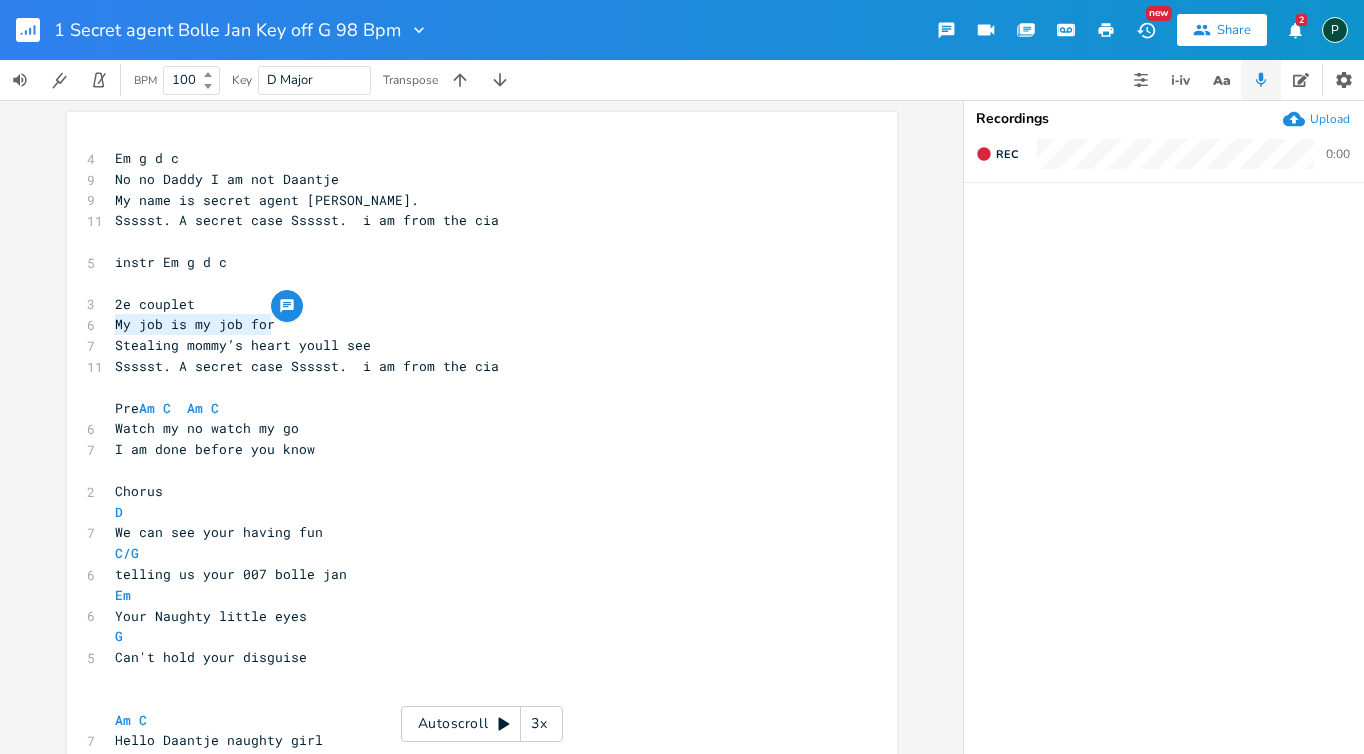 drag, startPoint x: 269, startPoint y: 327, endPoint x: 96, endPoint y: 325, distance: 173.01157 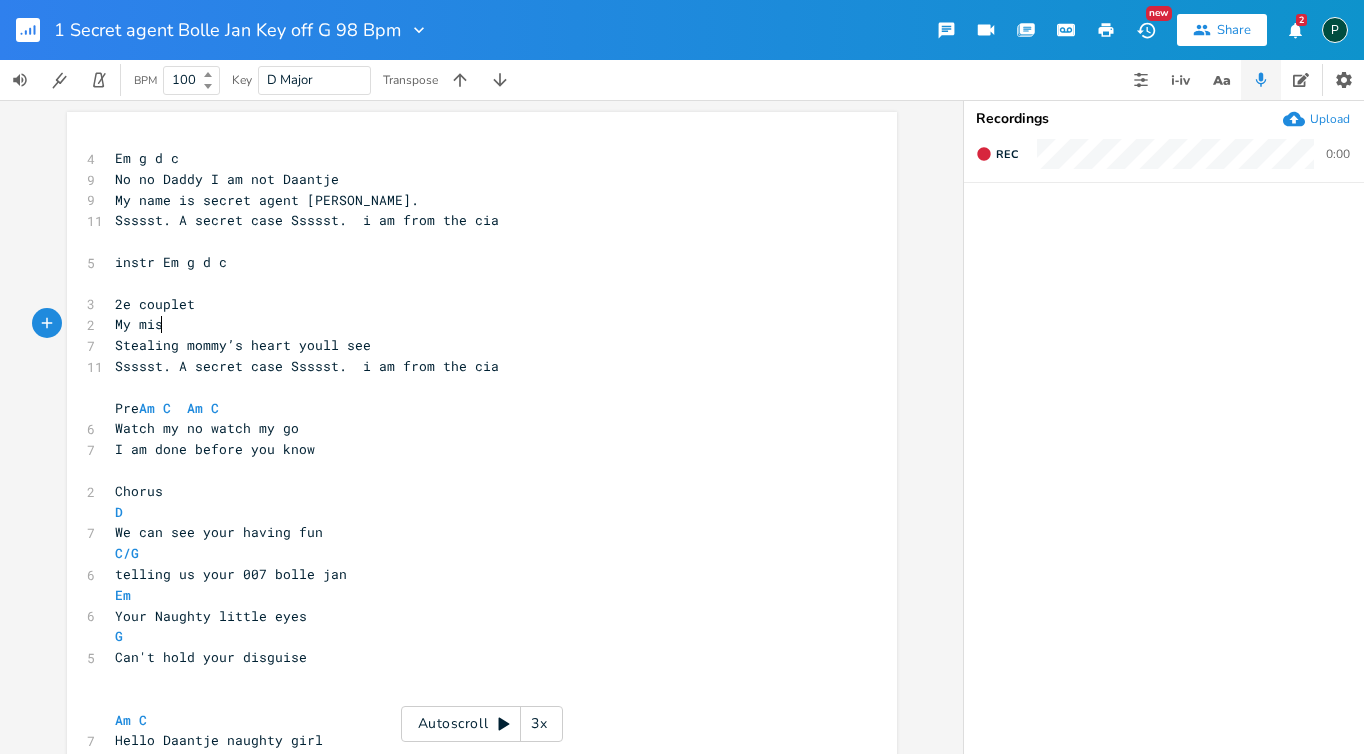 type on "My miss" 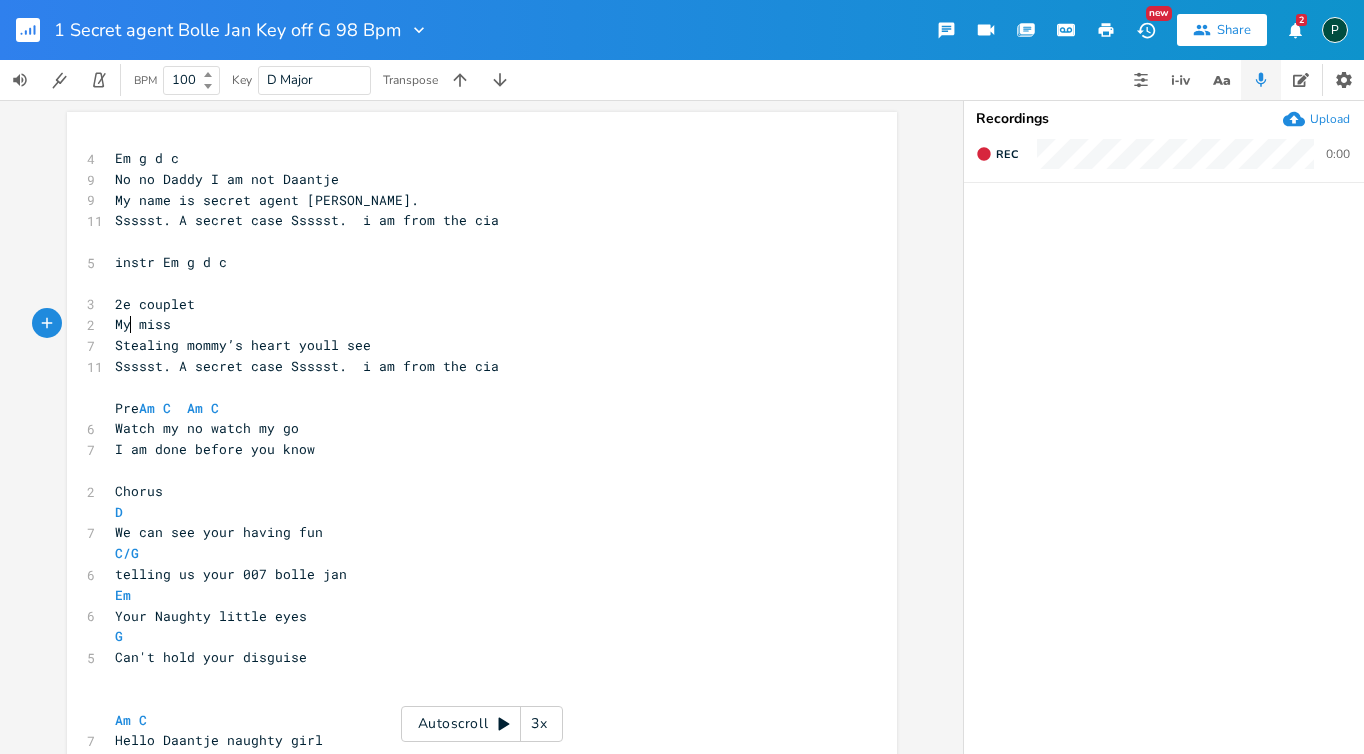 click on "My miss" at bounding box center [143, 324] 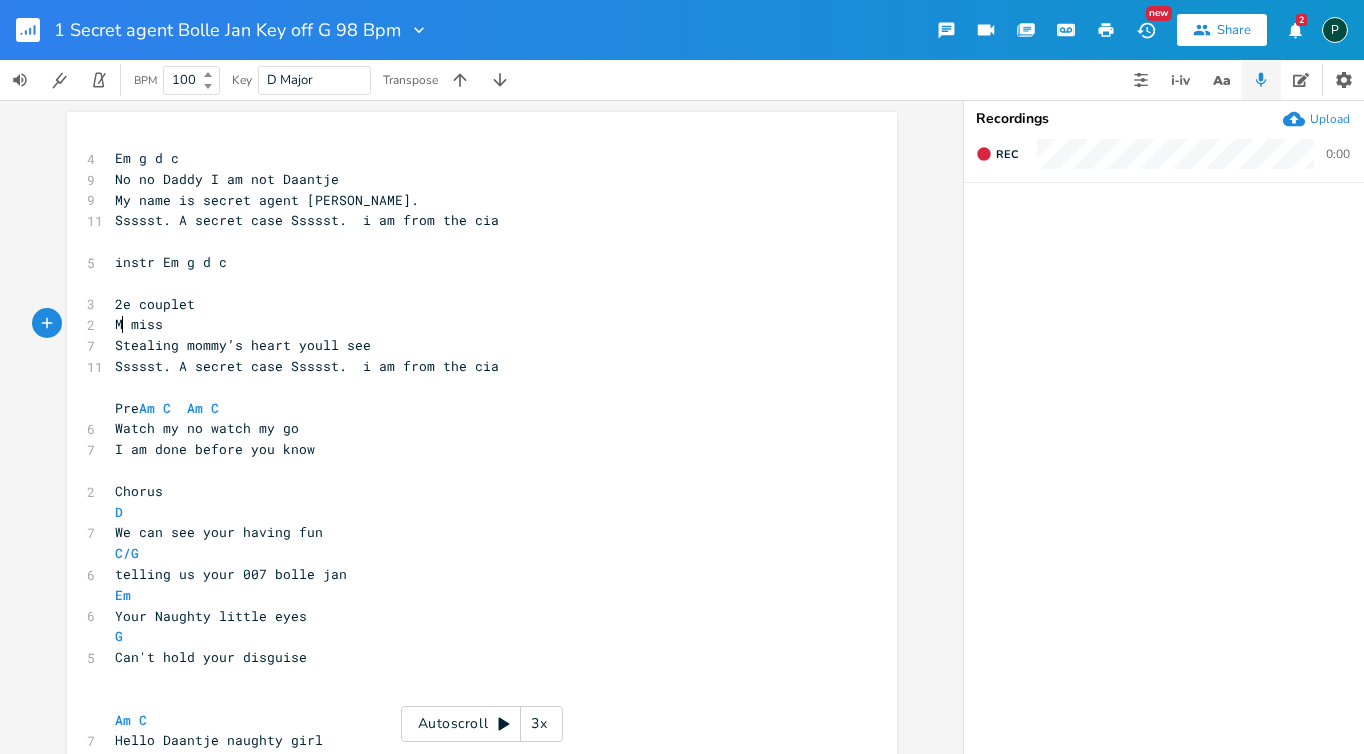 type on "My" 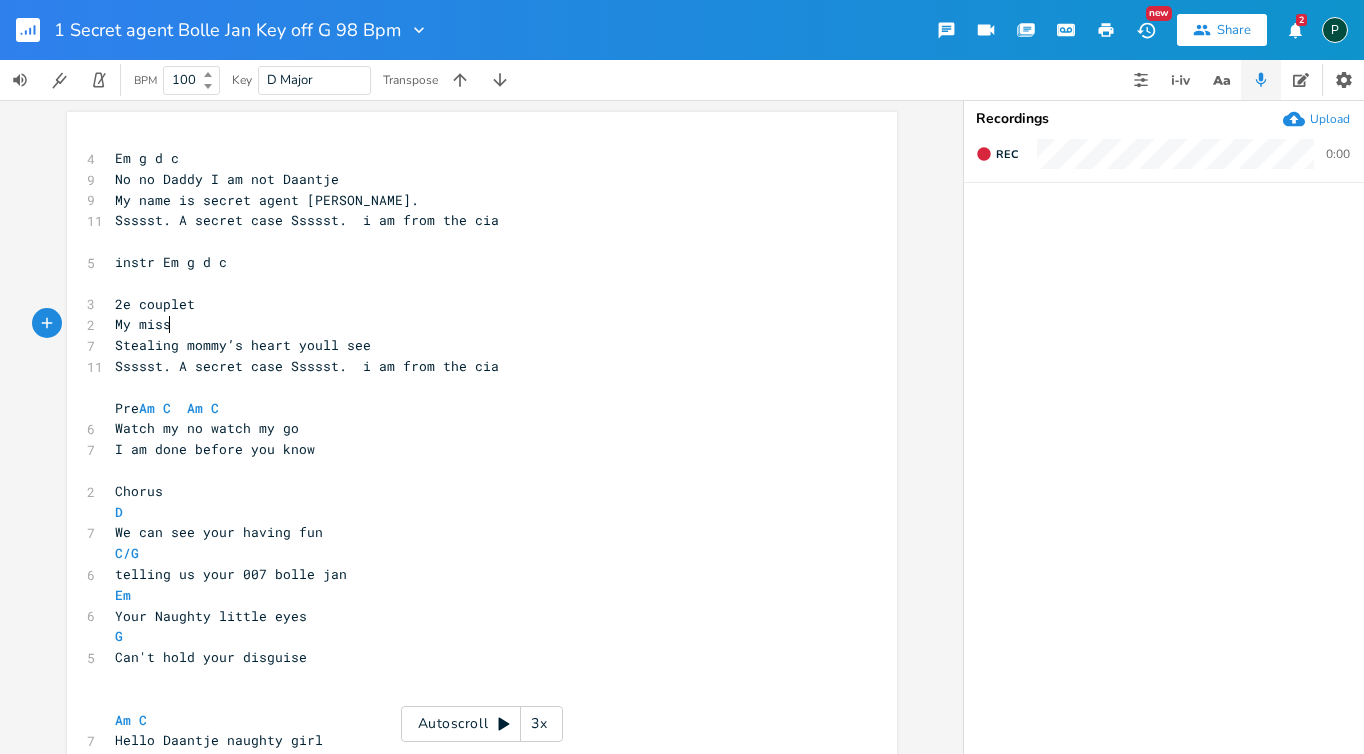 click on "My miss" at bounding box center [472, 324] 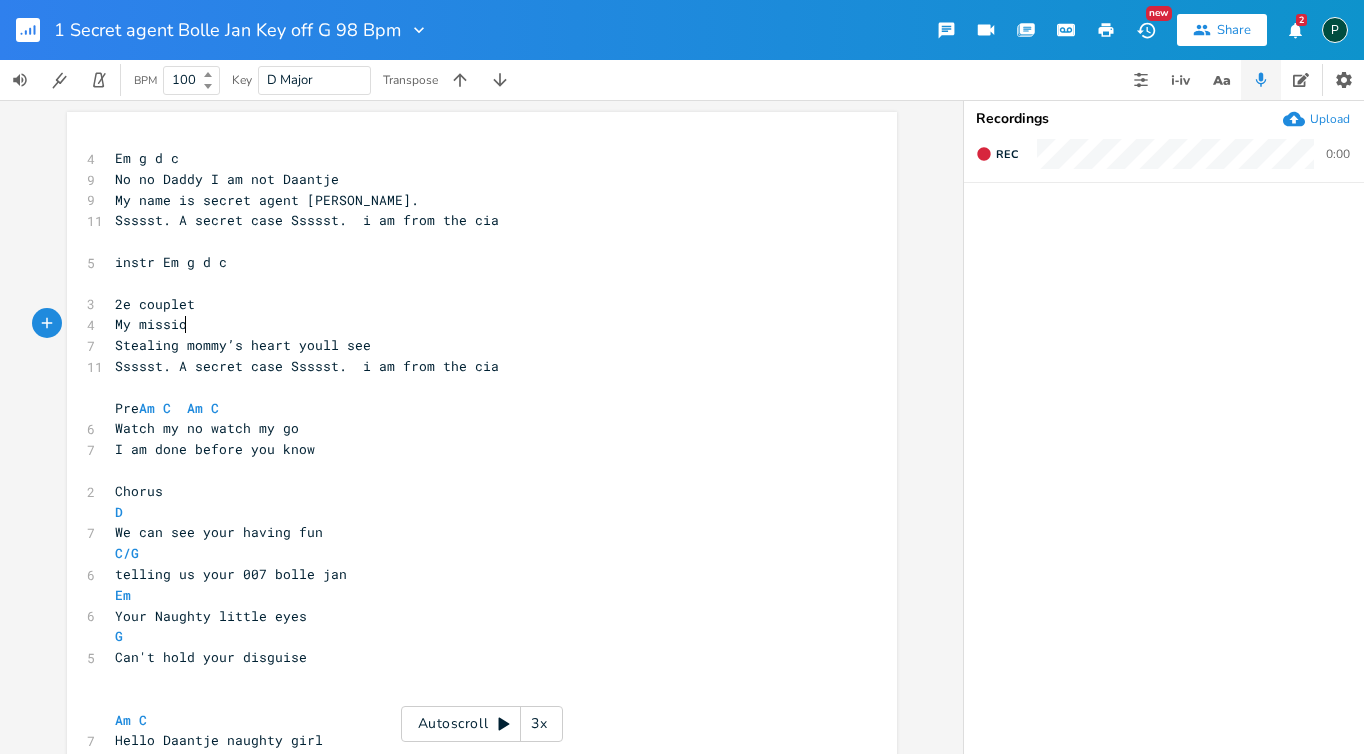 type on "ion" 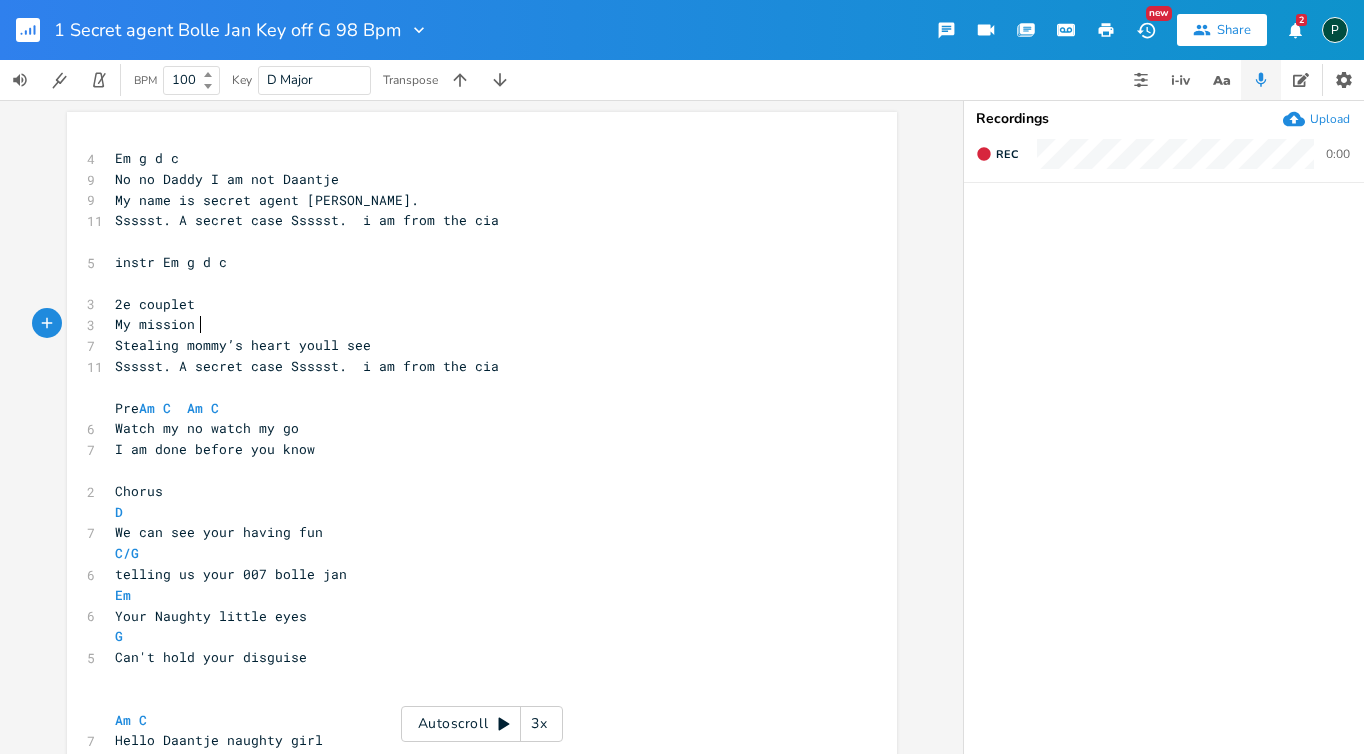 scroll, scrollTop: 0, scrollLeft: 20, axis: horizontal 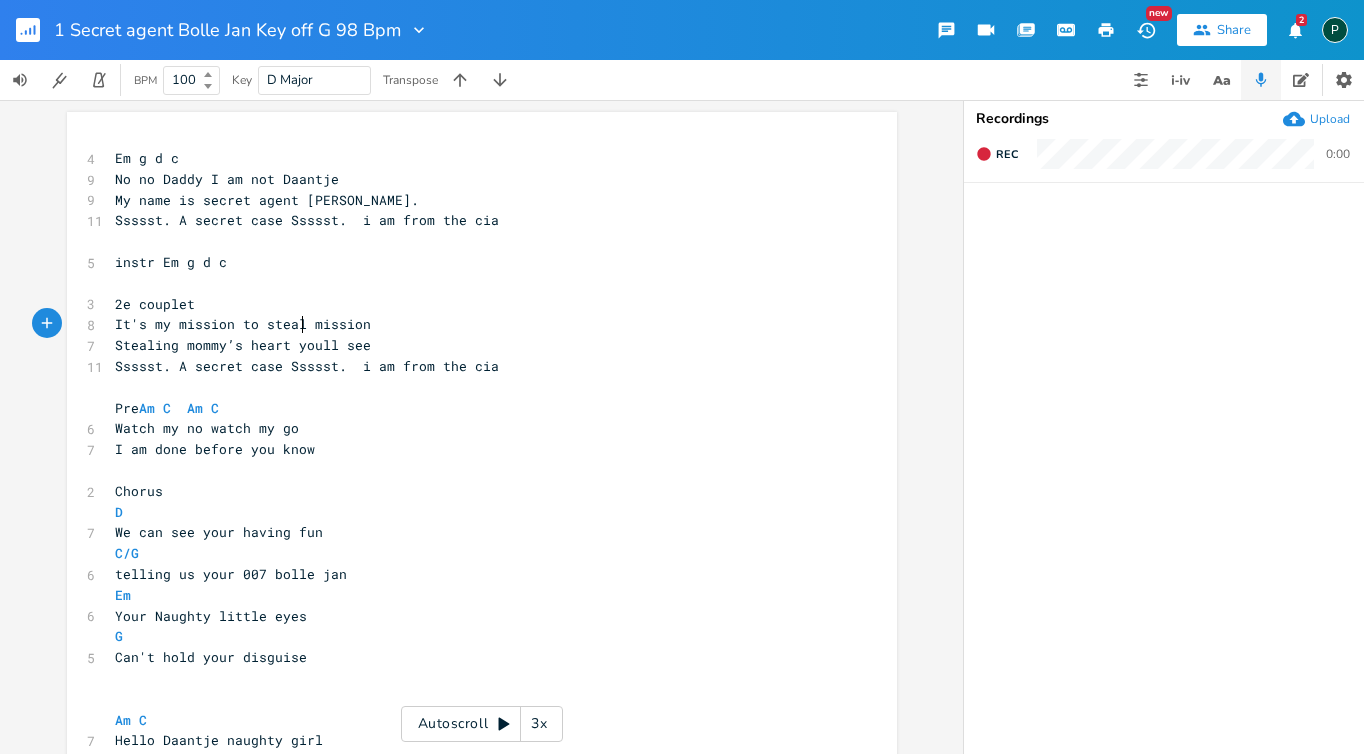 type on "It's my mission to steal" 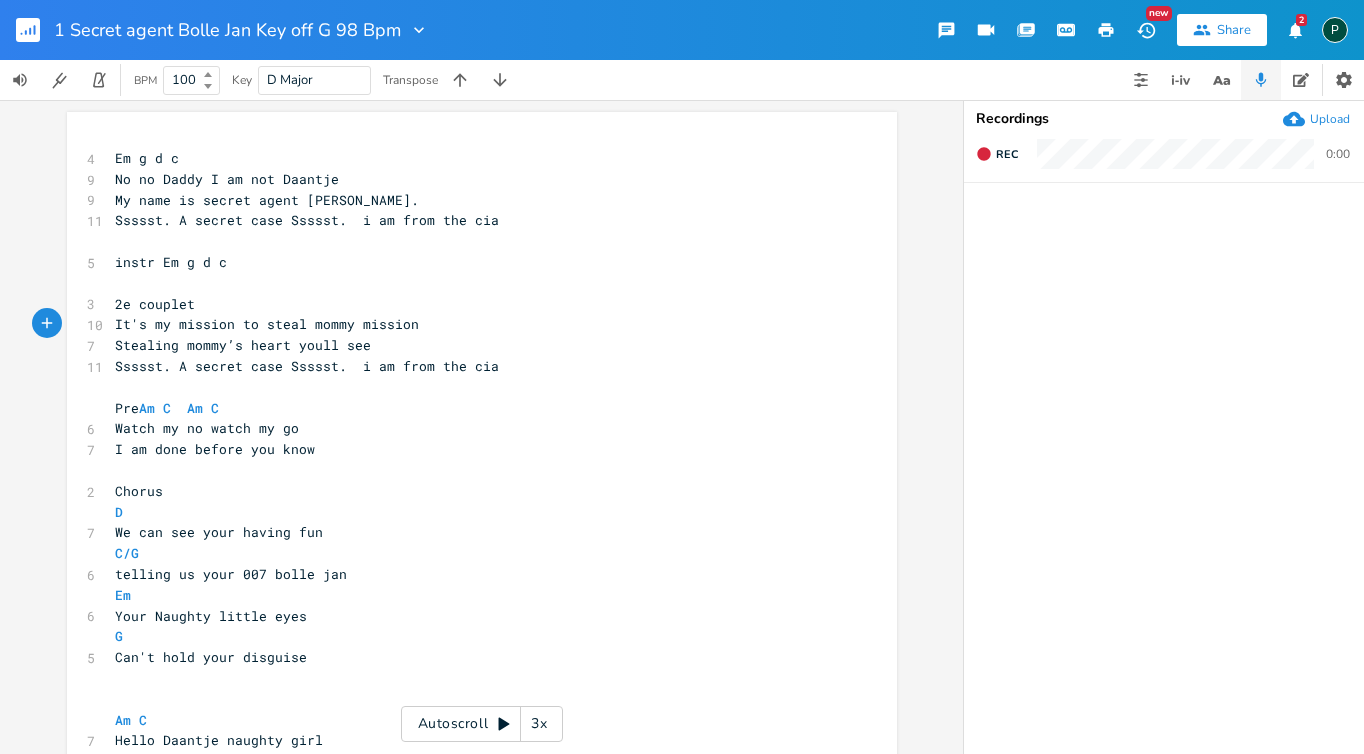 scroll, scrollTop: 0, scrollLeft: 60, axis: horizontal 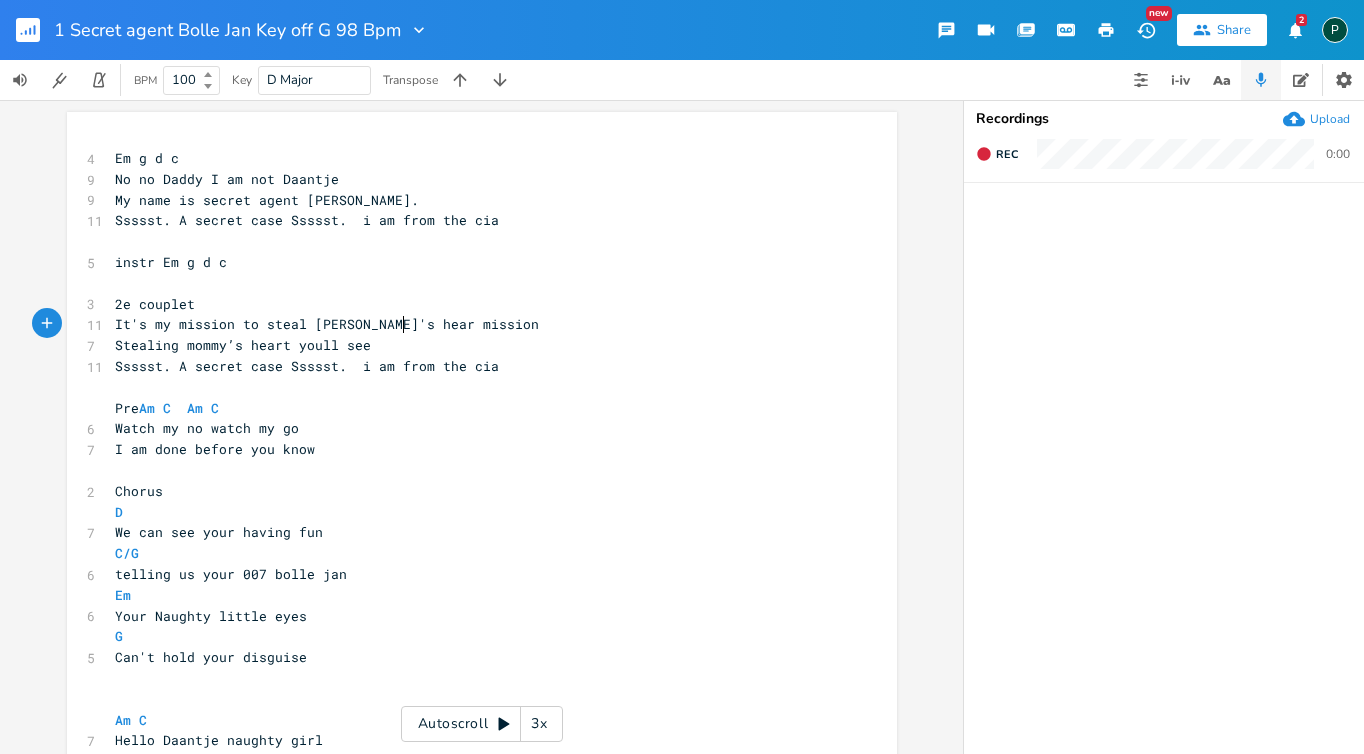 type on "mommy's heart" 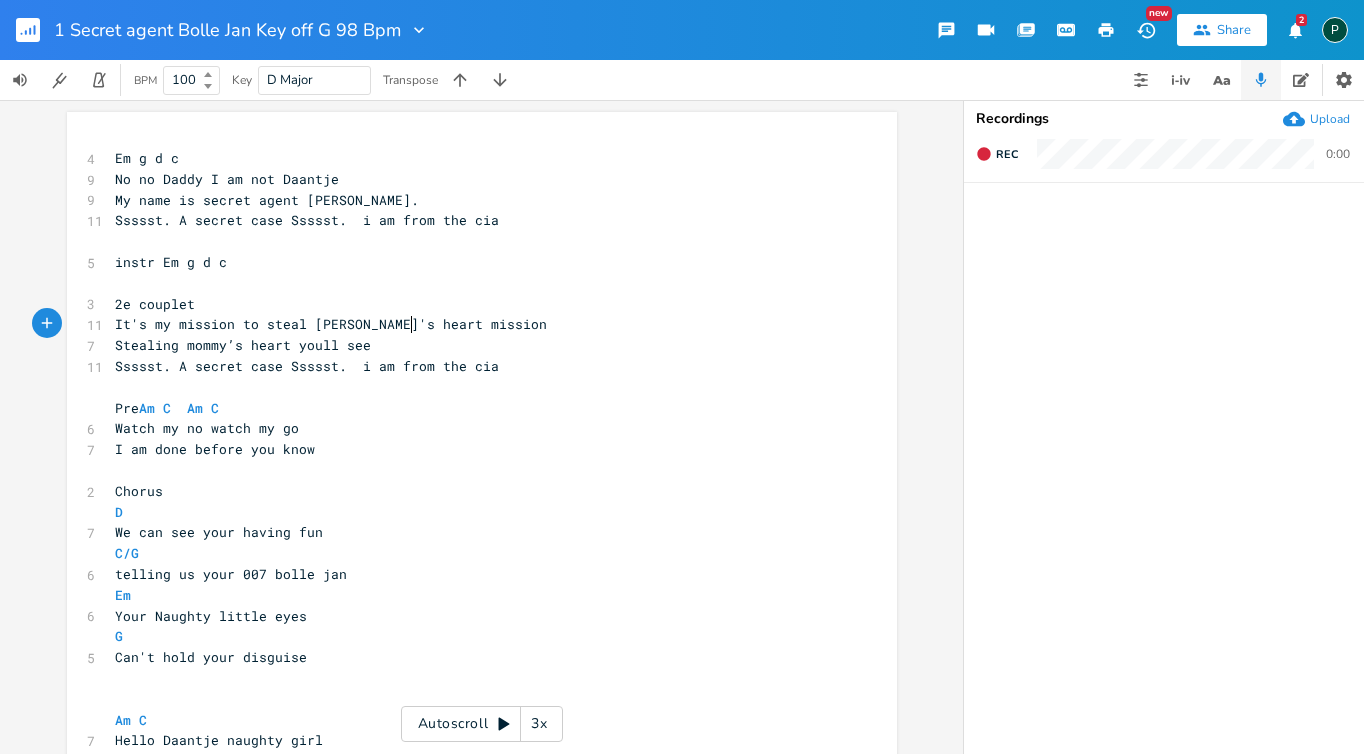 scroll, scrollTop: 0, scrollLeft: 94, axis: horizontal 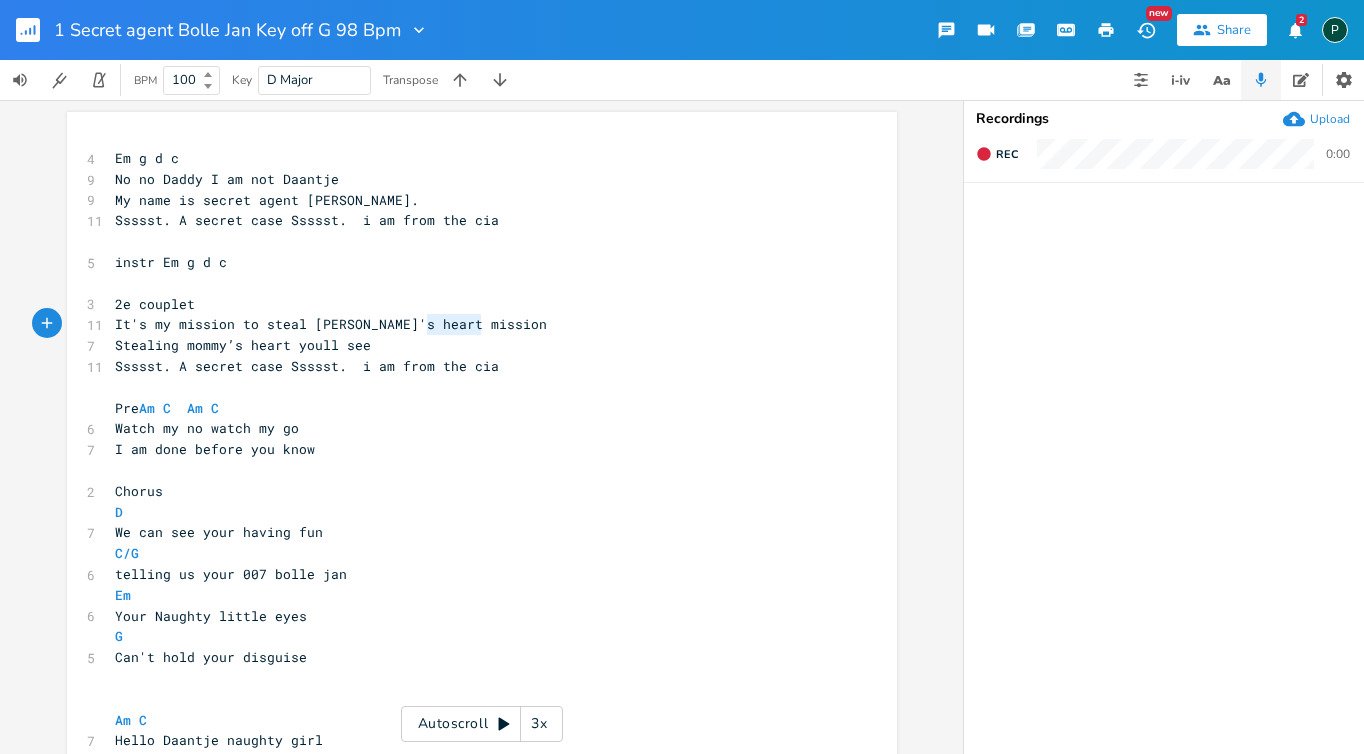 type on "mission" 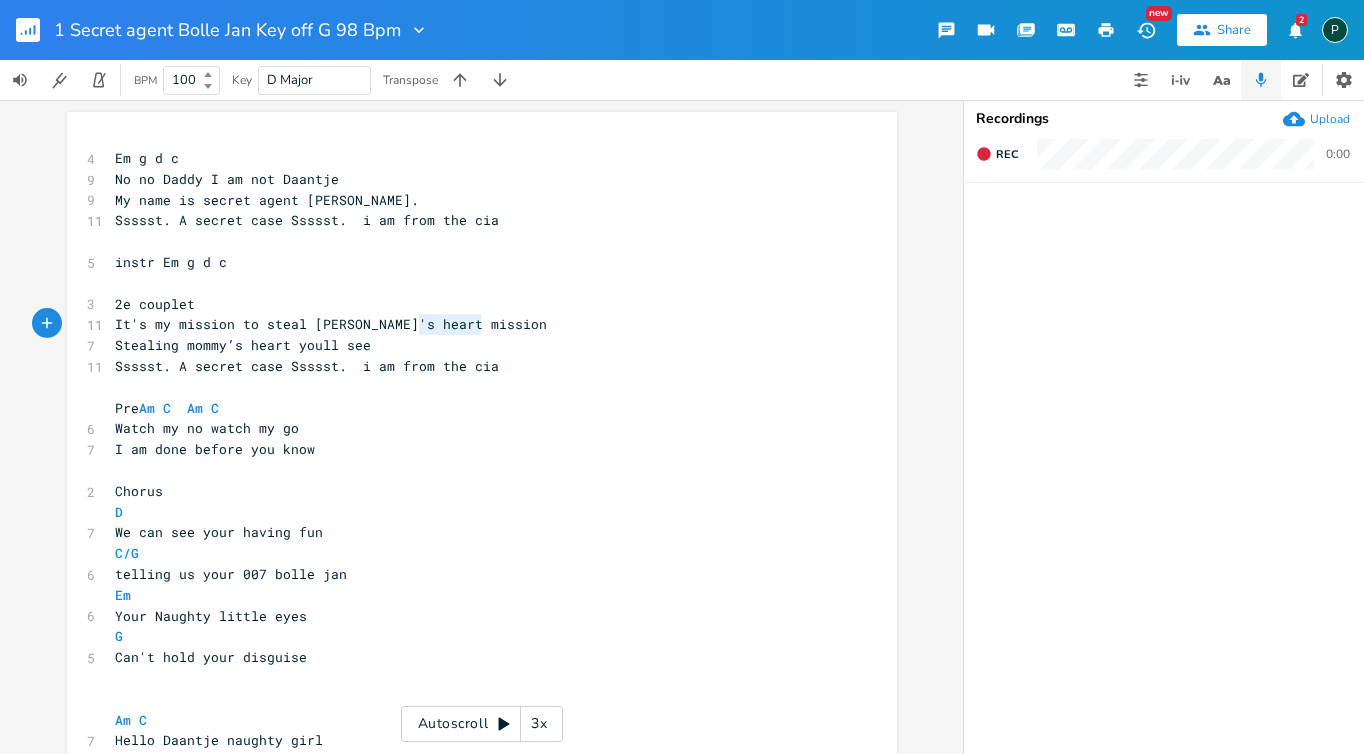 drag, startPoint x: 481, startPoint y: 325, endPoint x: 414, endPoint y: 321, distance: 67.11929 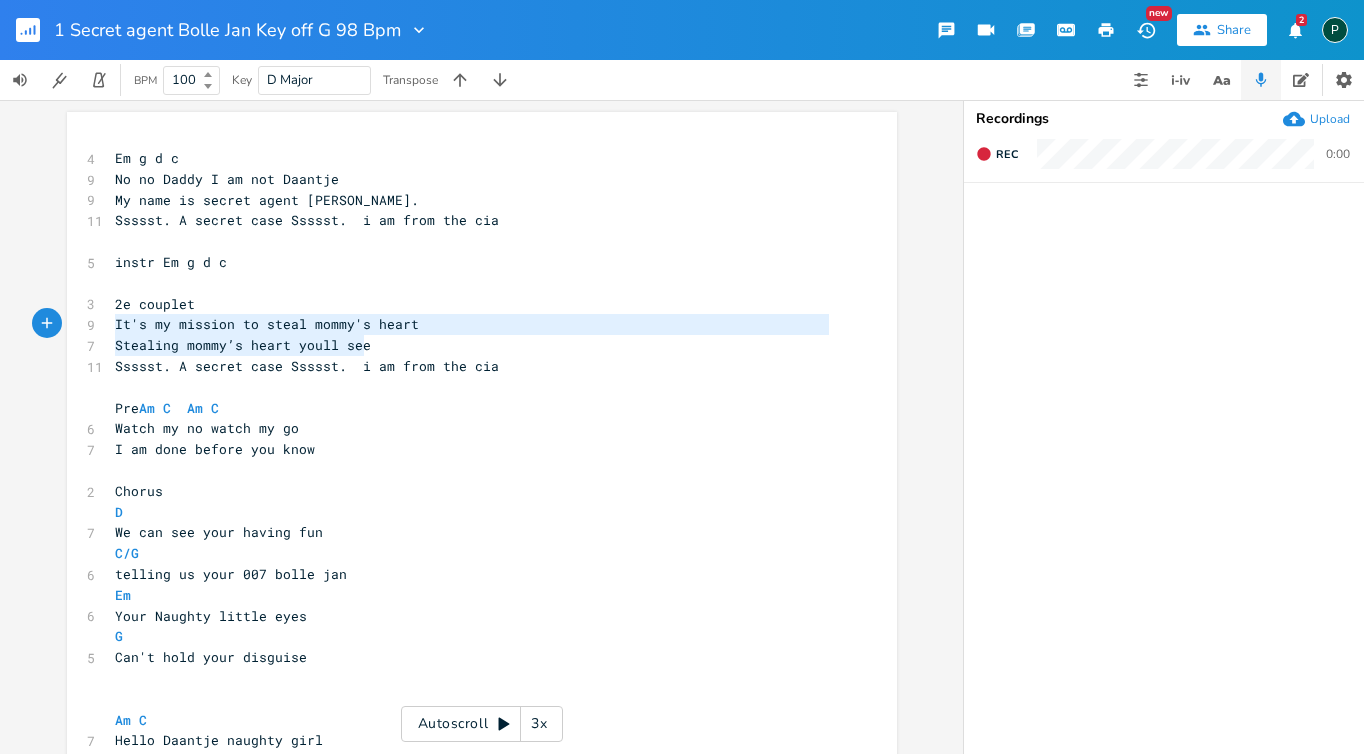 type on "Stealing mommy’s heart youll see" 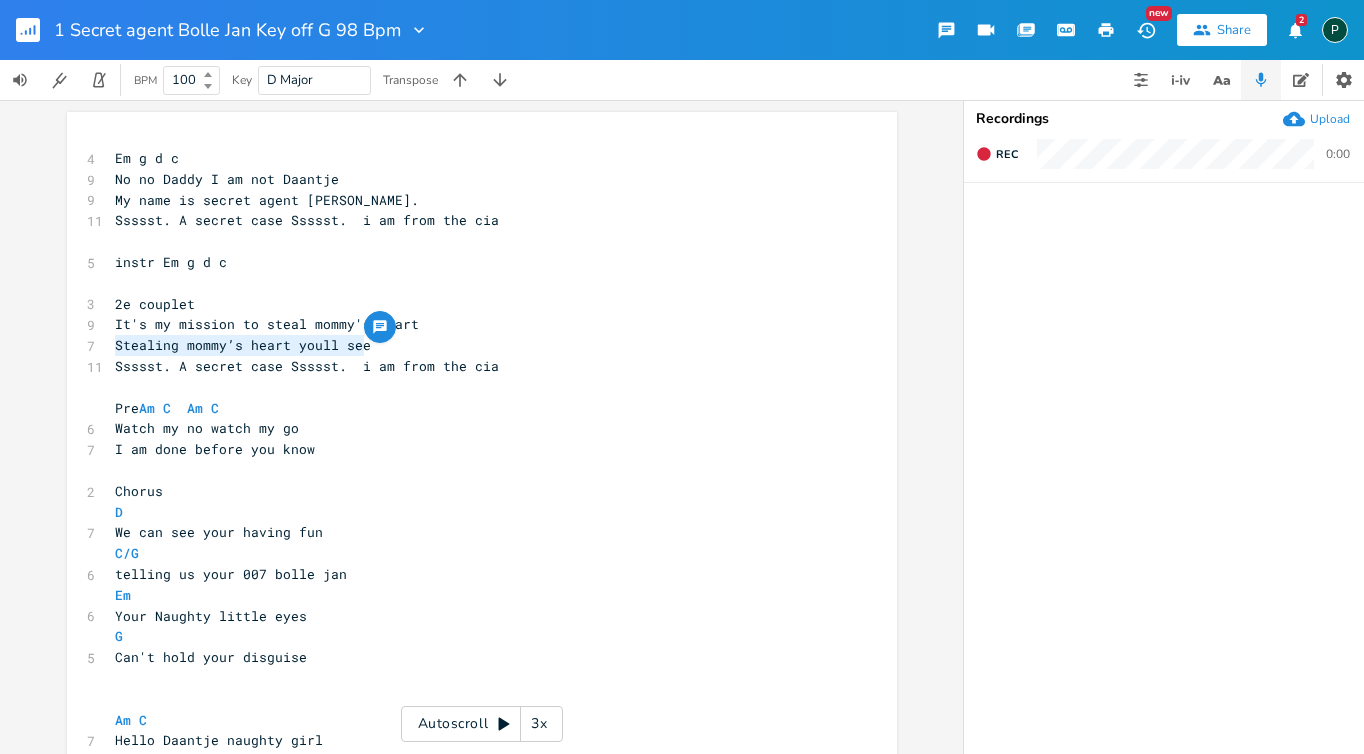 drag, startPoint x: 368, startPoint y: 346, endPoint x: 101, endPoint y: 341, distance: 267.0468 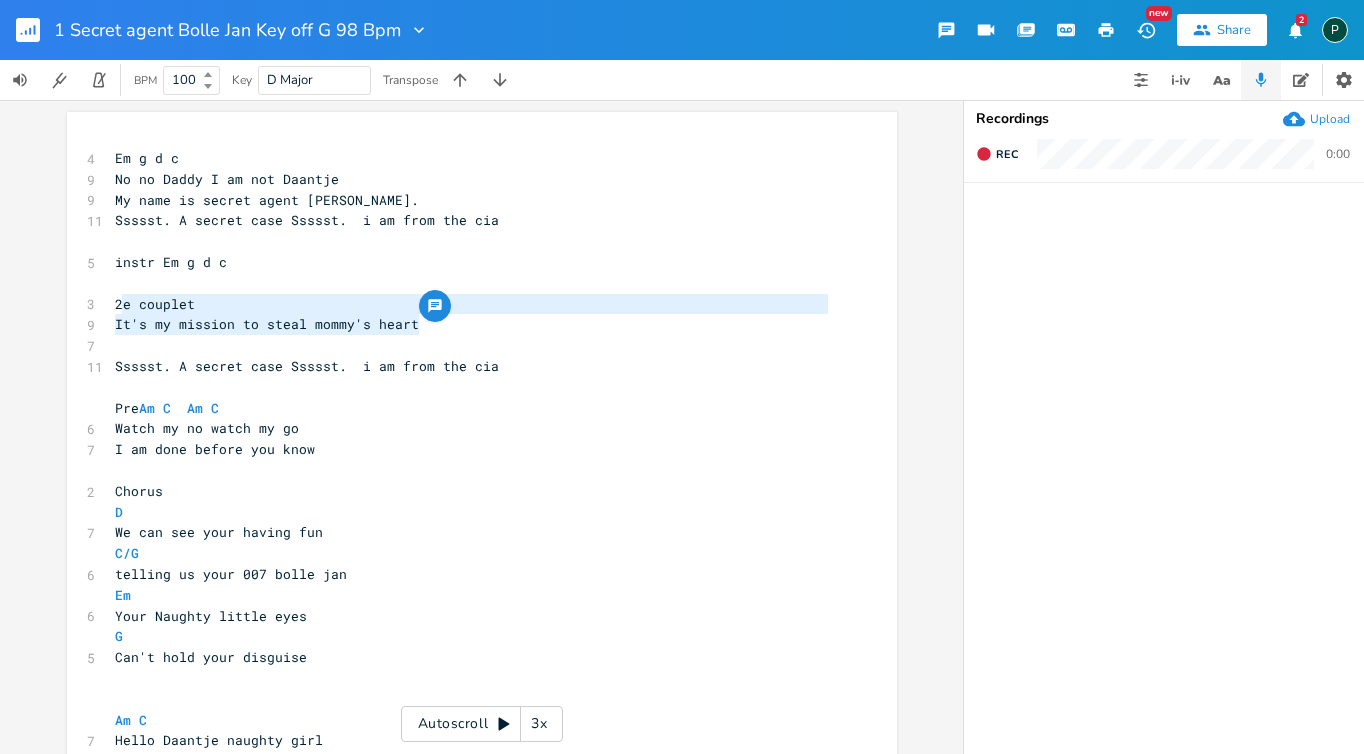 type on "2e couplet
It's my mission to steal [PERSON_NAME]'s heart" 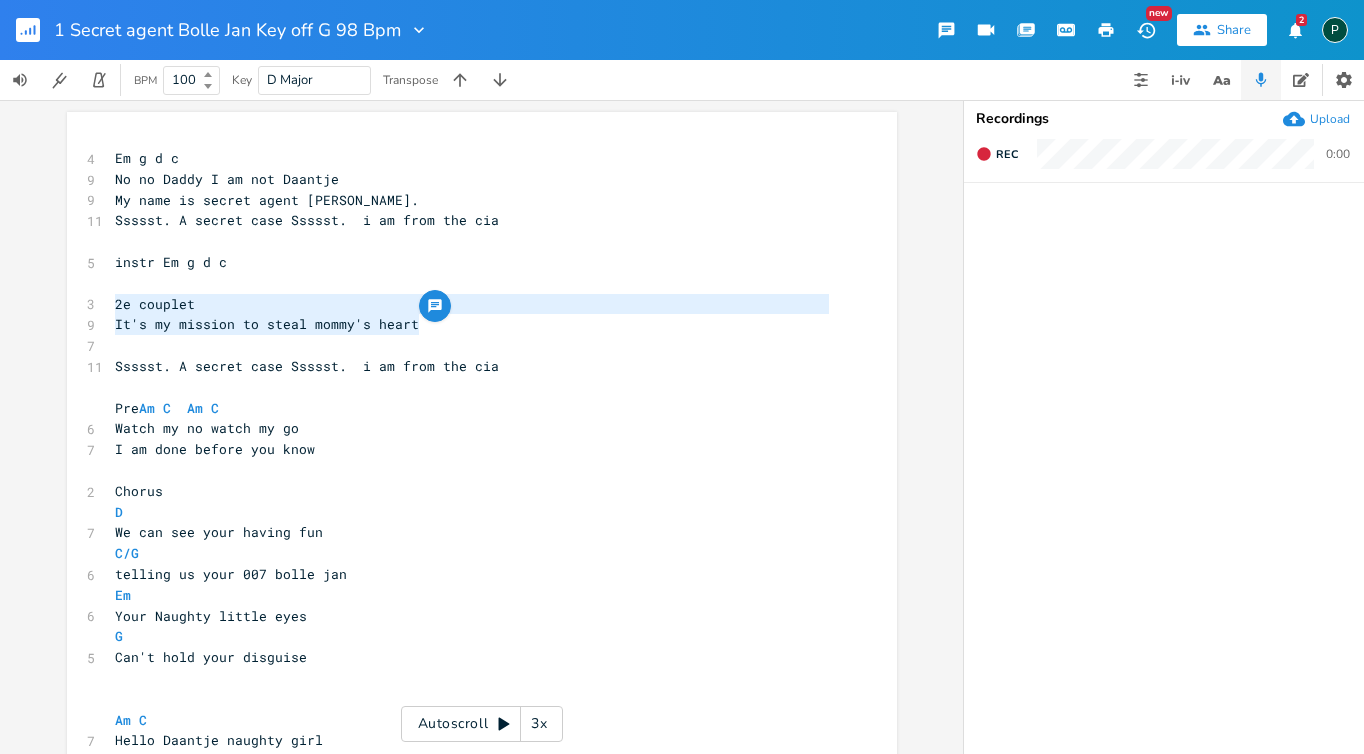 drag, startPoint x: 415, startPoint y: 324, endPoint x: 95, endPoint y: 298, distance: 321.0545 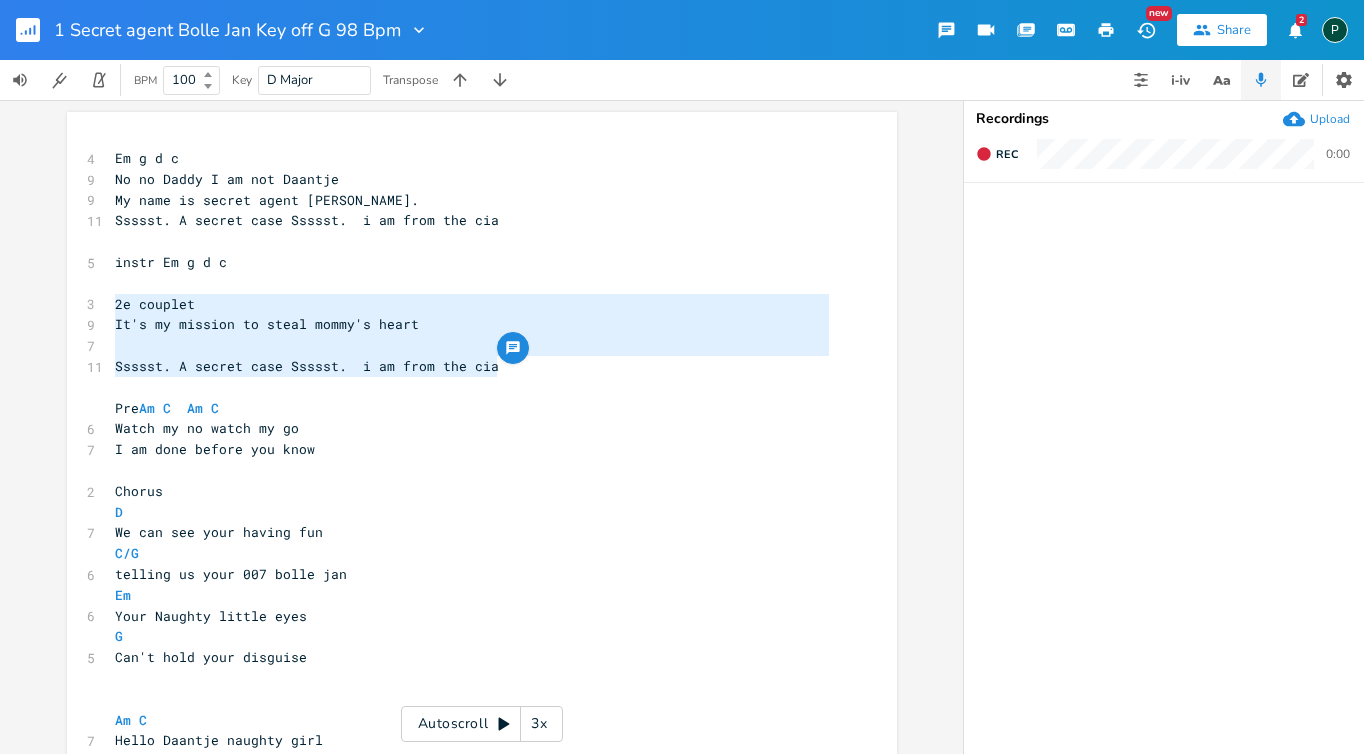 drag, startPoint x: 497, startPoint y: 369, endPoint x: 87, endPoint y: 301, distance: 415.60077 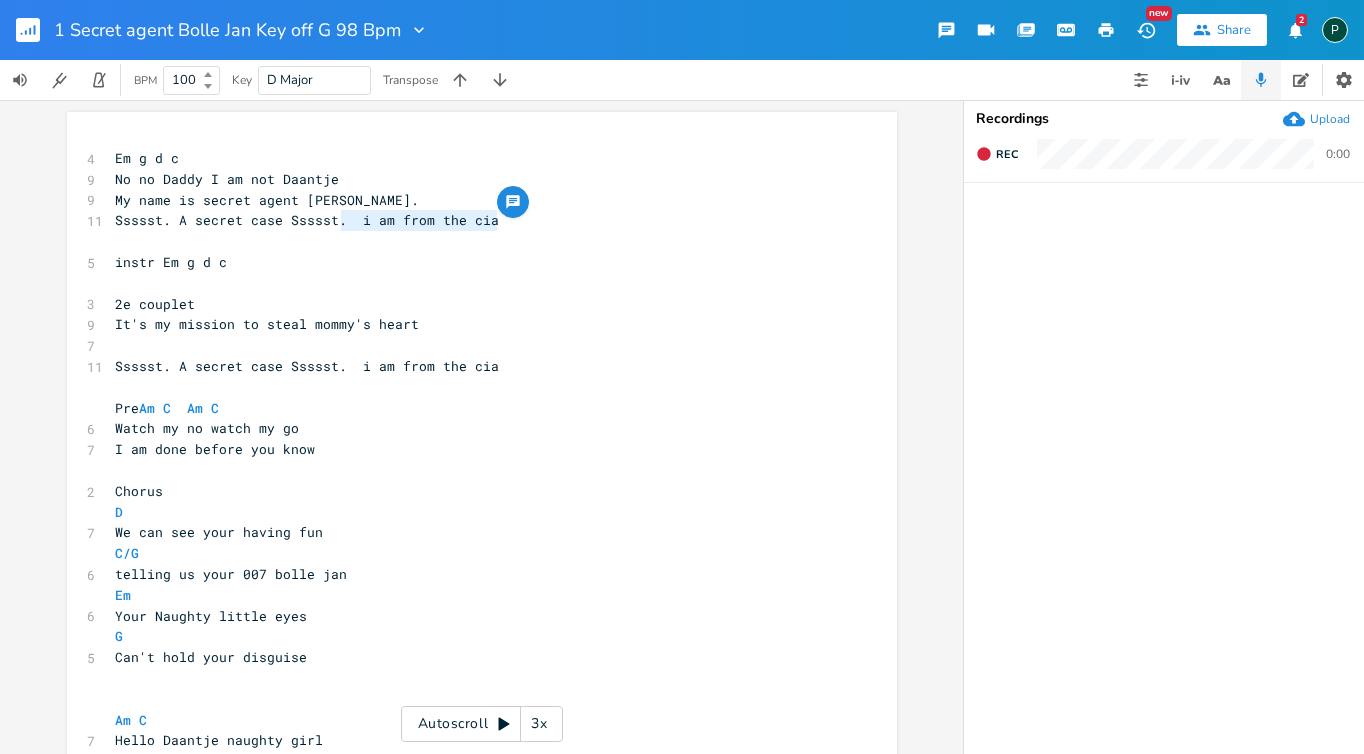 type on ".  i am from the cia" 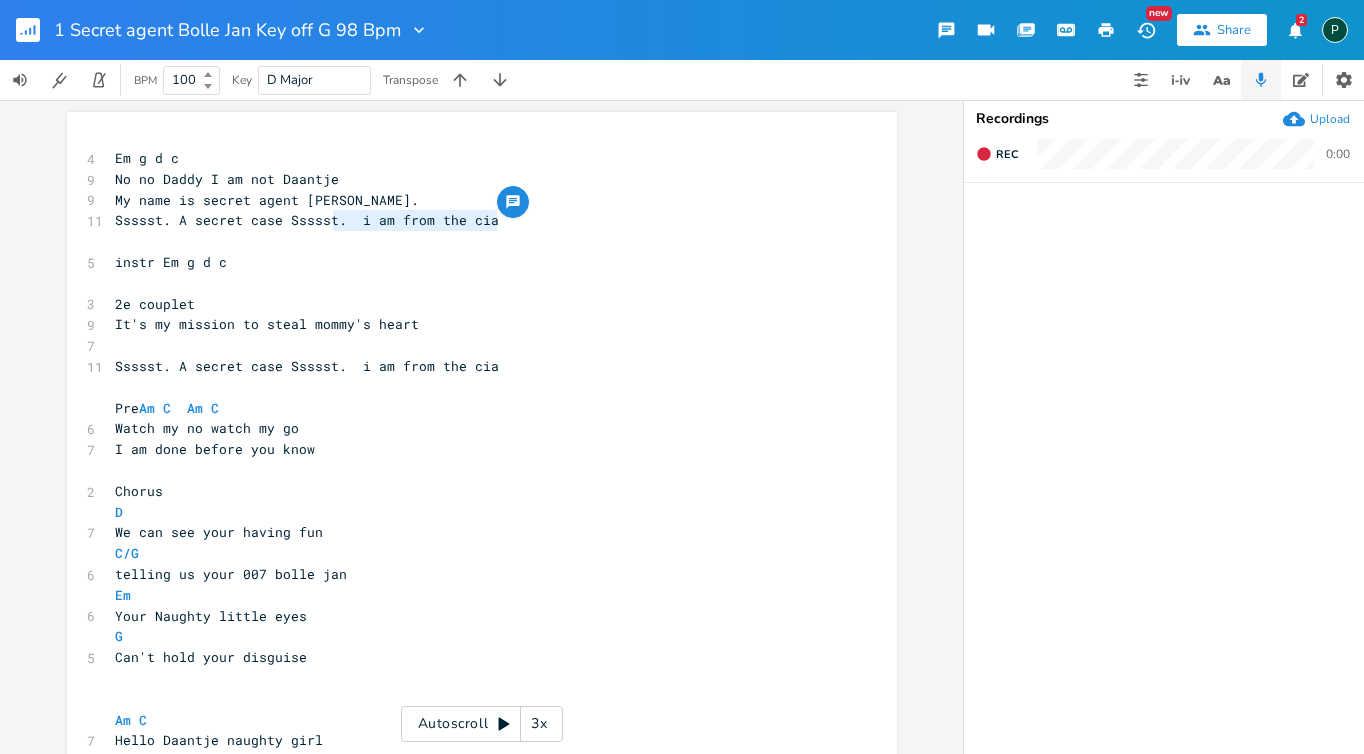 drag, startPoint x: 493, startPoint y: 223, endPoint x: 329, endPoint y: 228, distance: 164.0762 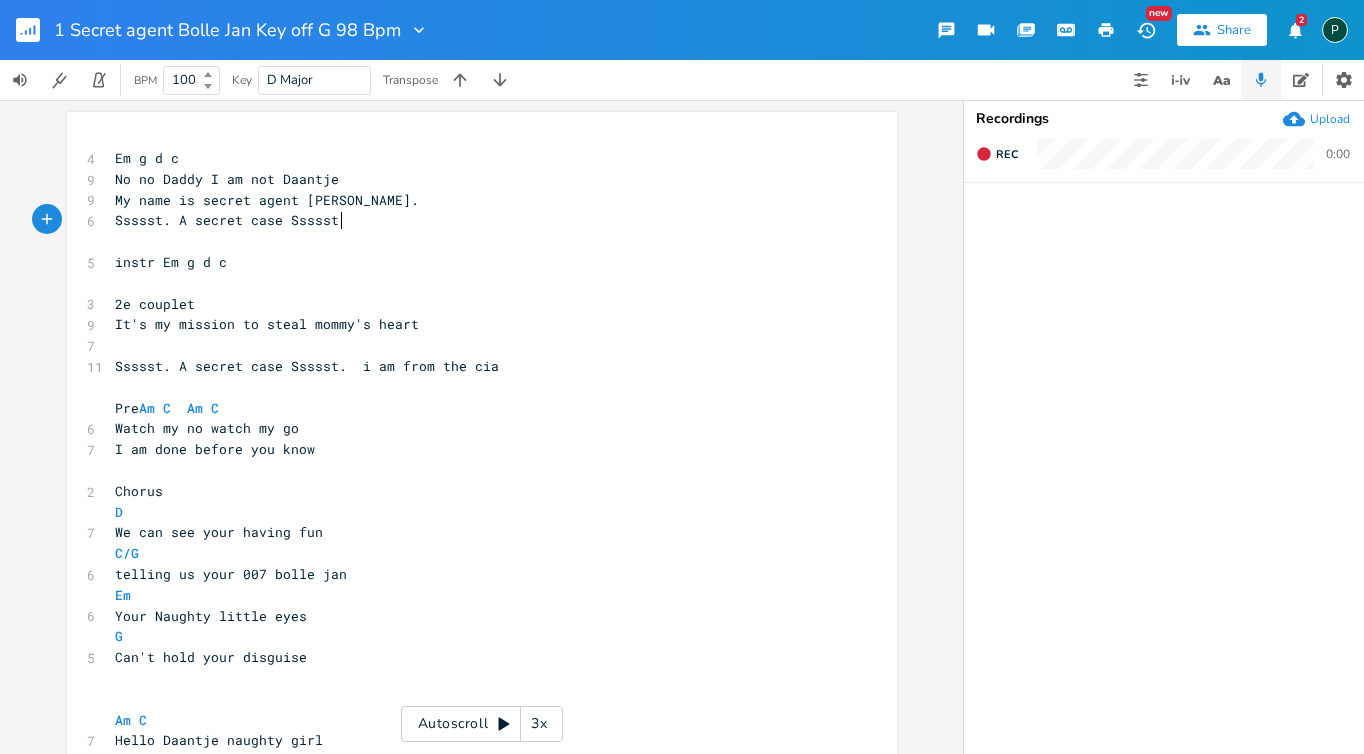 scroll, scrollTop: 0, scrollLeft: 4, axis: horizontal 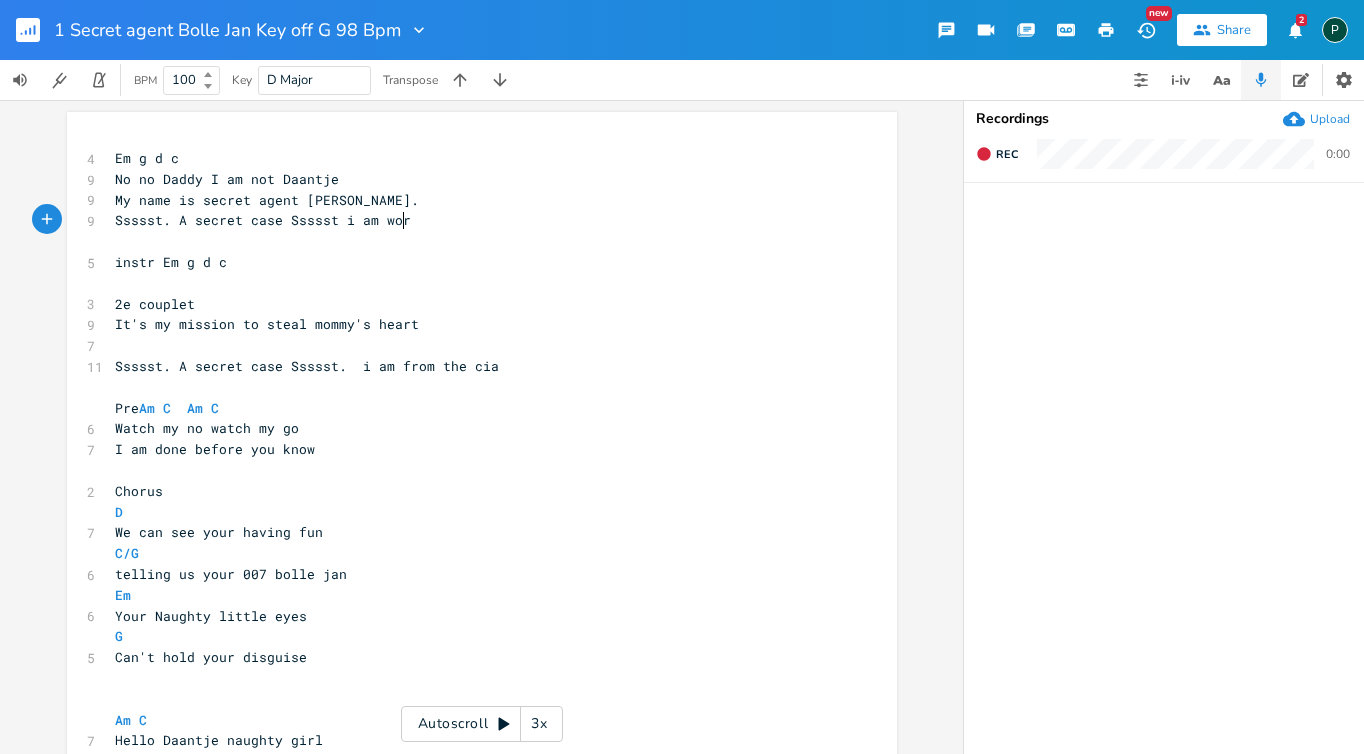 type on "i am wor" 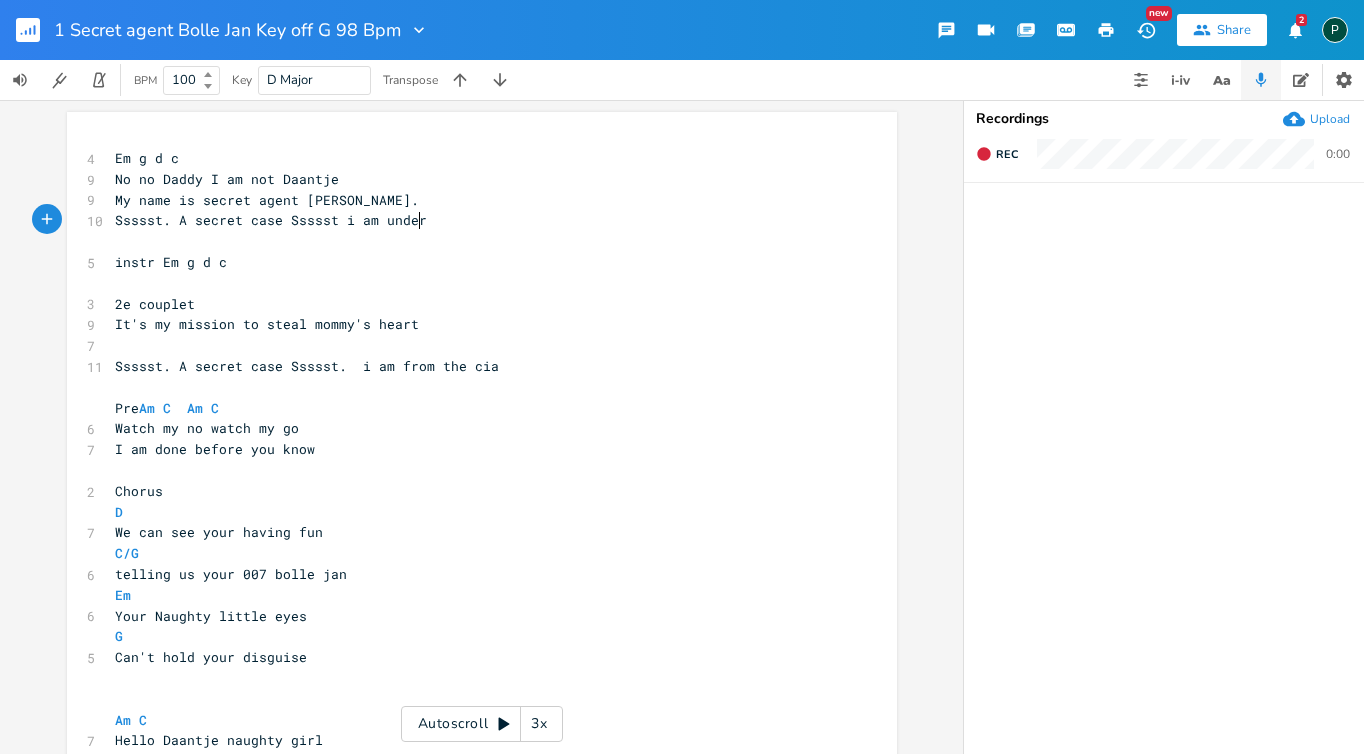 type on "underv" 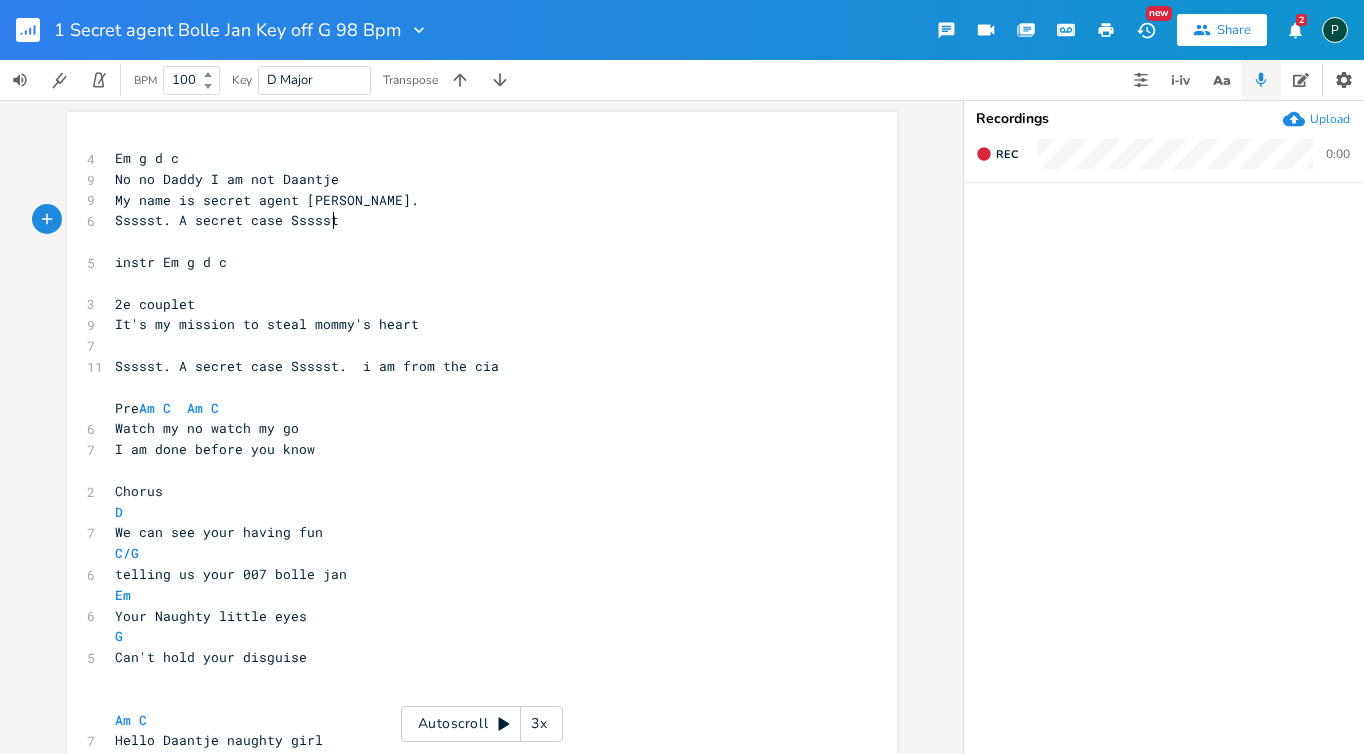 click on "Ssssst. A secret case Ssssst" at bounding box center [227, 220] 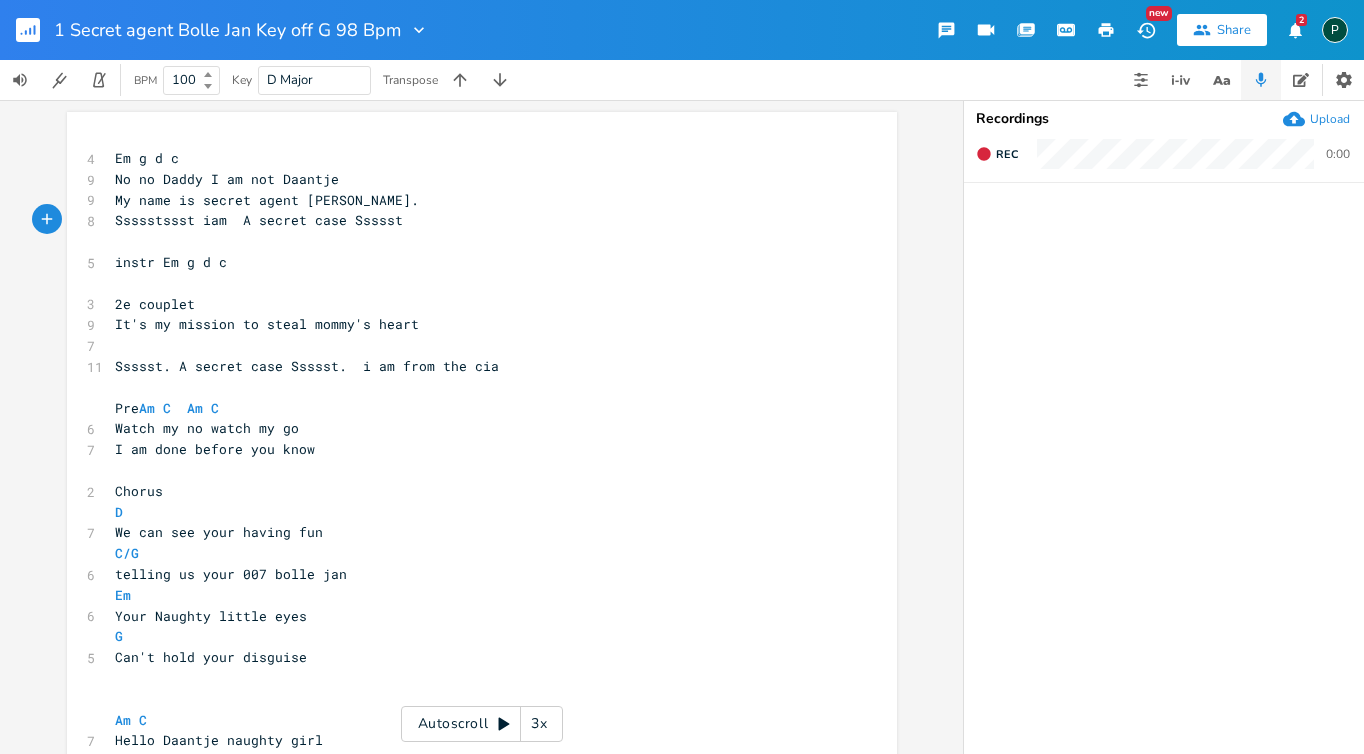 type on "ssst iam i" 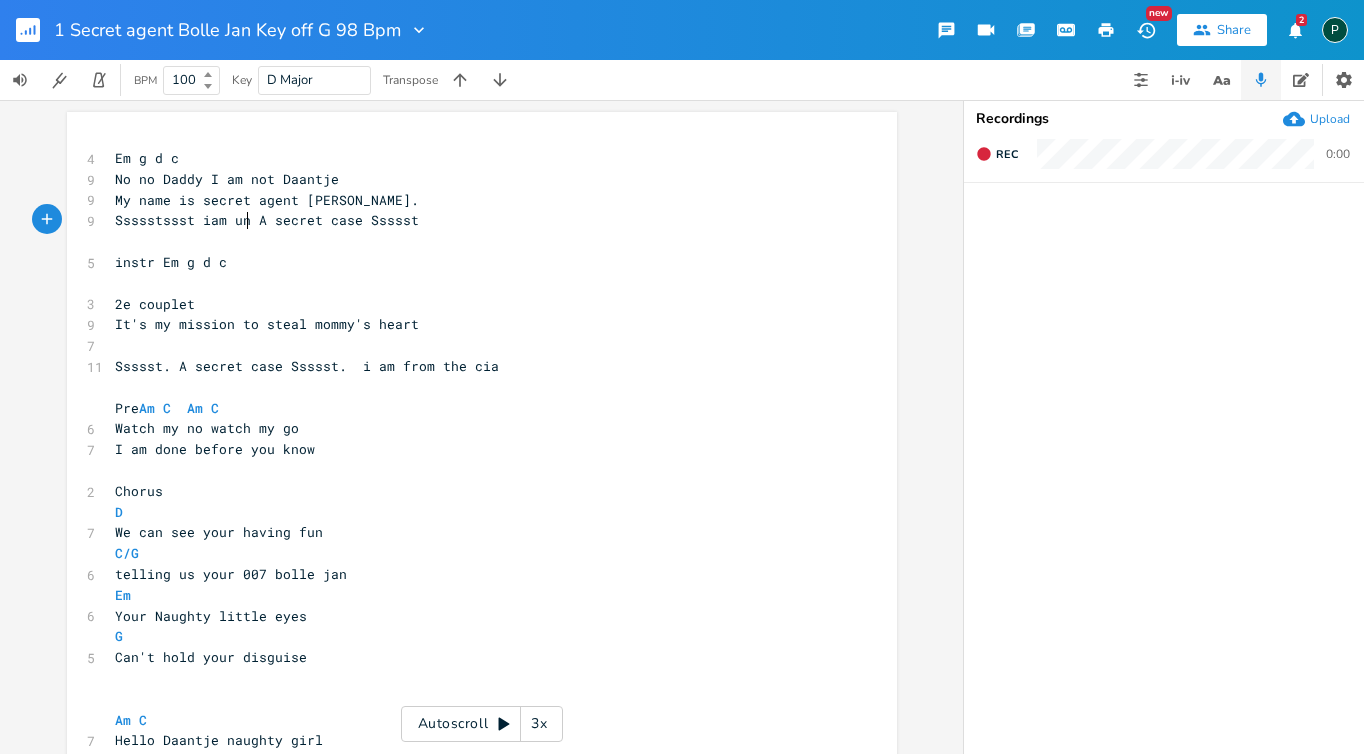 type on "unc" 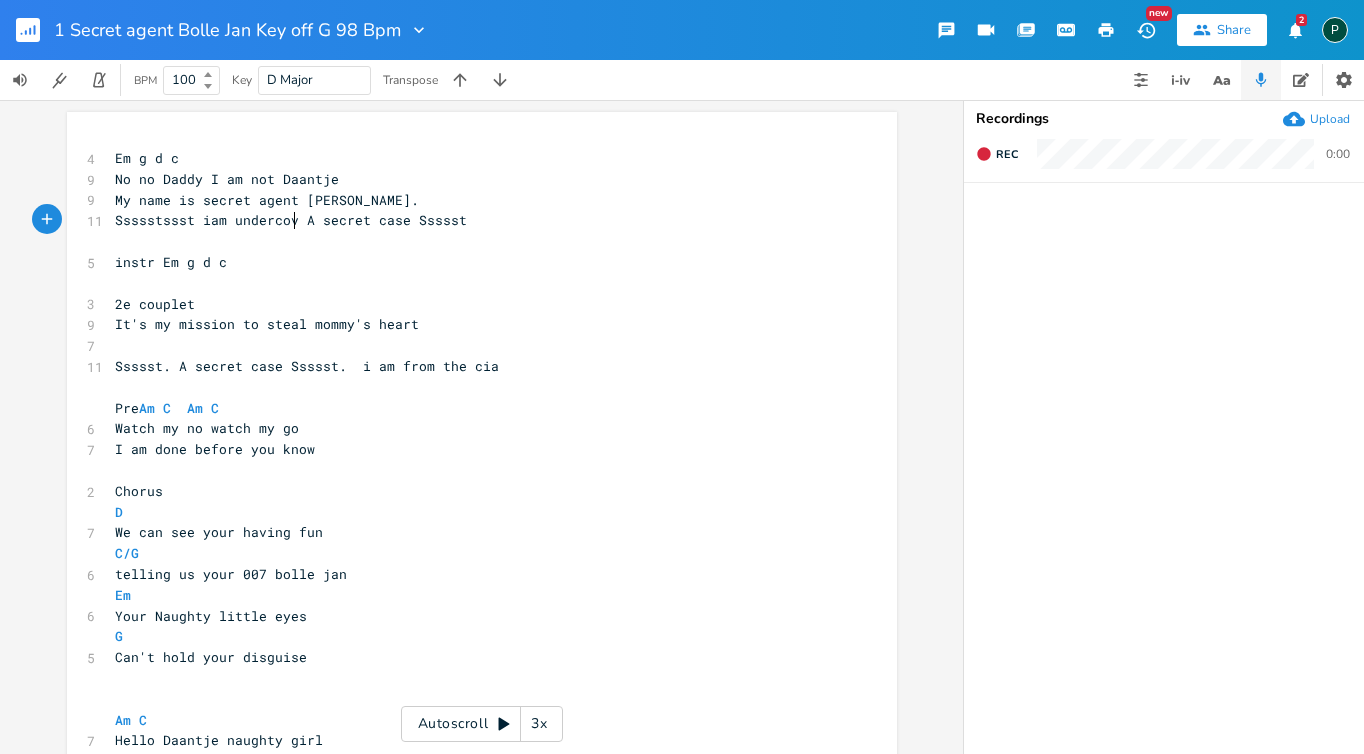 type on "dercover" 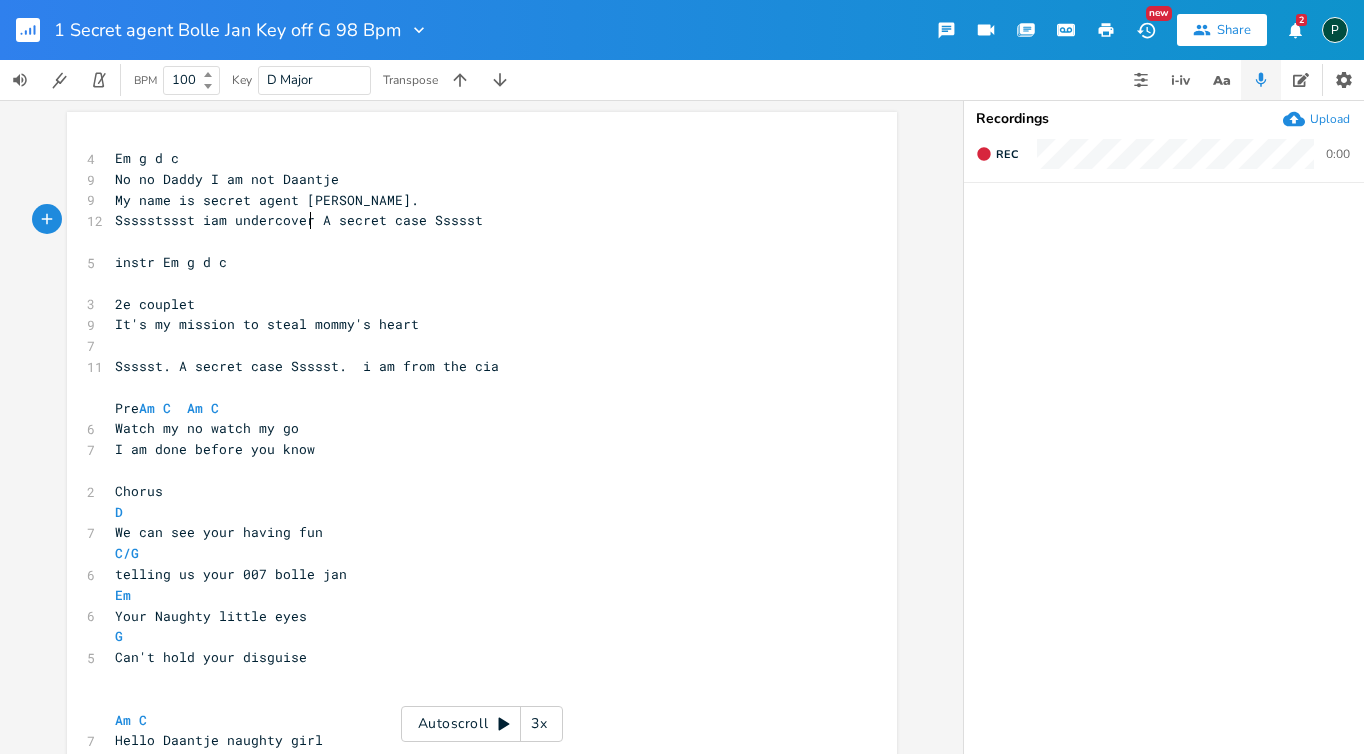 scroll, scrollTop: 0, scrollLeft: 50, axis: horizontal 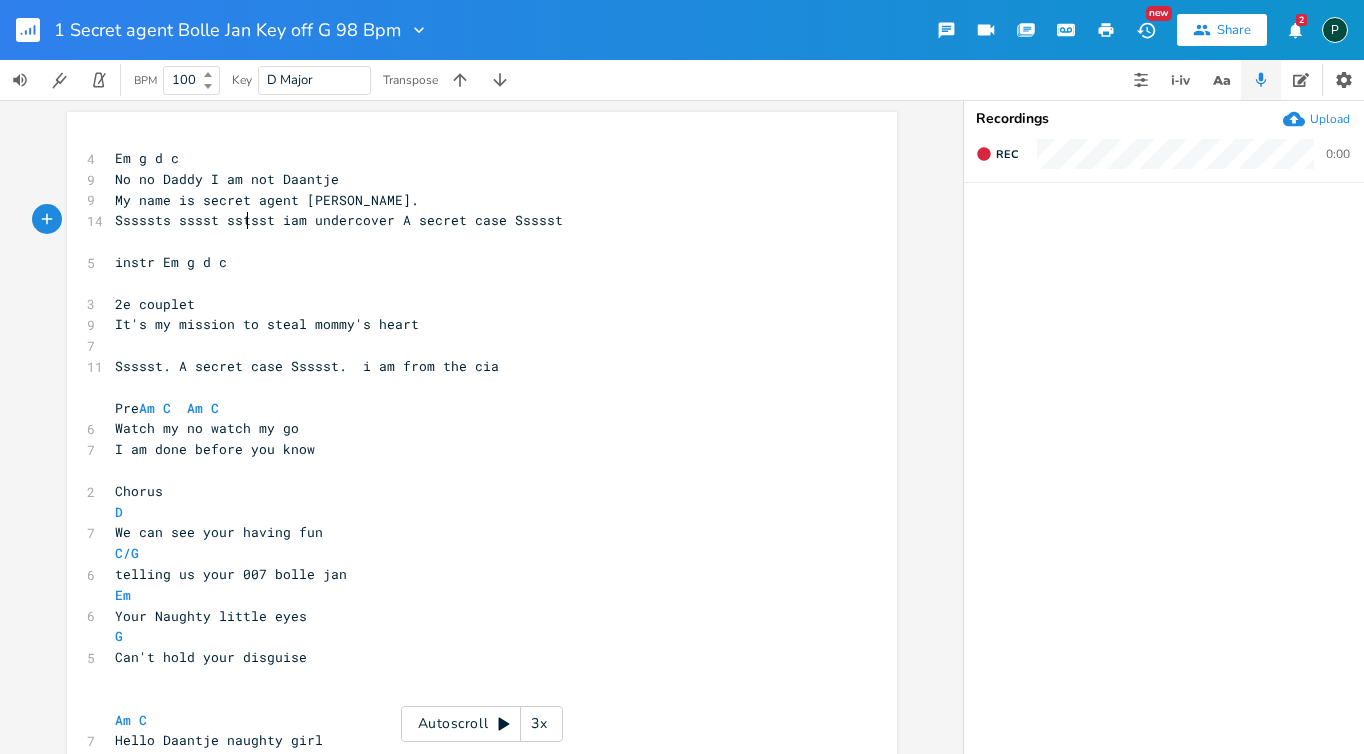 type on "sssst sst" 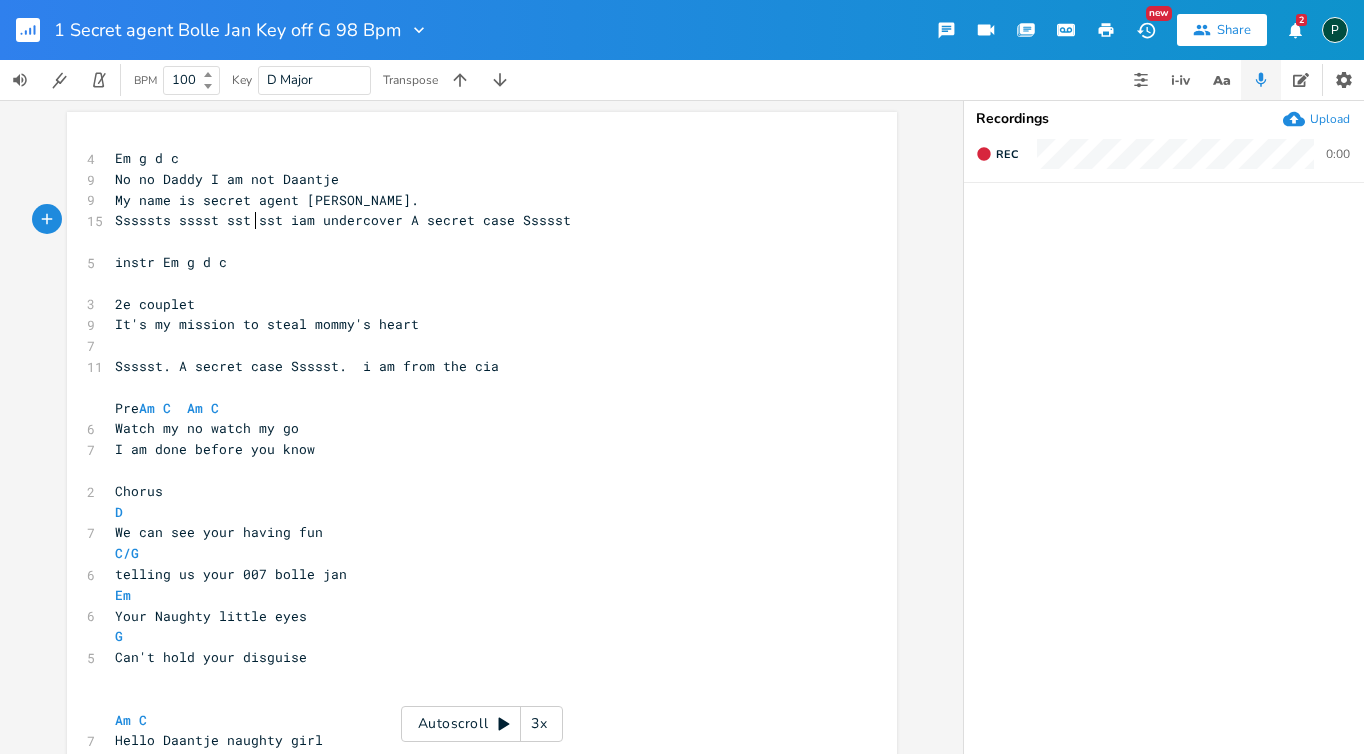 scroll, scrollTop: 0, scrollLeft: 56, axis: horizontal 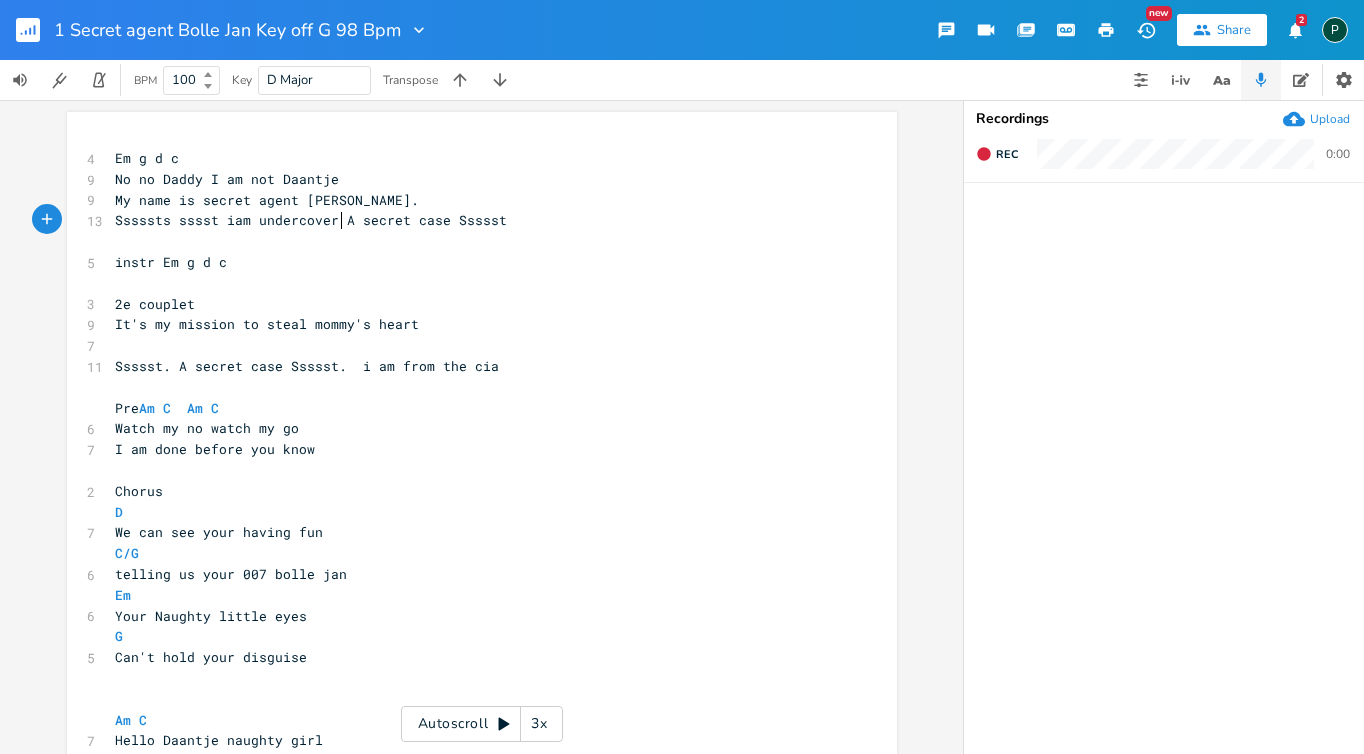 click on "Sssssts sssst iam undercover A secret case Ssssst" at bounding box center (311, 220) 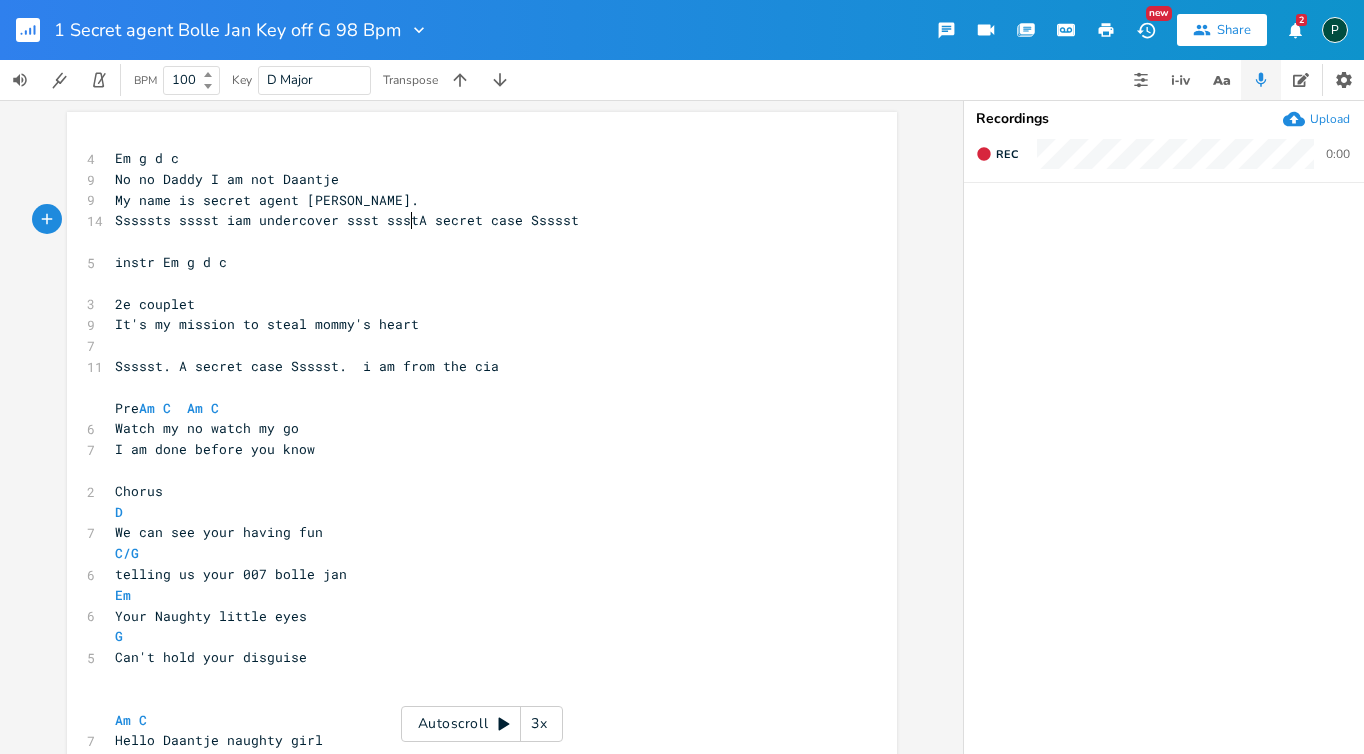 type on "ssst ssst" 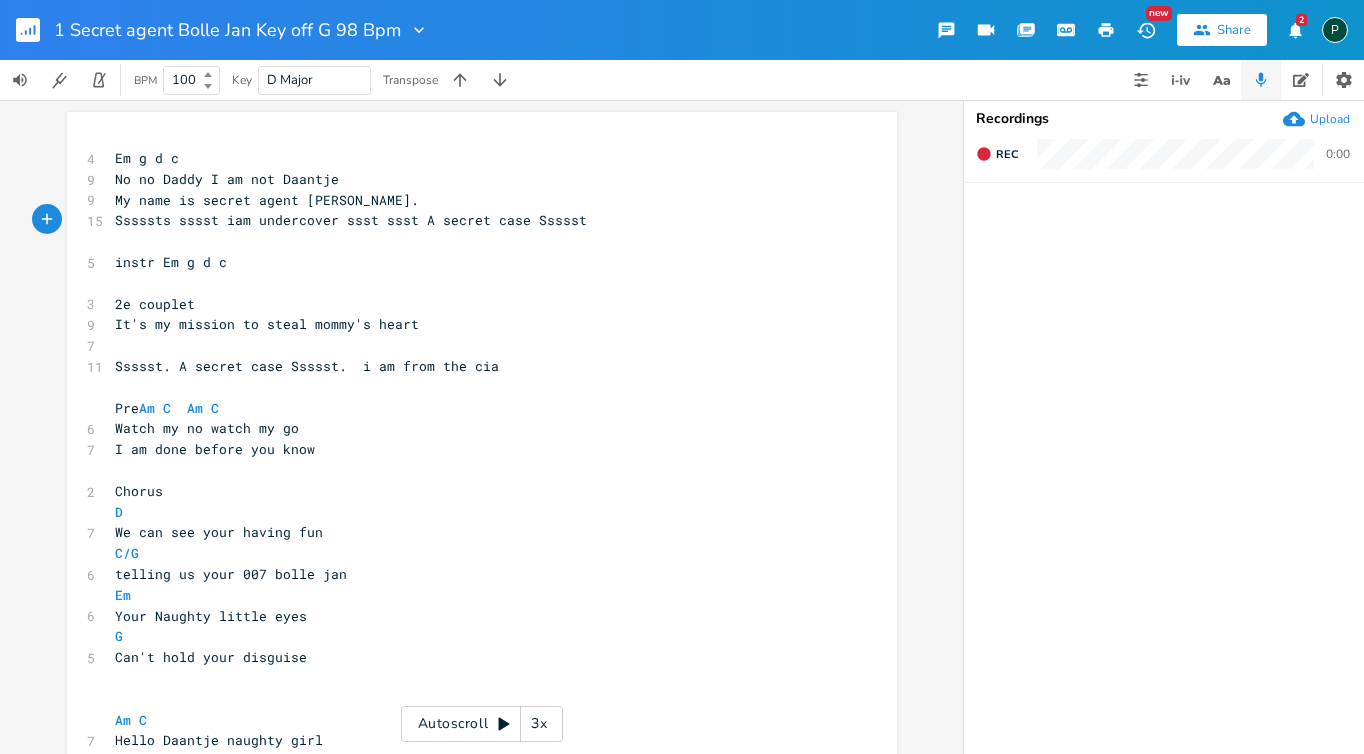 click on "Sssssts sssst iam undercover ssst ssst A secret case Ssssst" at bounding box center [472, 220] 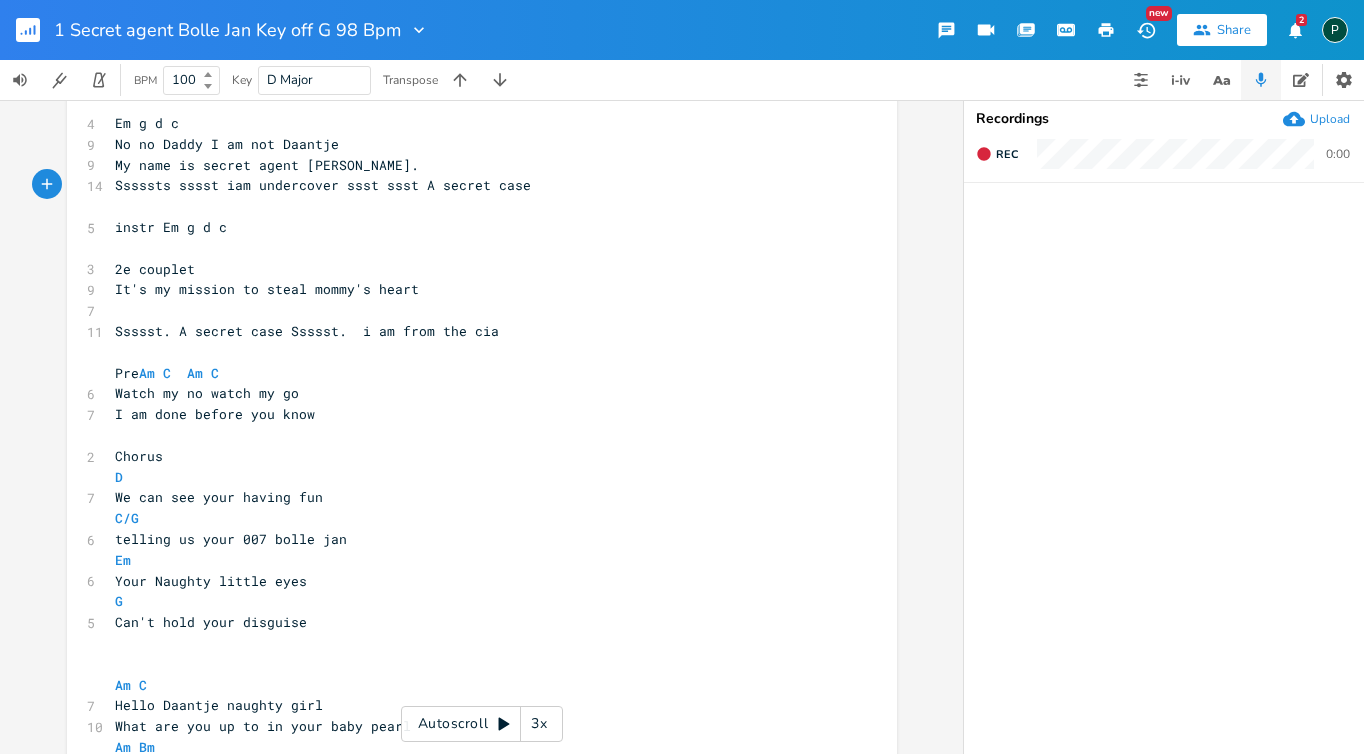 scroll, scrollTop: 37, scrollLeft: 0, axis: vertical 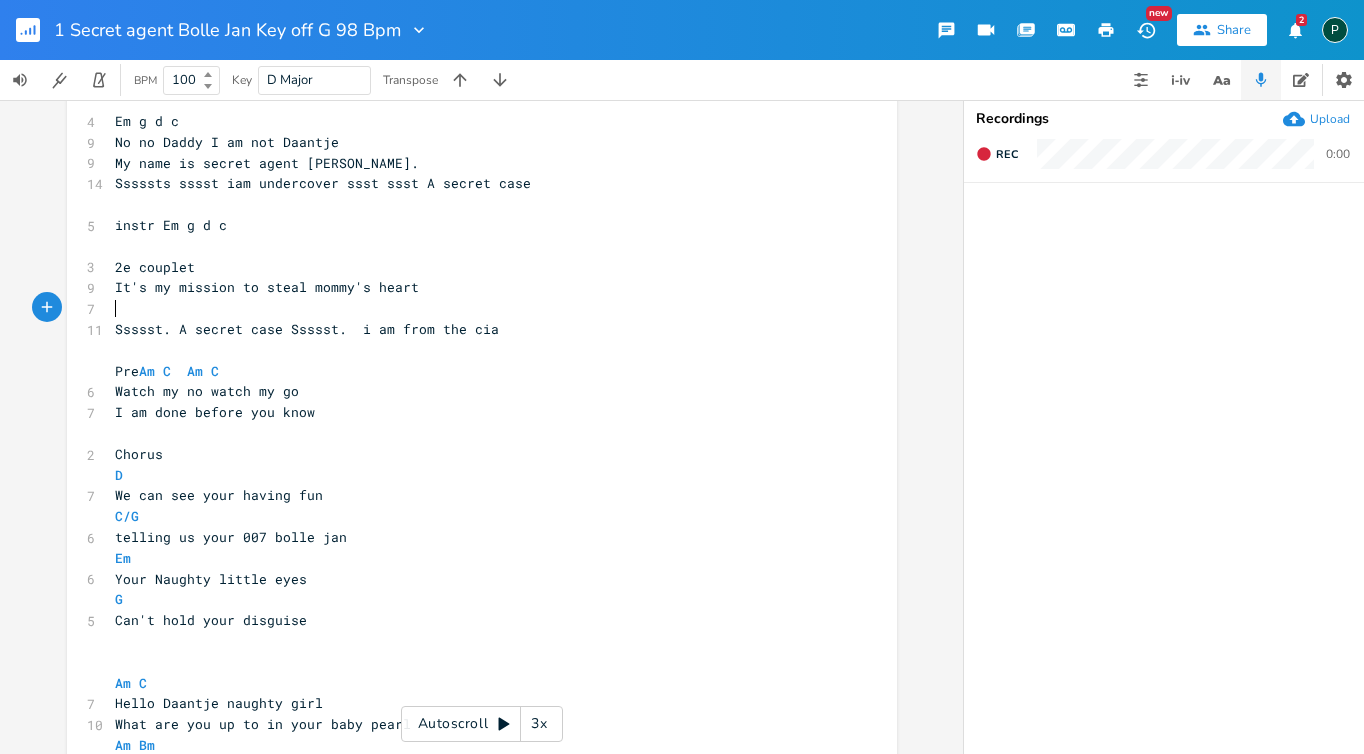 click on "​" at bounding box center (472, 308) 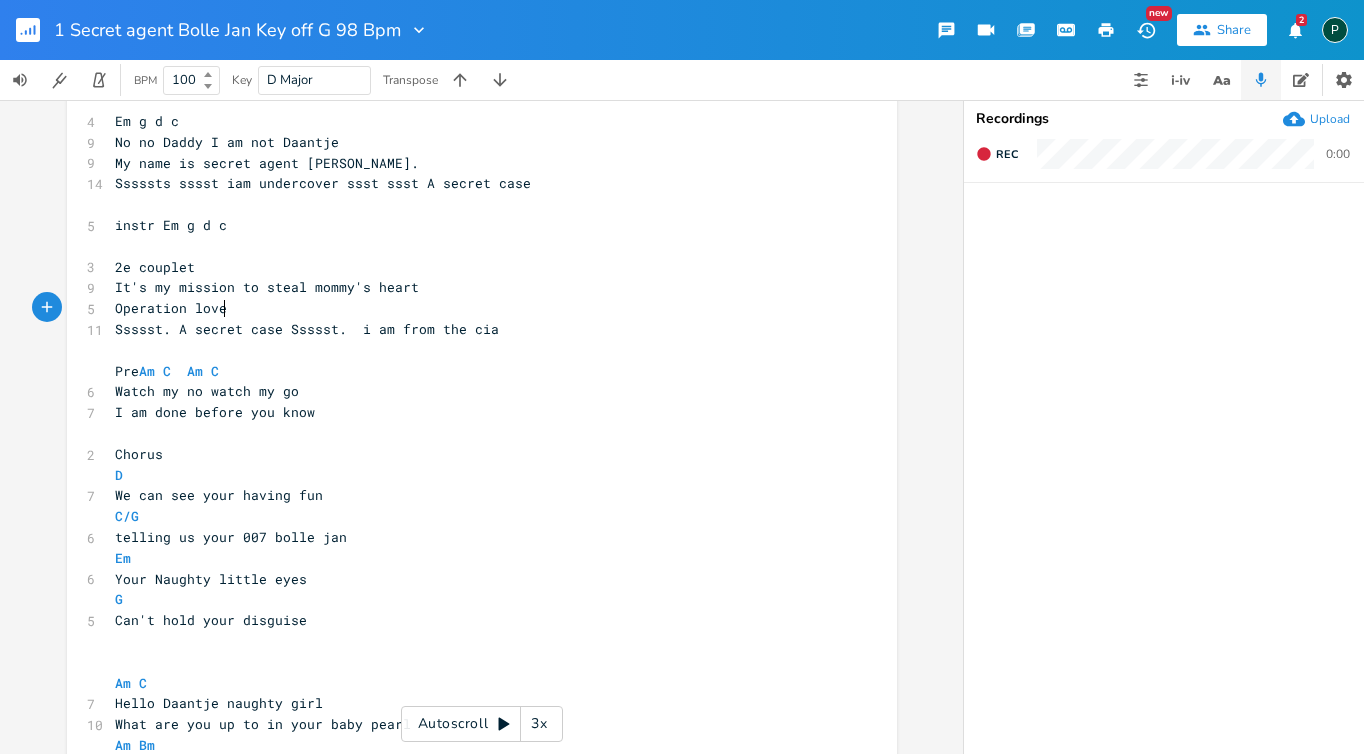 scroll, scrollTop: 0, scrollLeft: 90, axis: horizontal 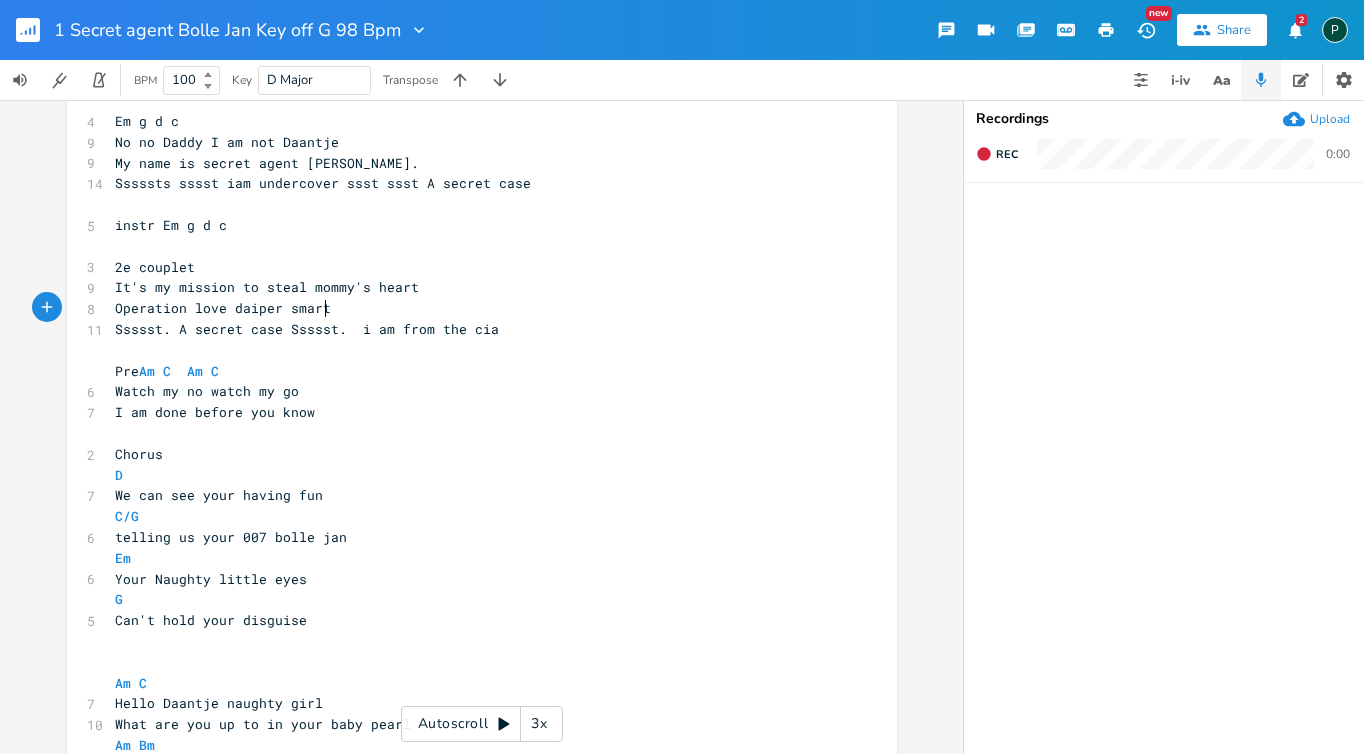 type on "Operation love daiper smart" 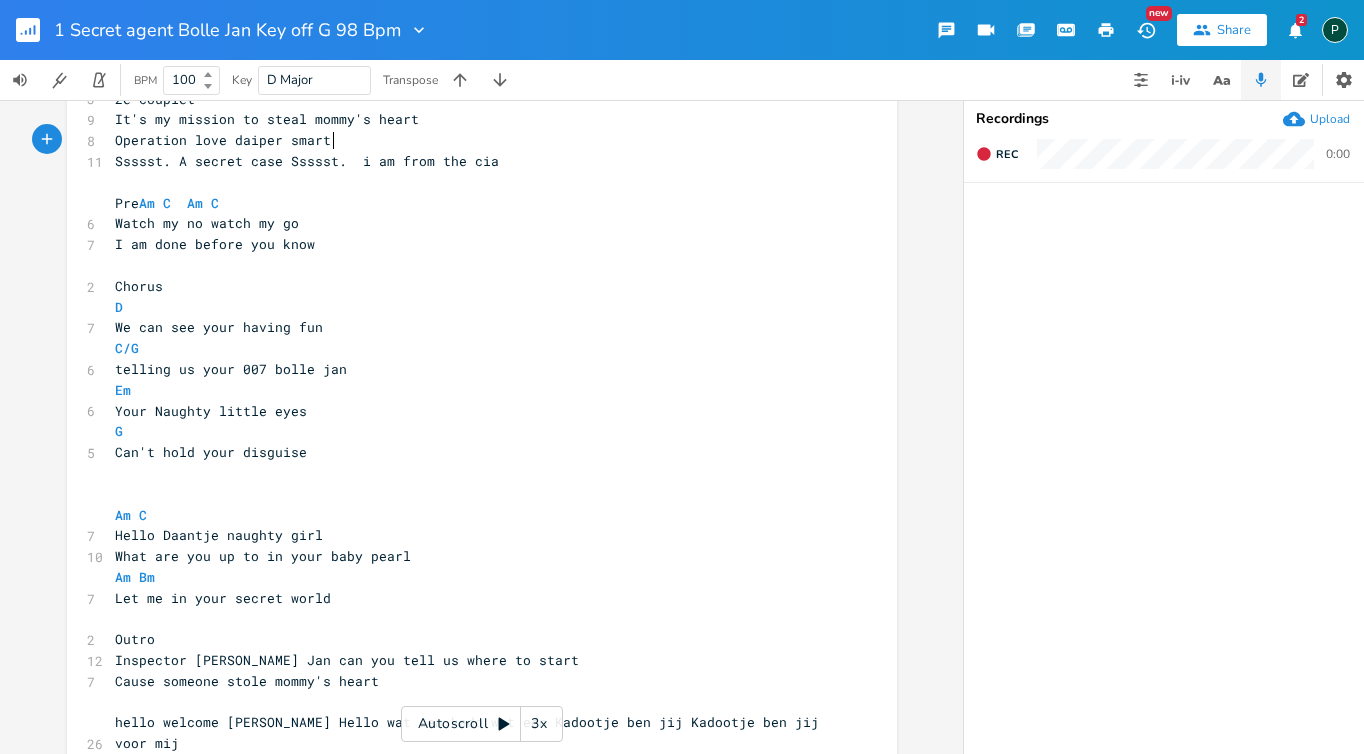 scroll, scrollTop: 224, scrollLeft: 0, axis: vertical 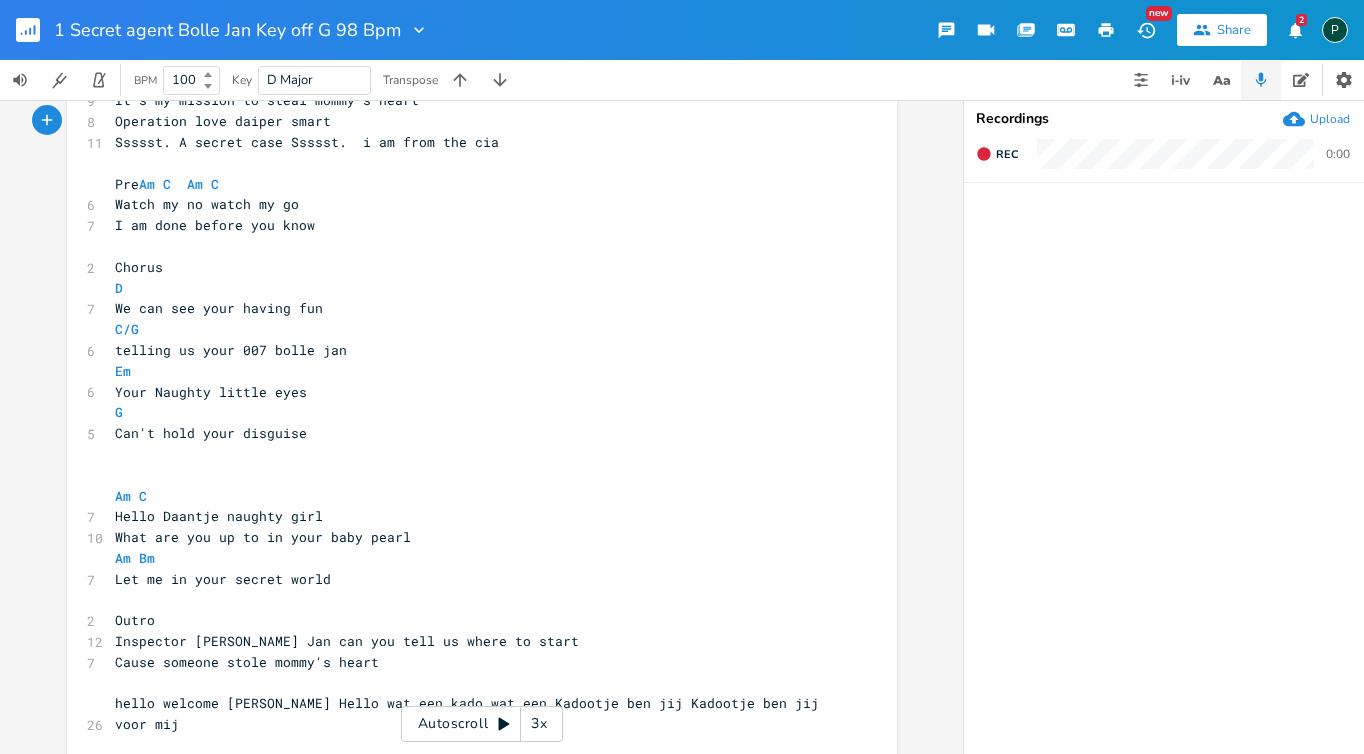 click on "Cause someone stole mommy's heart" at bounding box center (472, 662) 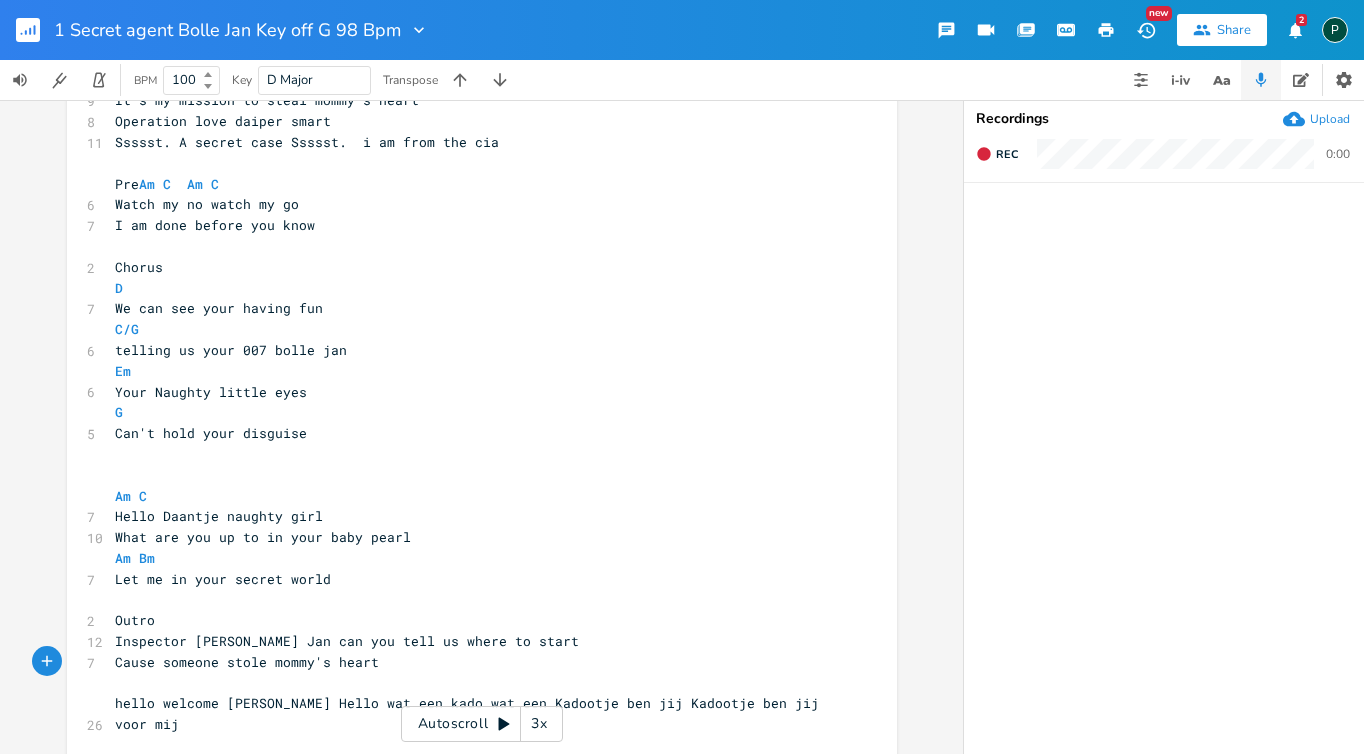 click on "Inspector [PERSON_NAME] Jan can you tell us where to start" at bounding box center (347, 641) 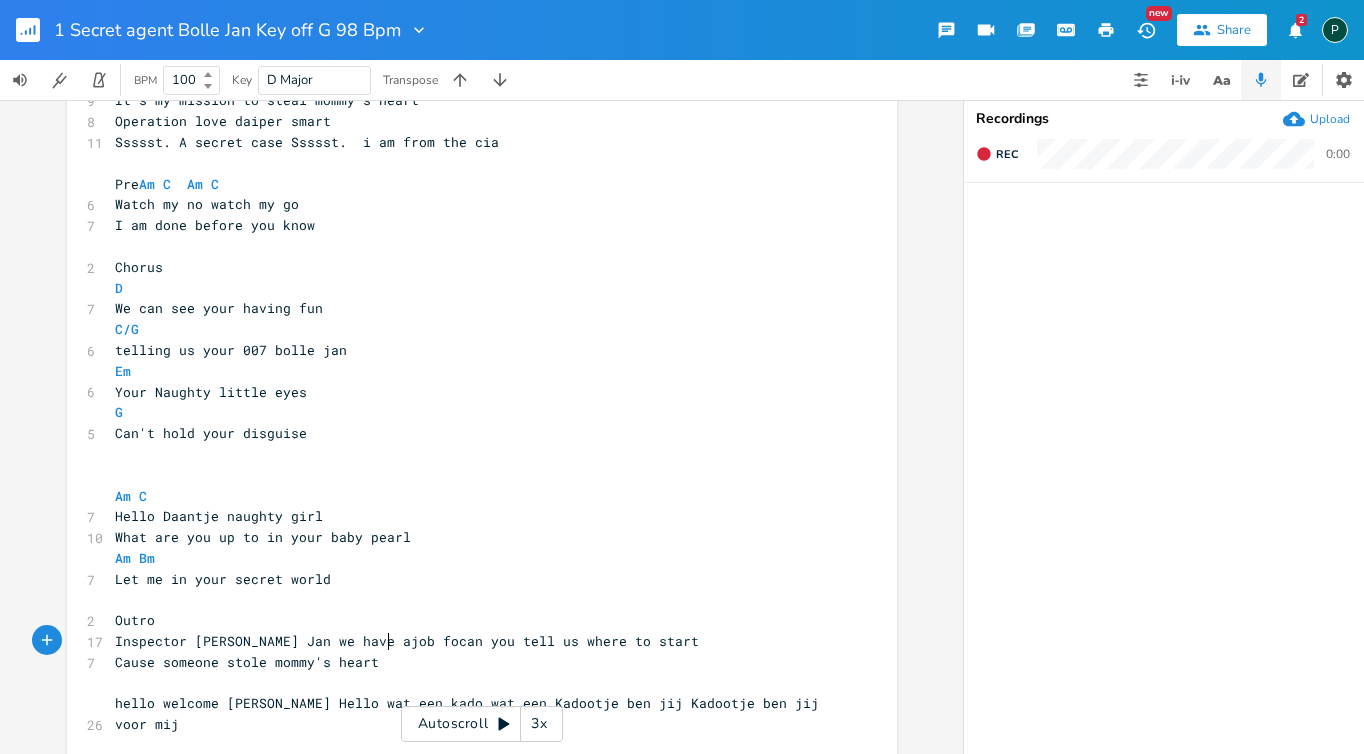 scroll, scrollTop: 0, scrollLeft: 97, axis: horizontal 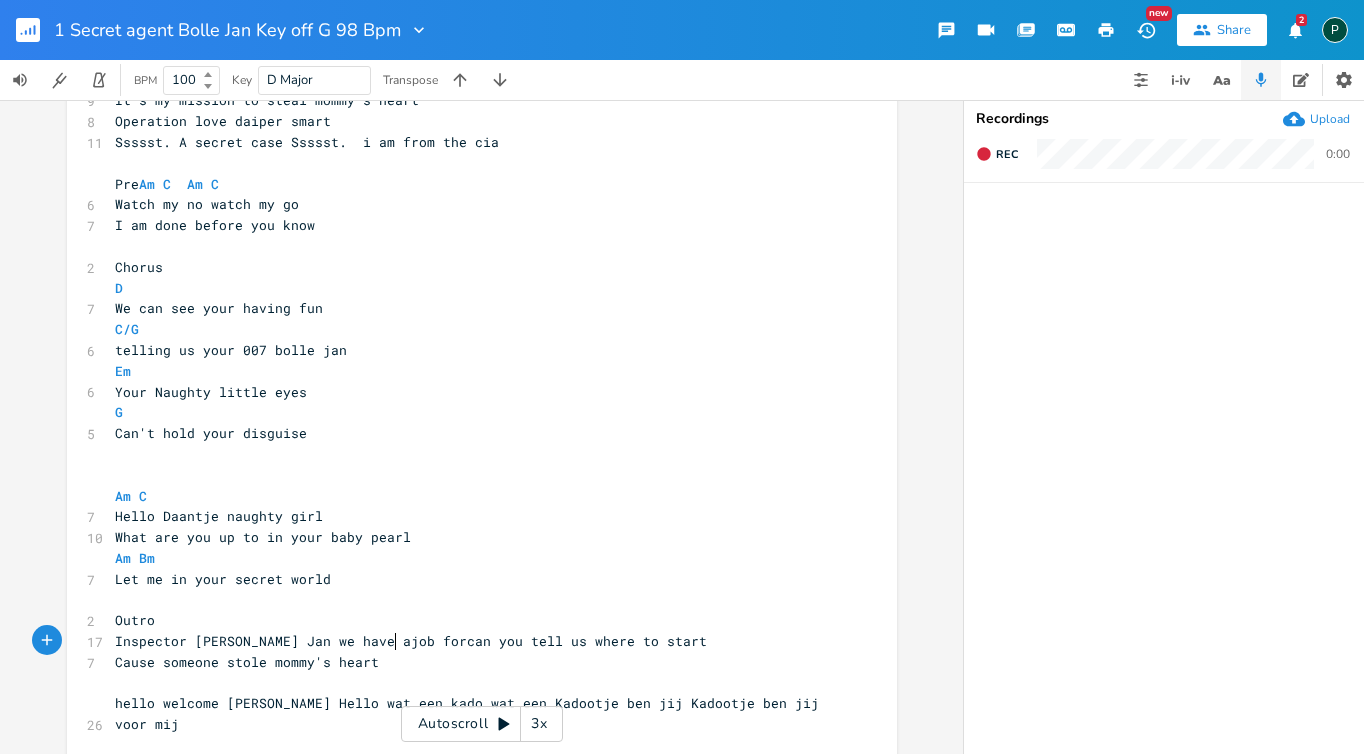 type on "we have ajob for" 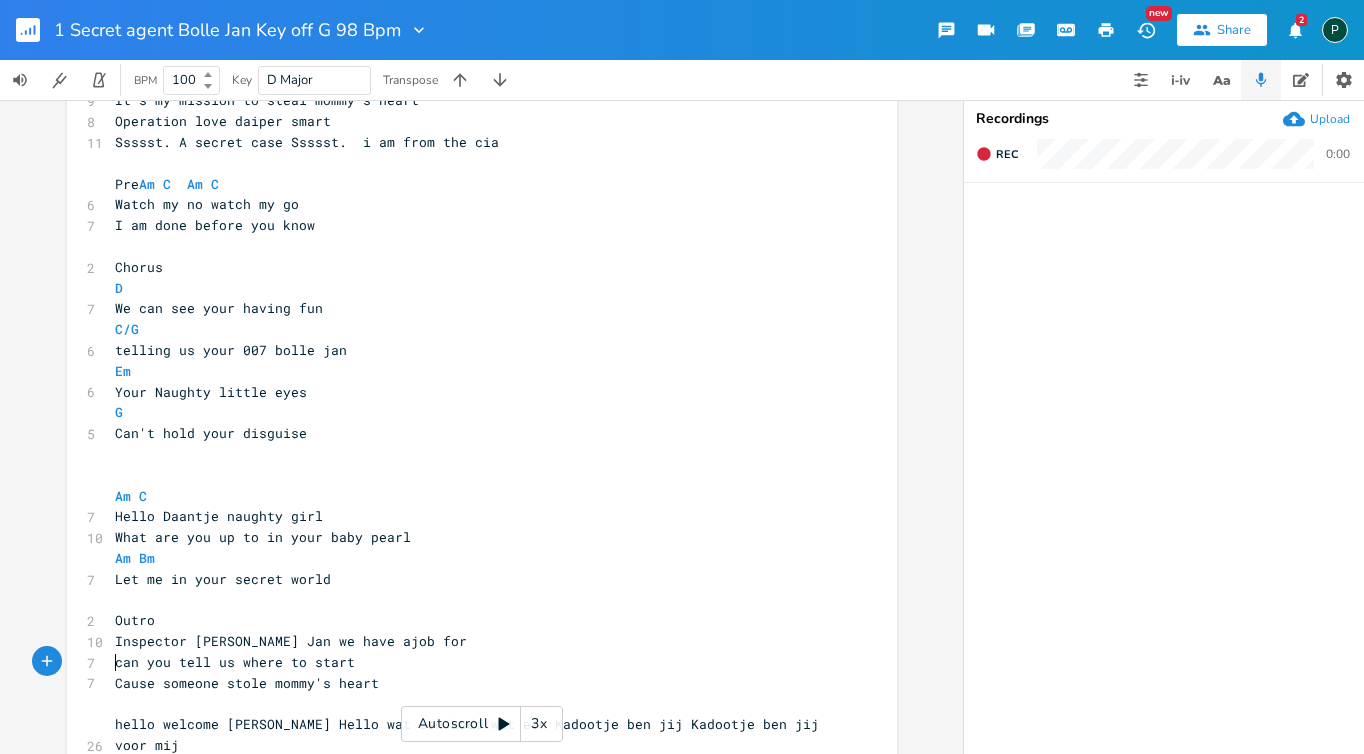 click on "Inspector [PERSON_NAME] Jan we have ajob for" at bounding box center [472, 641] 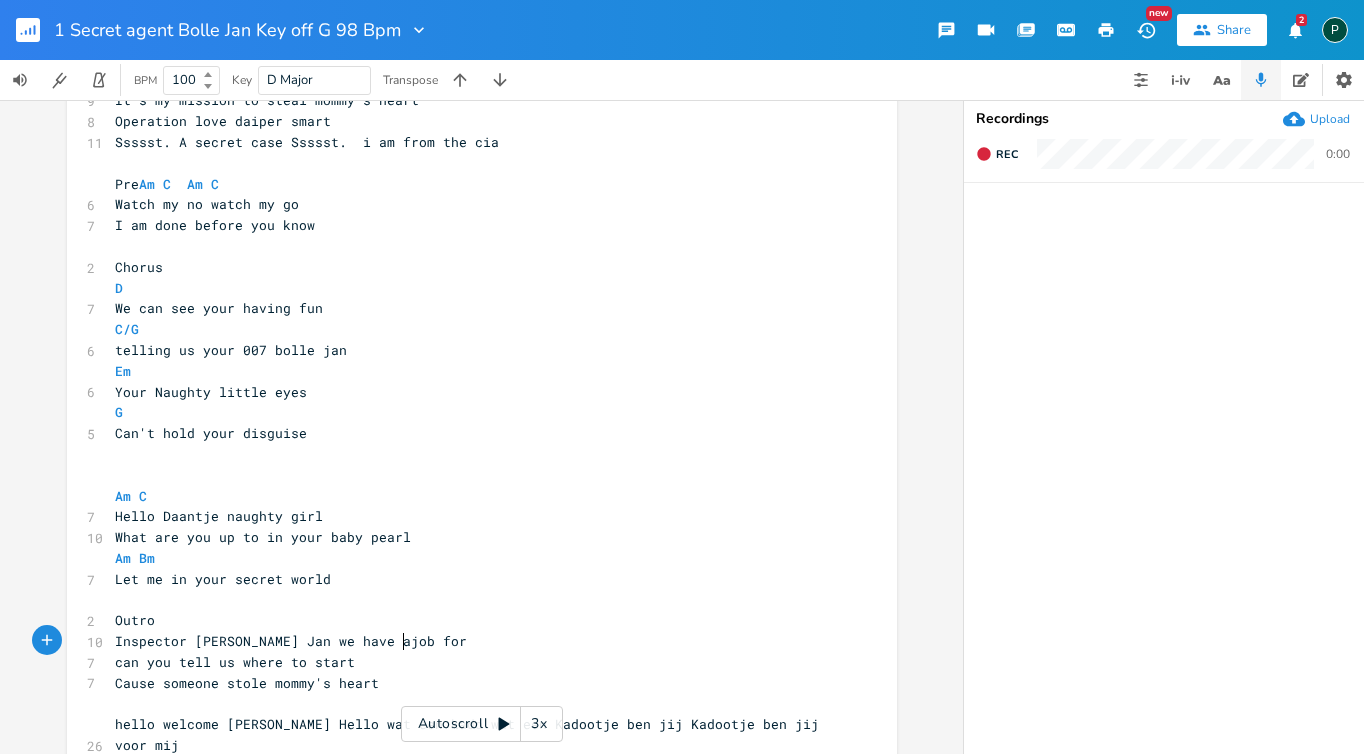 click on "Inspector [PERSON_NAME] Jan we have ajob for" at bounding box center [291, 641] 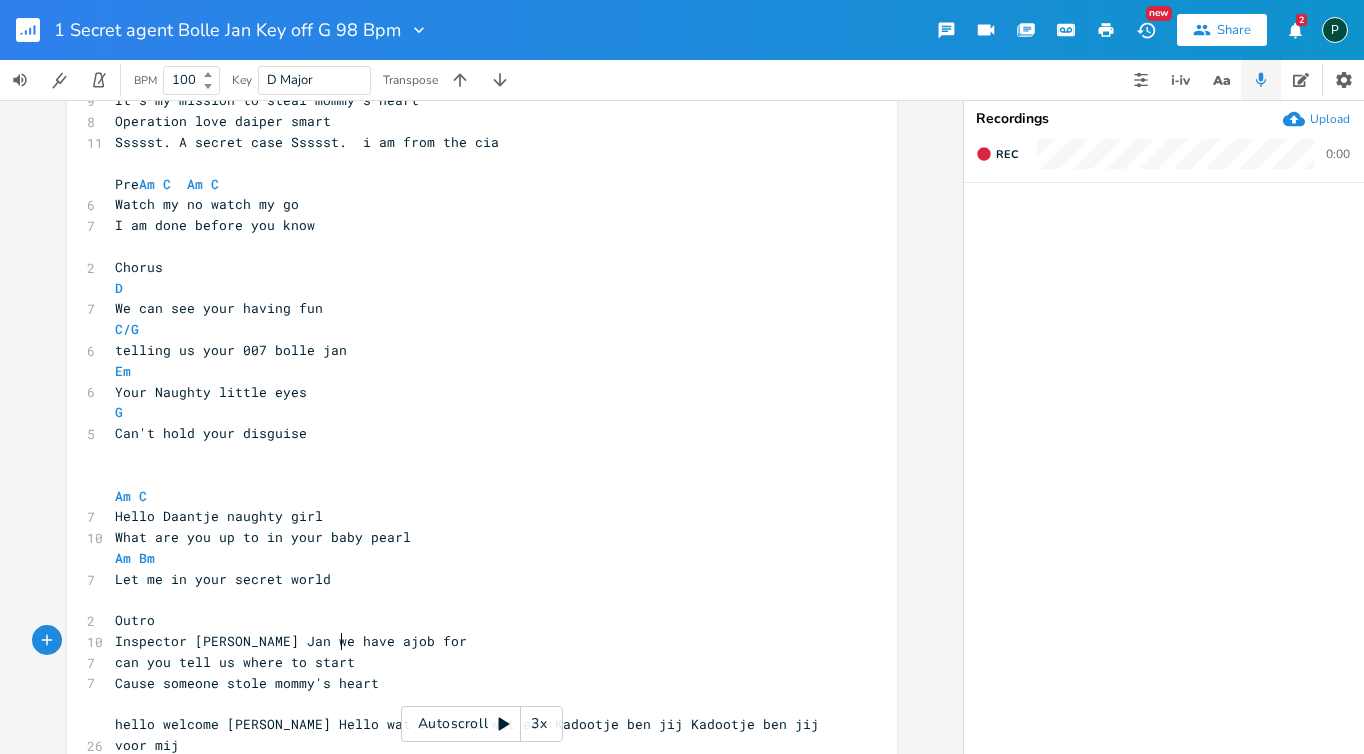 scroll, scrollTop: 0, scrollLeft: 4, axis: horizontal 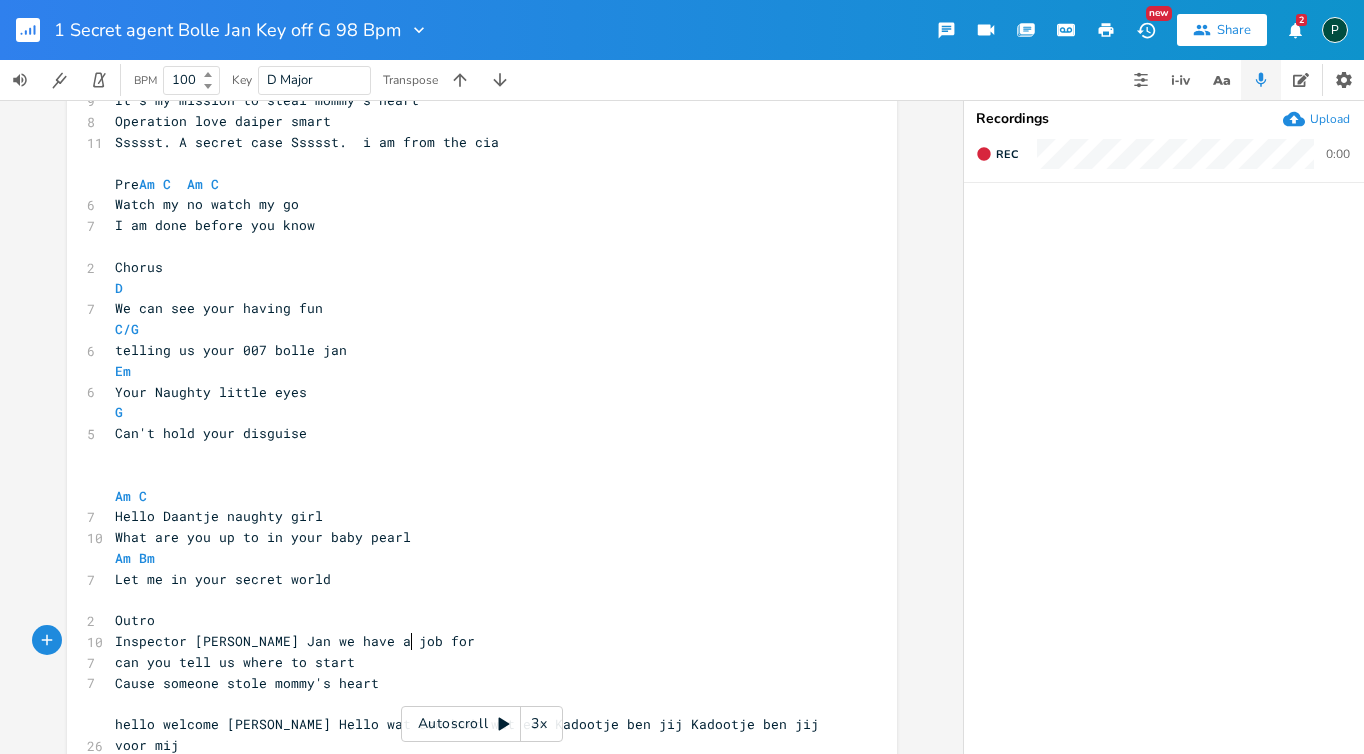 click on "Inspector [PERSON_NAME] Jan we have a job for" at bounding box center (472, 641) 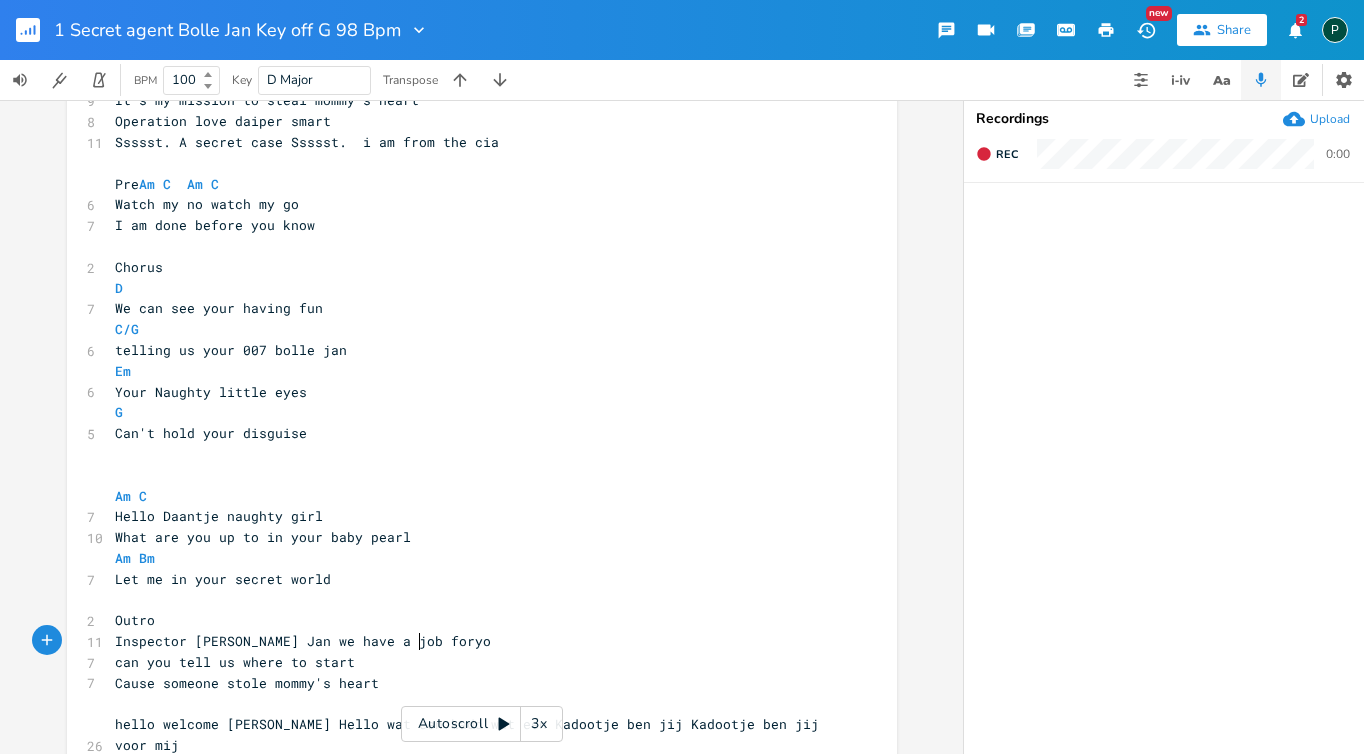 type on "you" 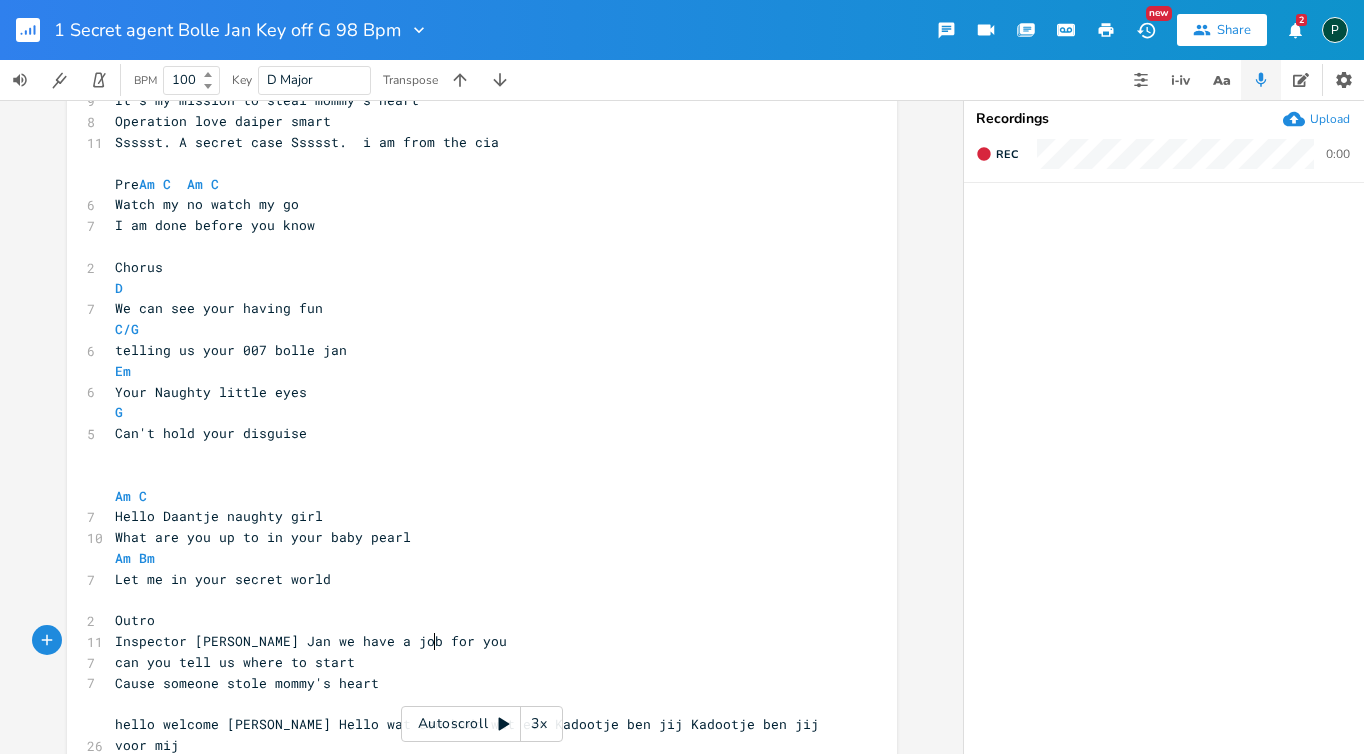 scroll, scrollTop: 0, scrollLeft: 27, axis: horizontal 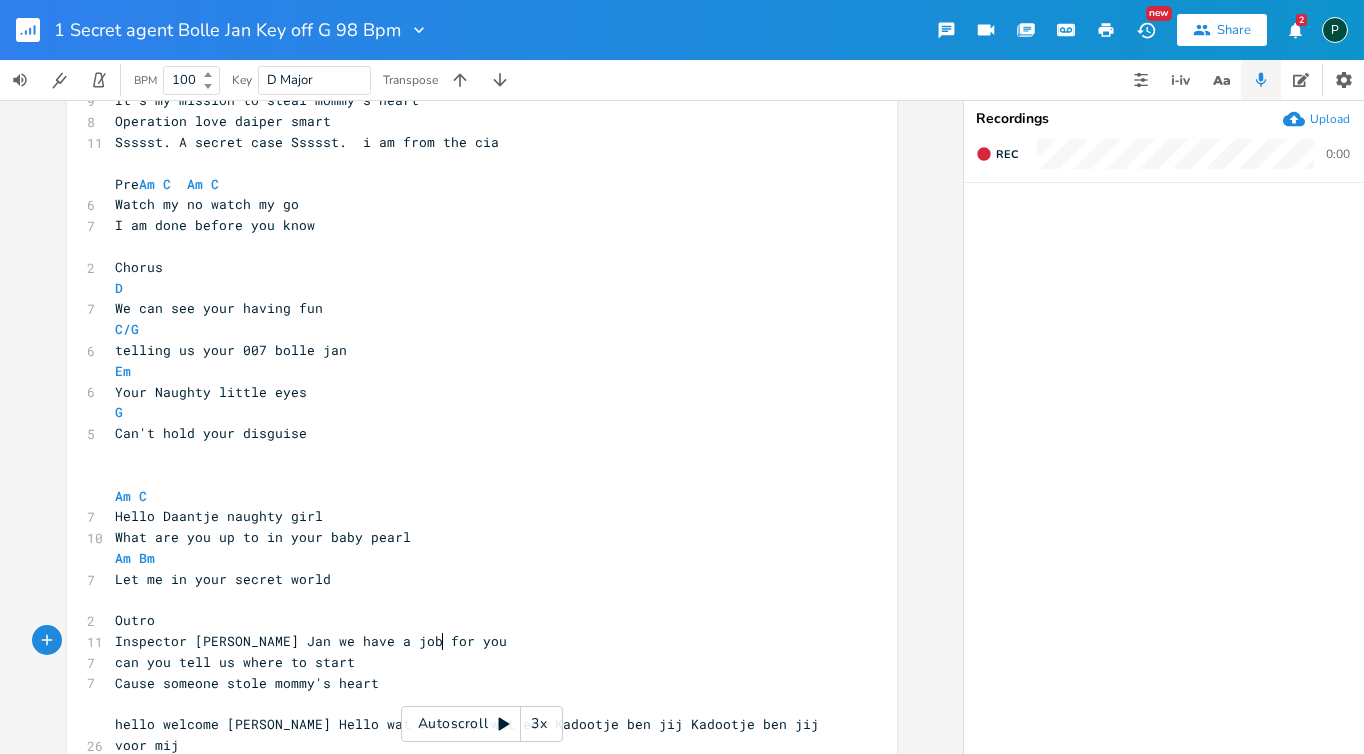 type on "you" 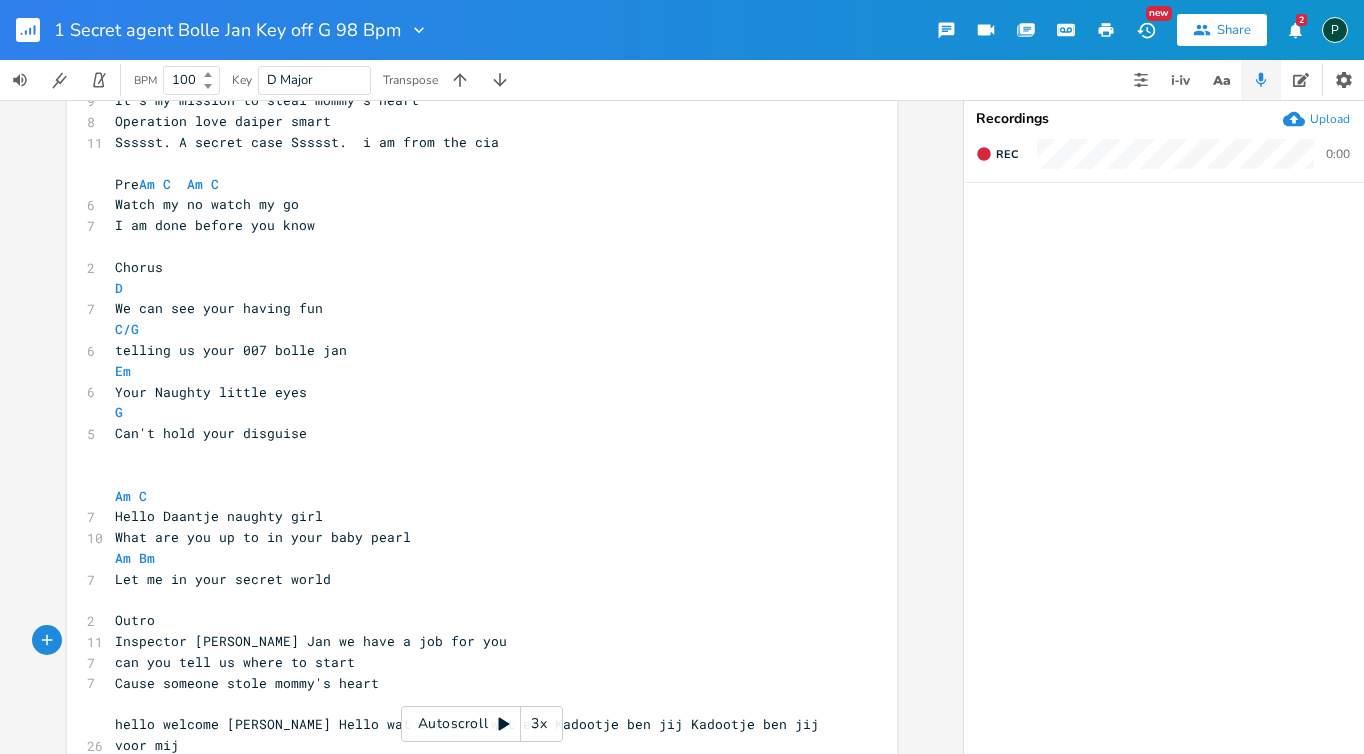 scroll, scrollTop: 245, scrollLeft: 0, axis: vertical 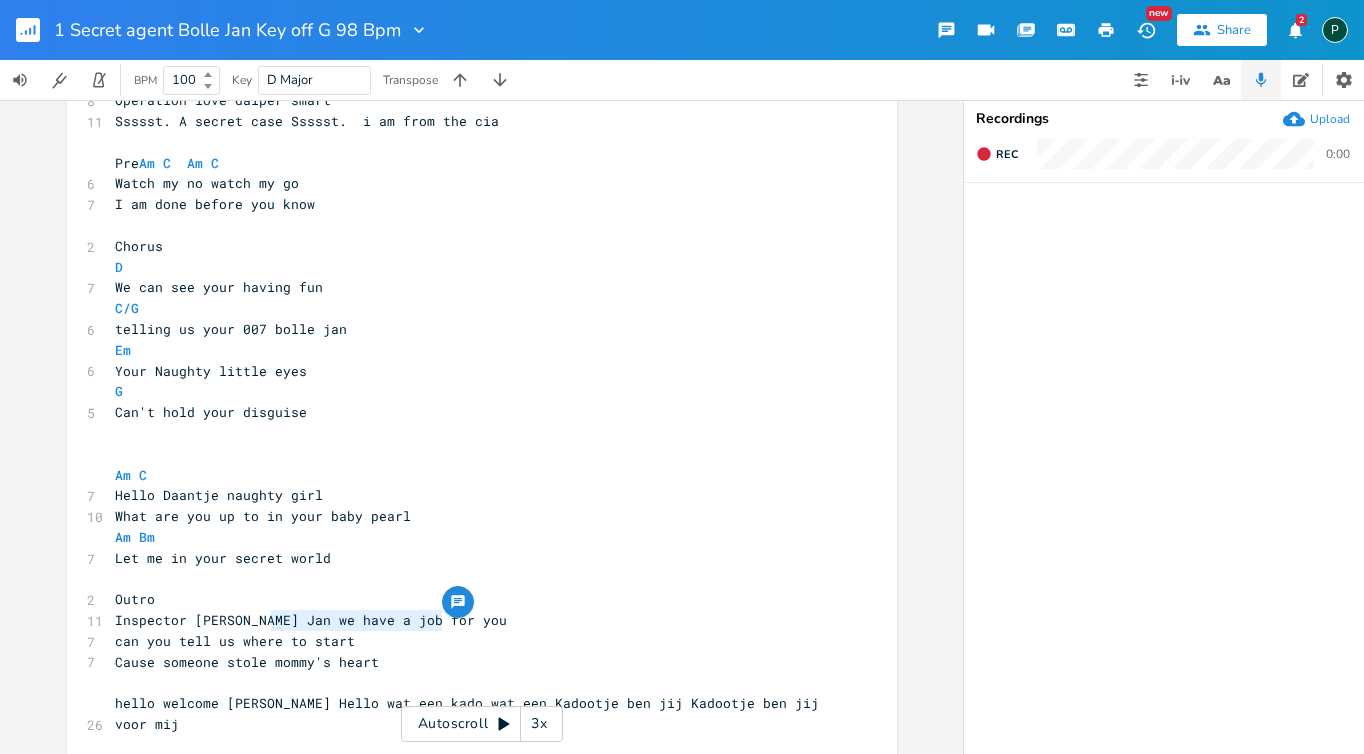 drag, startPoint x: 434, startPoint y: 624, endPoint x: 261, endPoint y: 630, distance: 173.10402 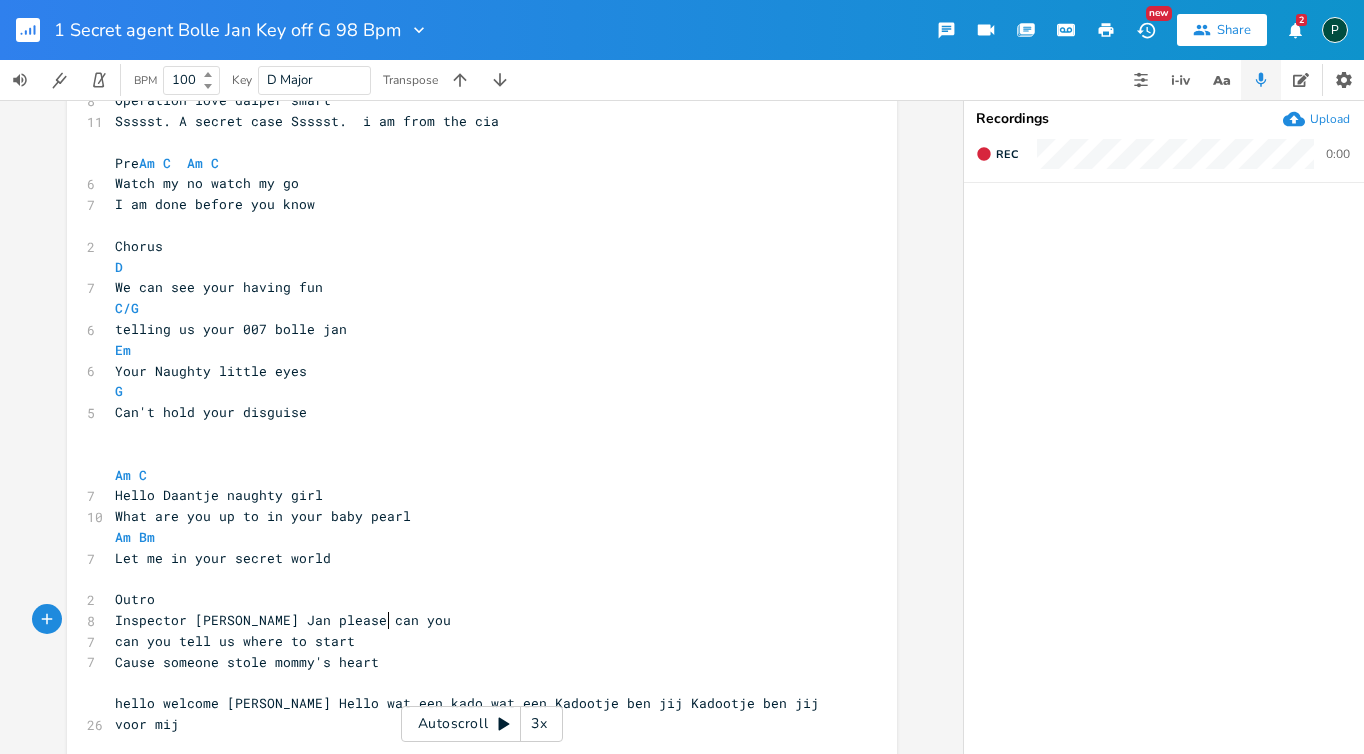 scroll, scrollTop: 0, scrollLeft: 91, axis: horizontal 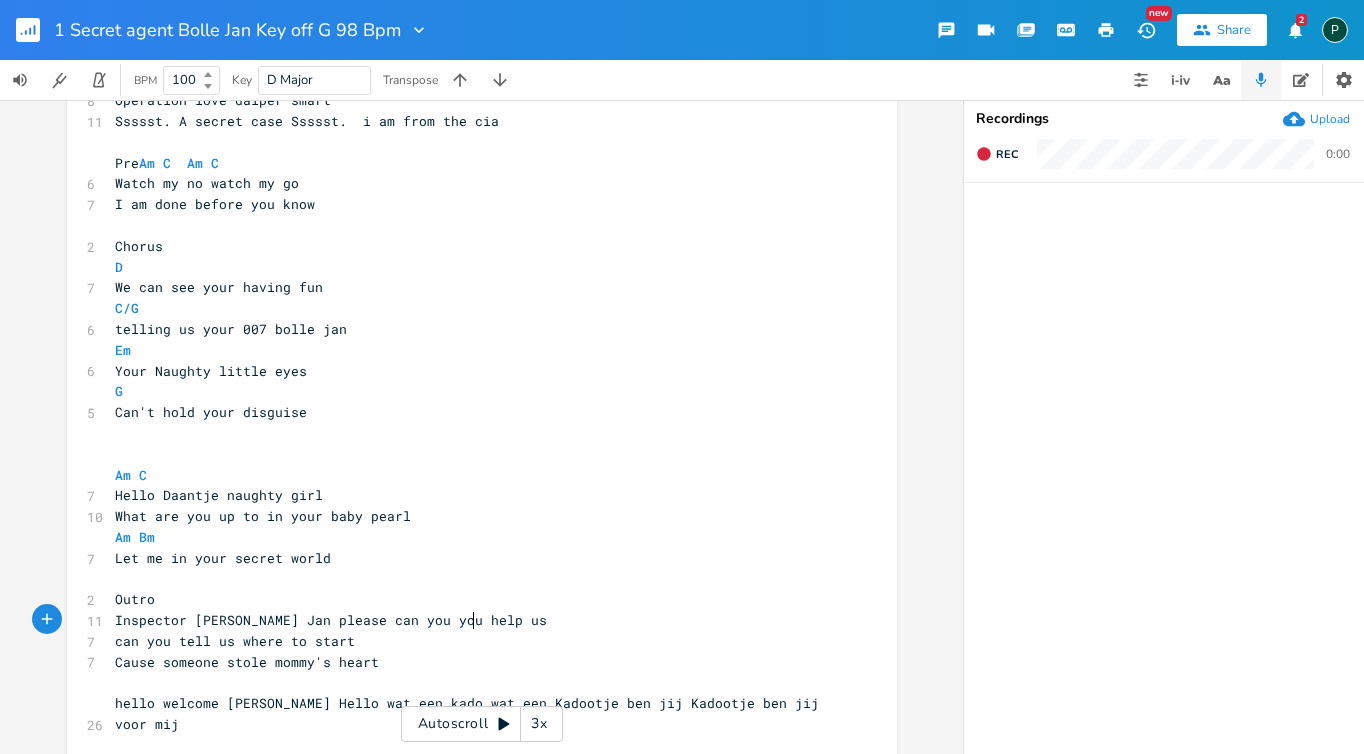 type on "please can you you help us" 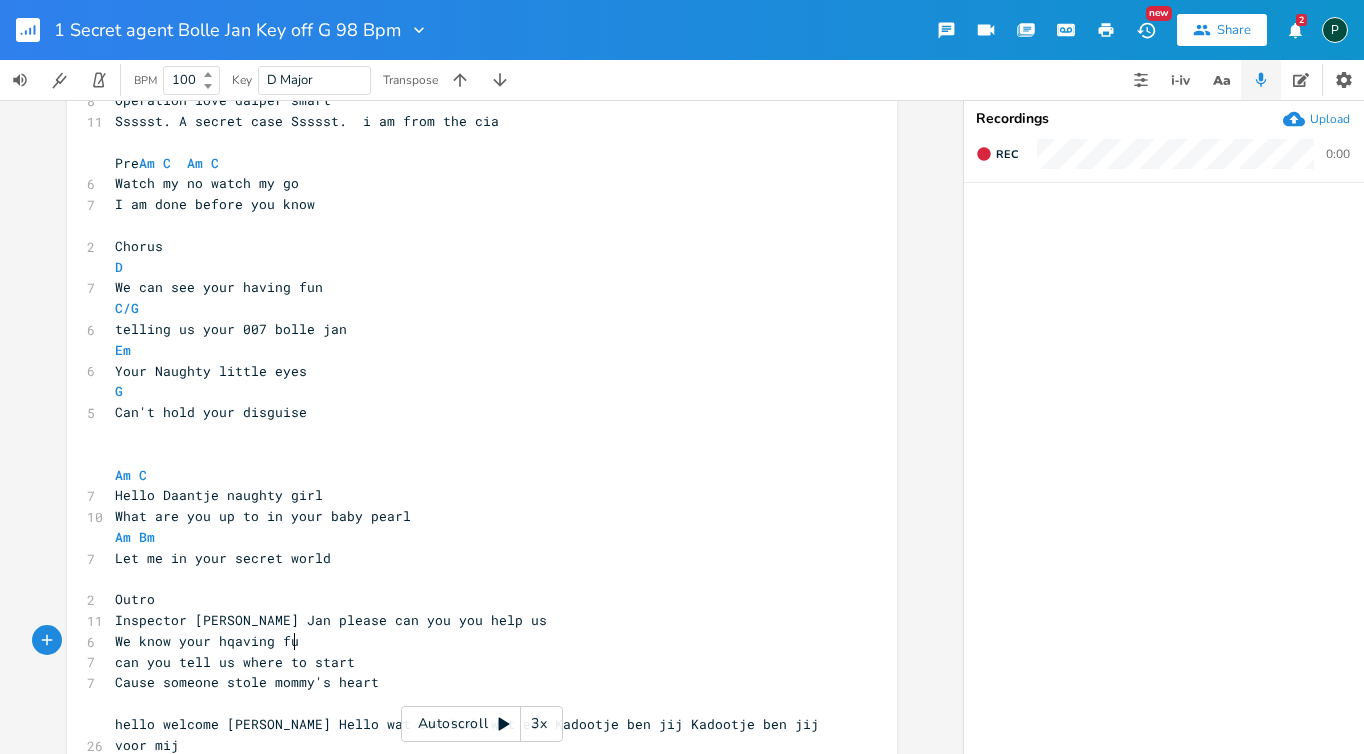type on "We know your hqaving fun" 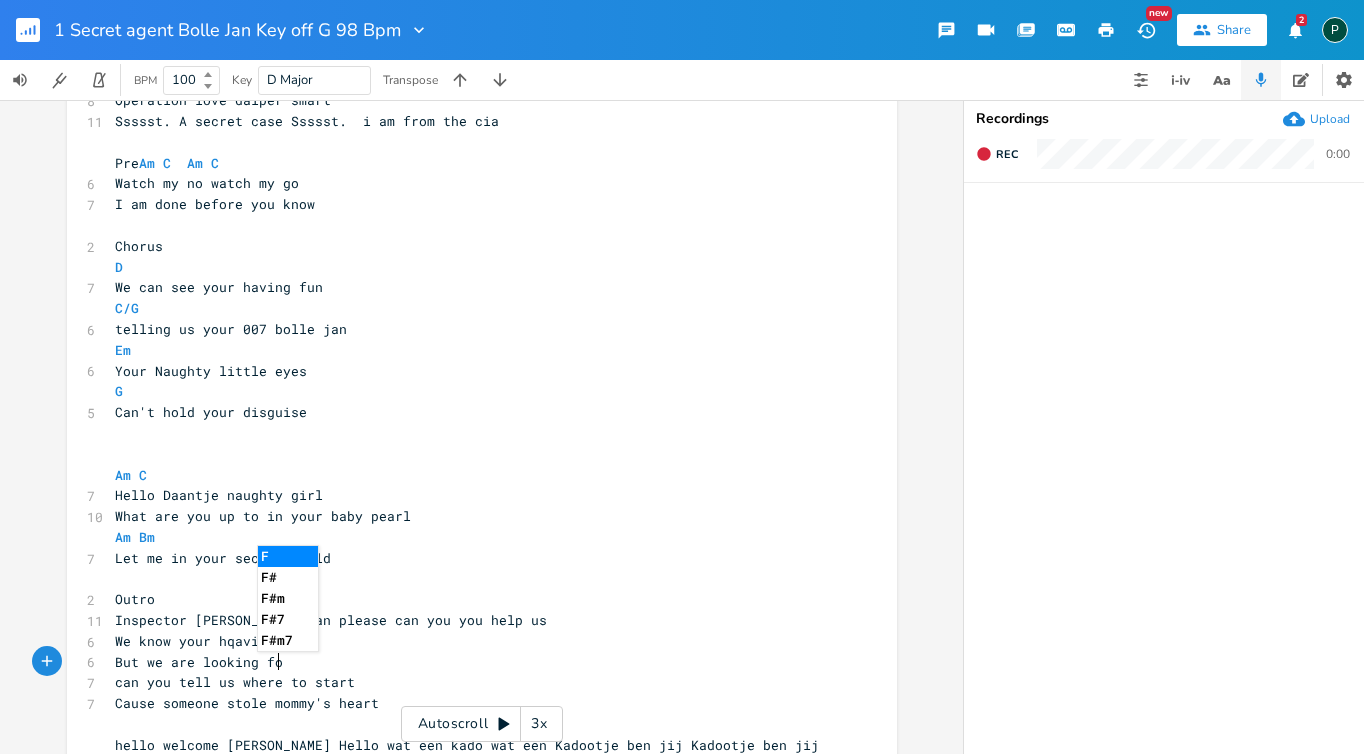 scroll, scrollTop: 0, scrollLeft: 131, axis: horizontal 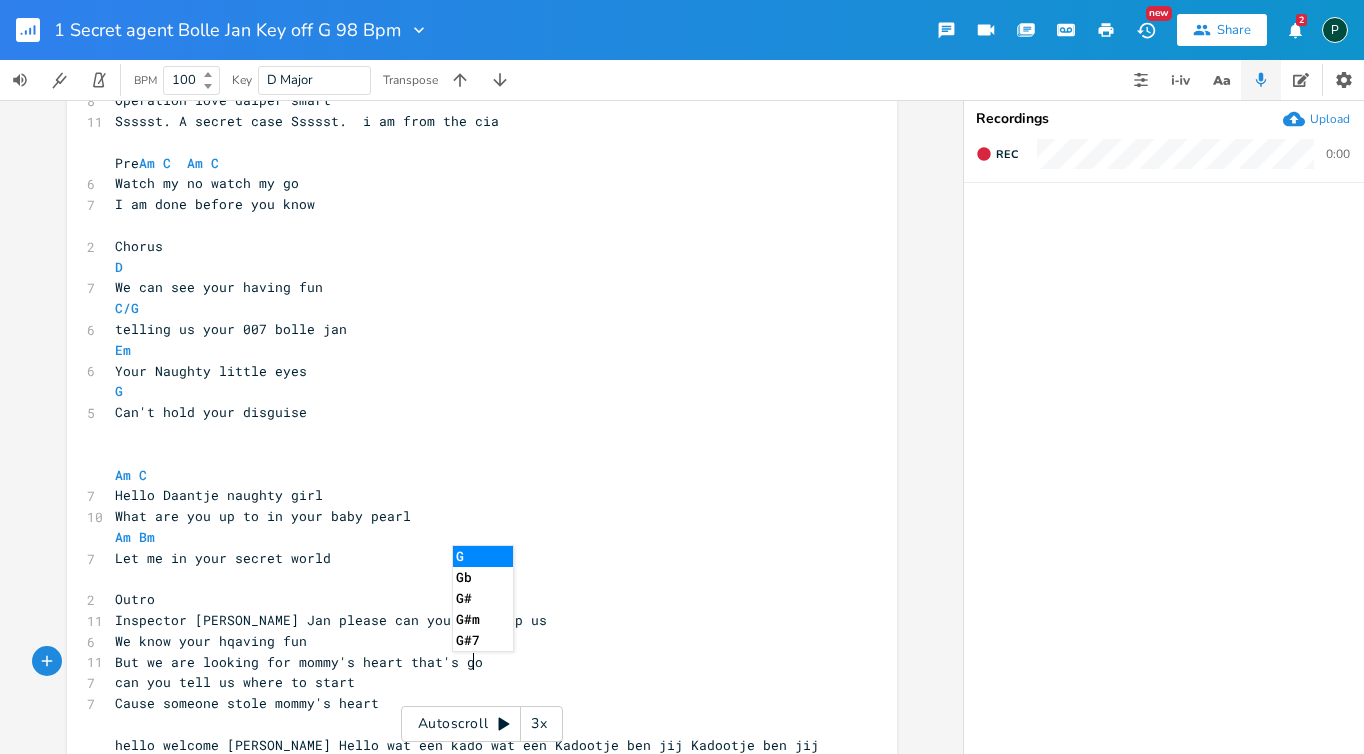 type on "But we are looking for mommy's heart that's gone" 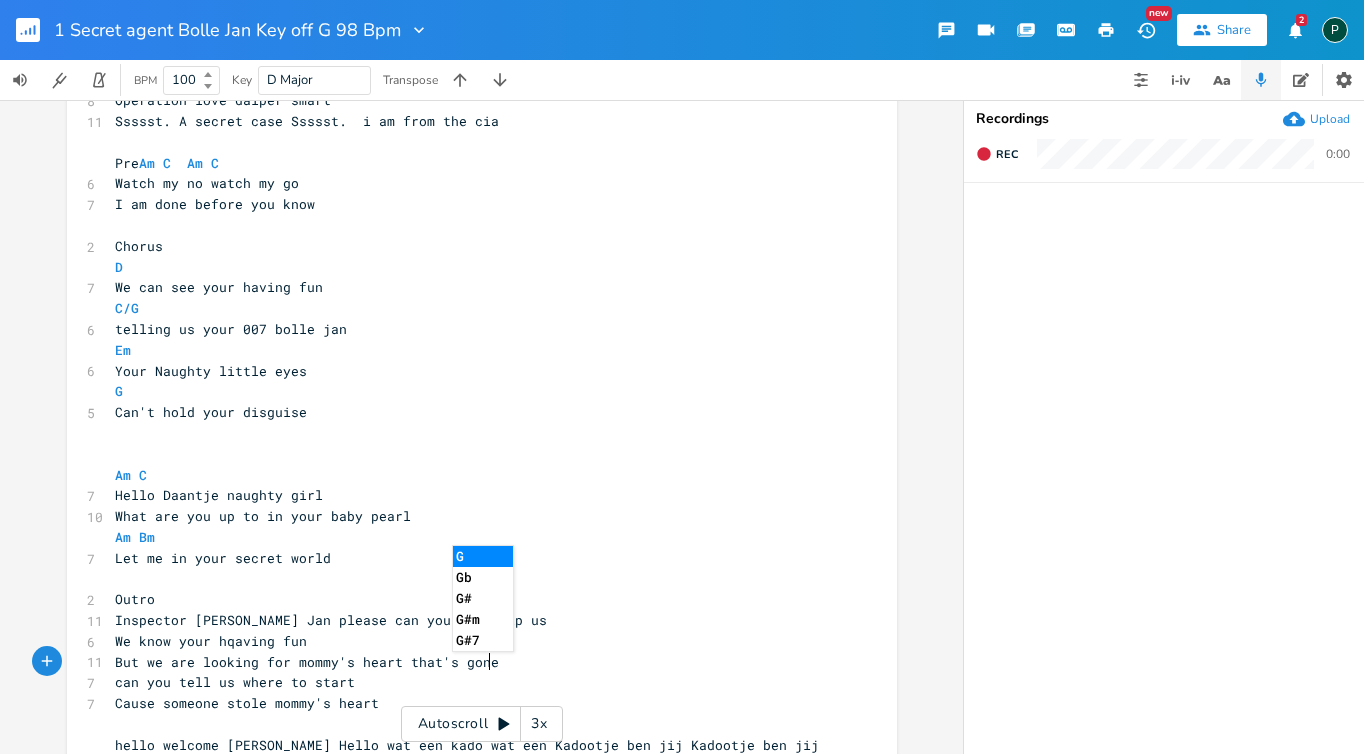 scroll, scrollTop: 0, scrollLeft: 297, axis: horizontal 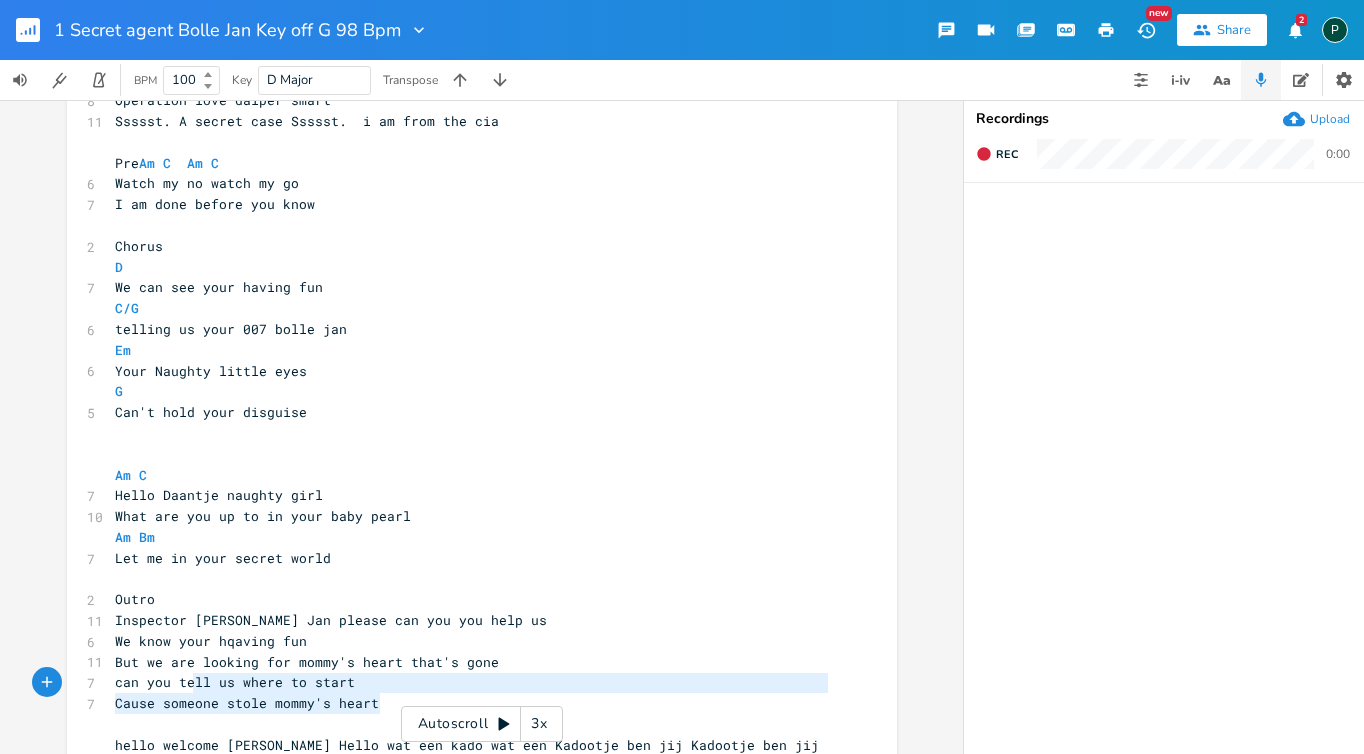 type on "can you tell us where to start
Cause someone stole mommy's heart" 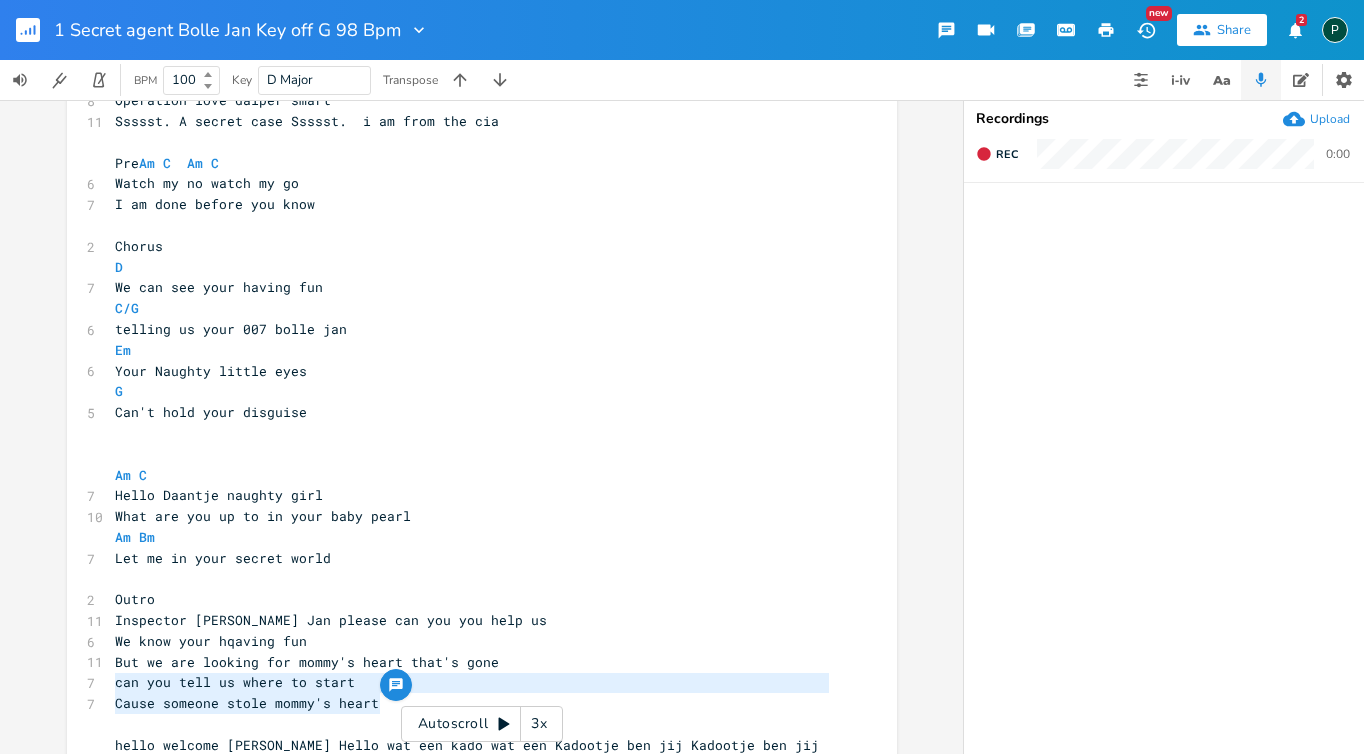 drag, startPoint x: 373, startPoint y: 703, endPoint x: 96, endPoint y: 676, distance: 278.31277 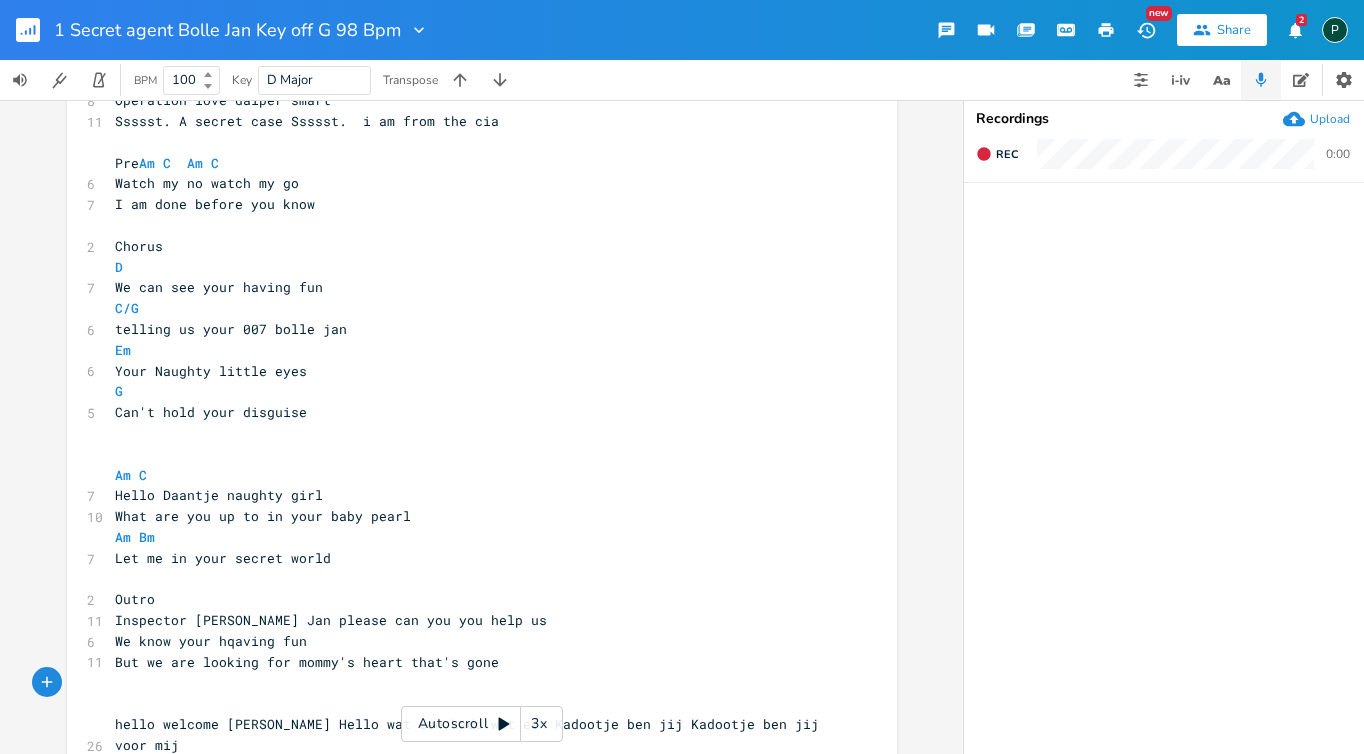 click on "We know your hqaving fun" at bounding box center (211, 641) 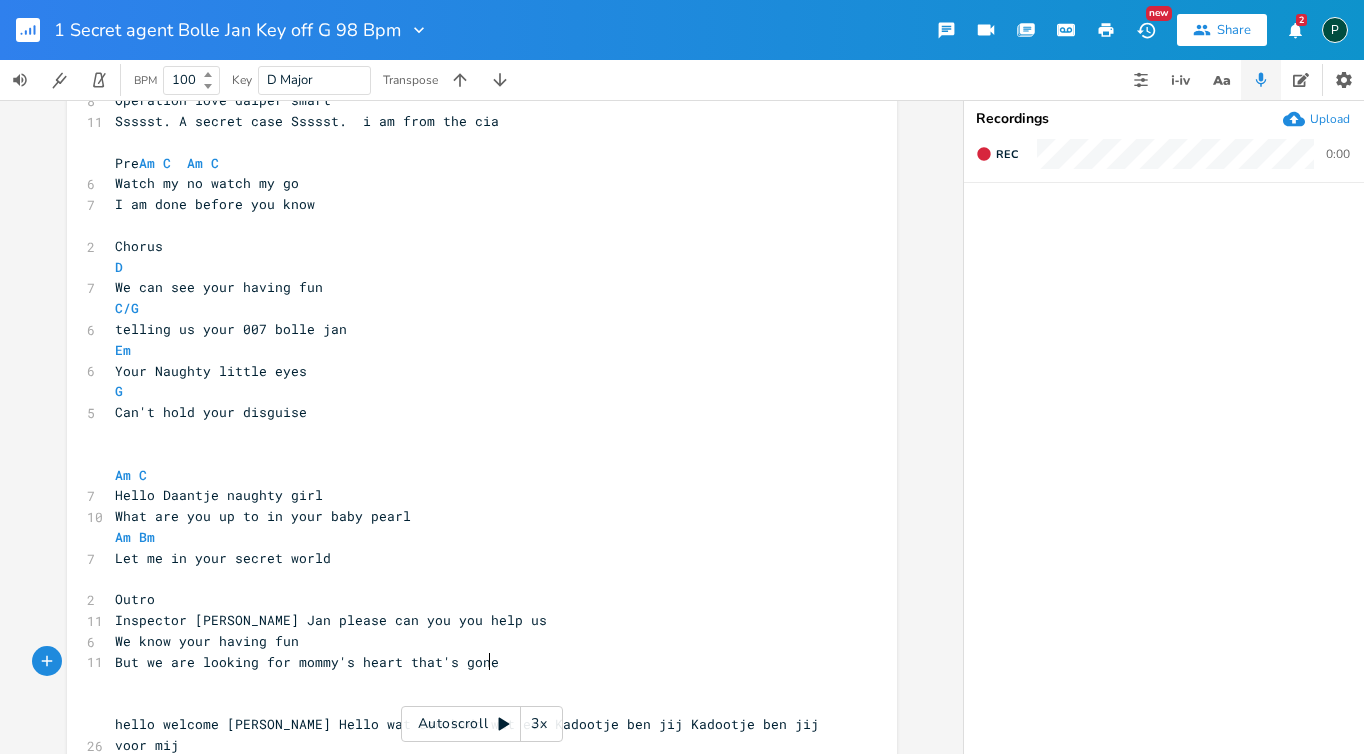 click on "But we are looking for mommy's heart that's gone" at bounding box center [472, 662] 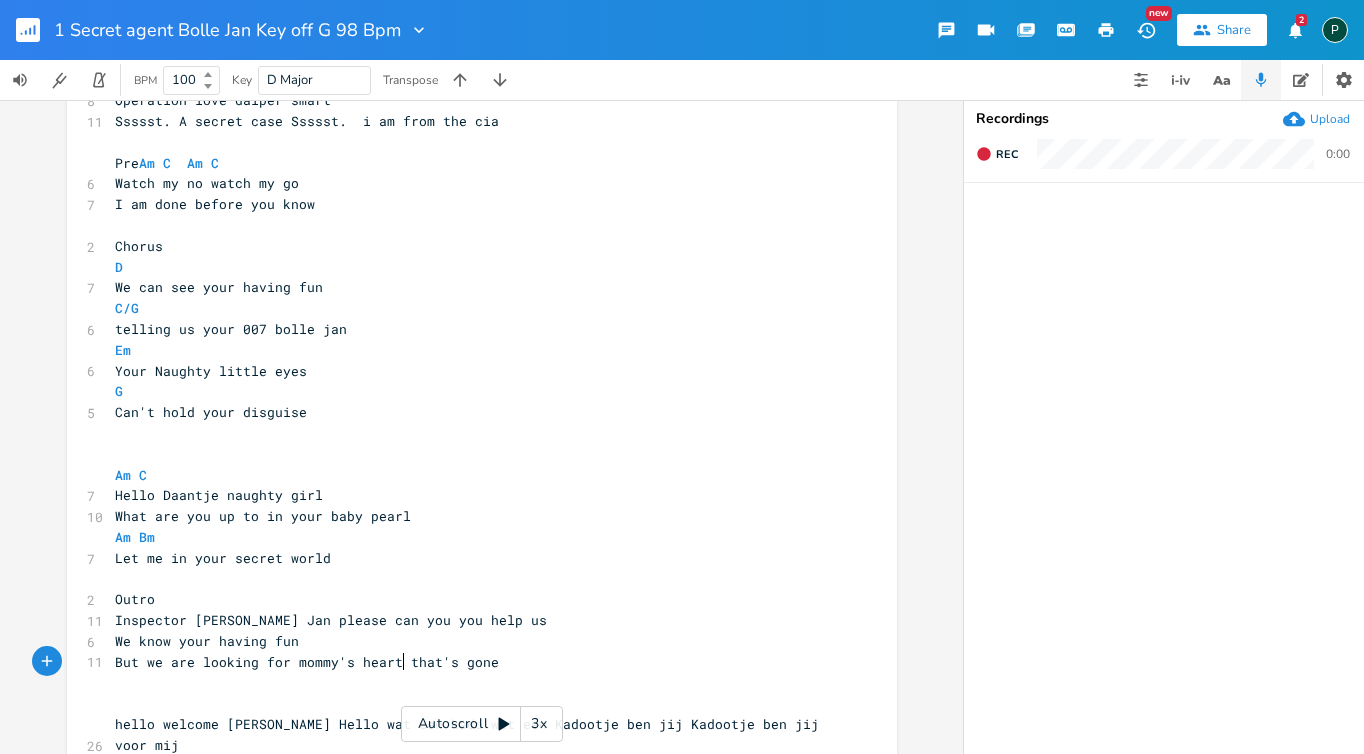 click on "But we are looking for mommy's heart that's gone" at bounding box center (307, 662) 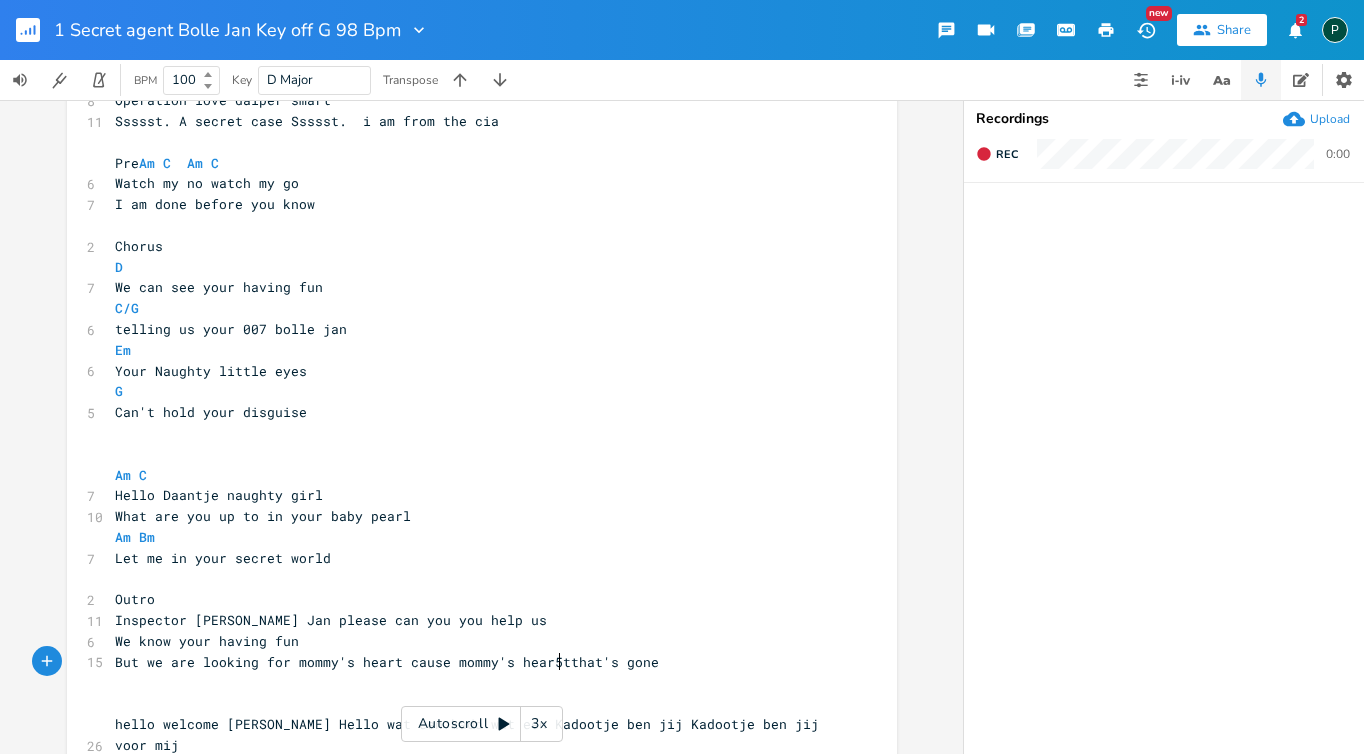 scroll, scrollTop: 0, scrollLeft: 140, axis: horizontal 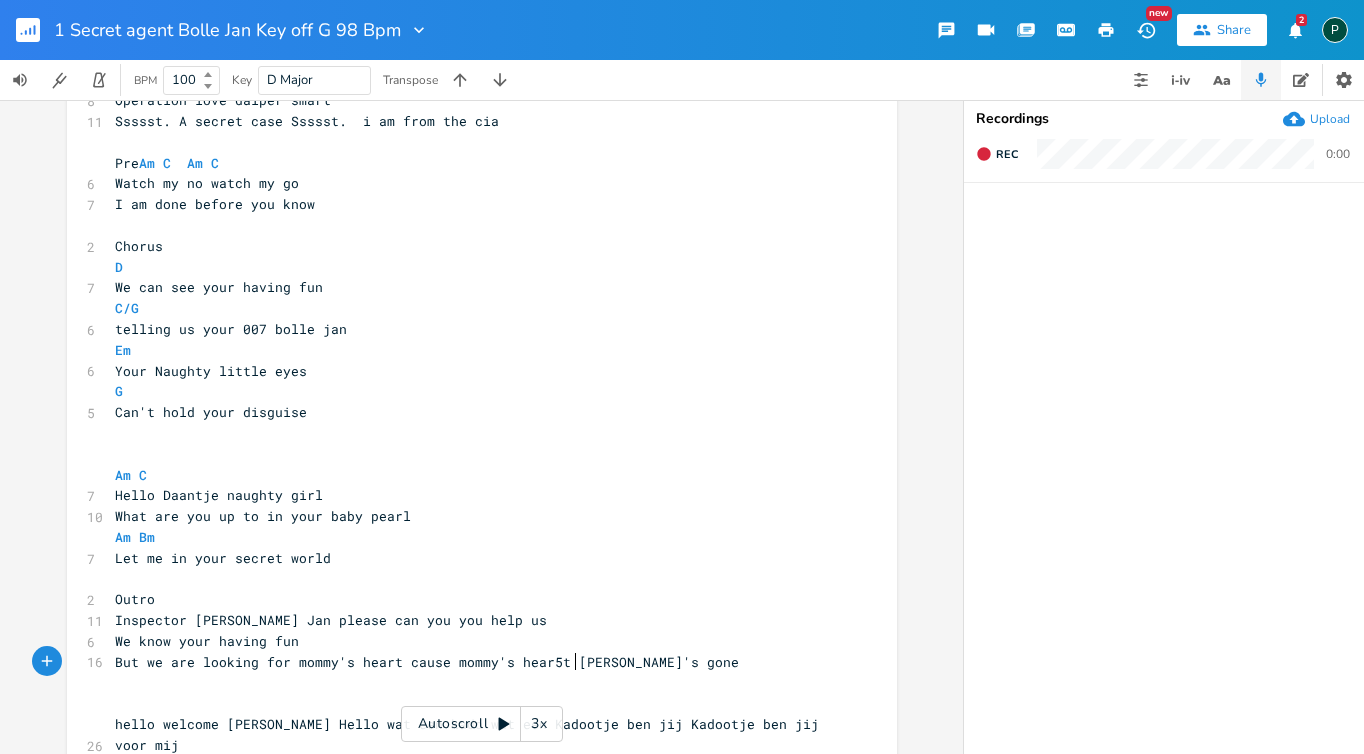 type on "cause mommy's hear5t is" 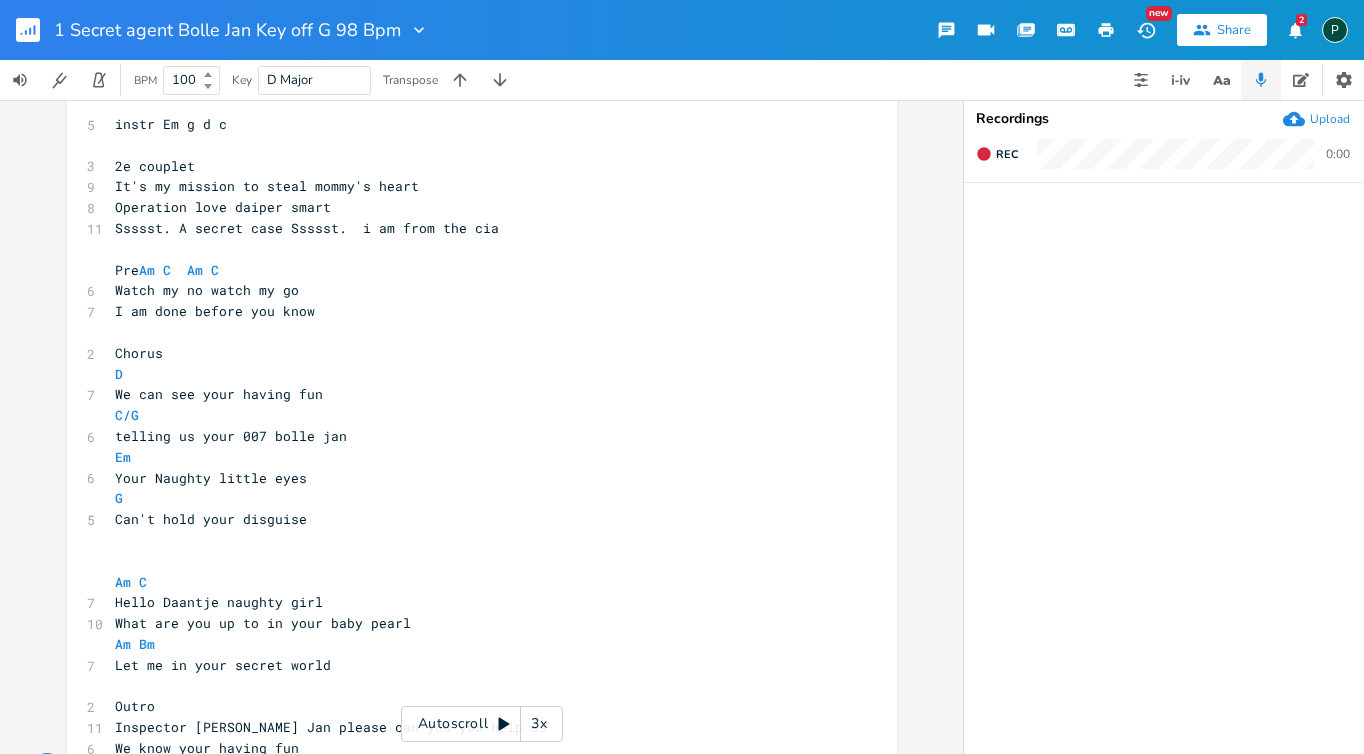 scroll, scrollTop: 266, scrollLeft: 0, axis: vertical 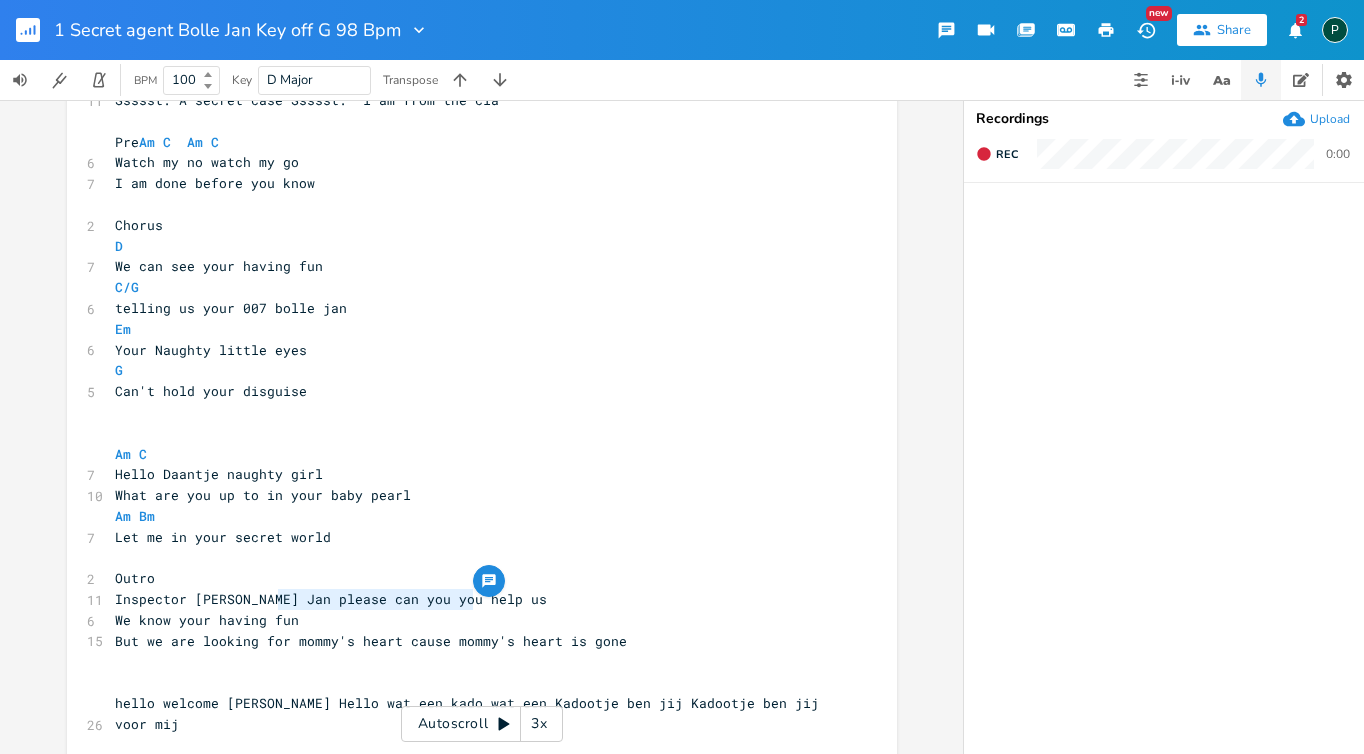 type on "please can you you help us" 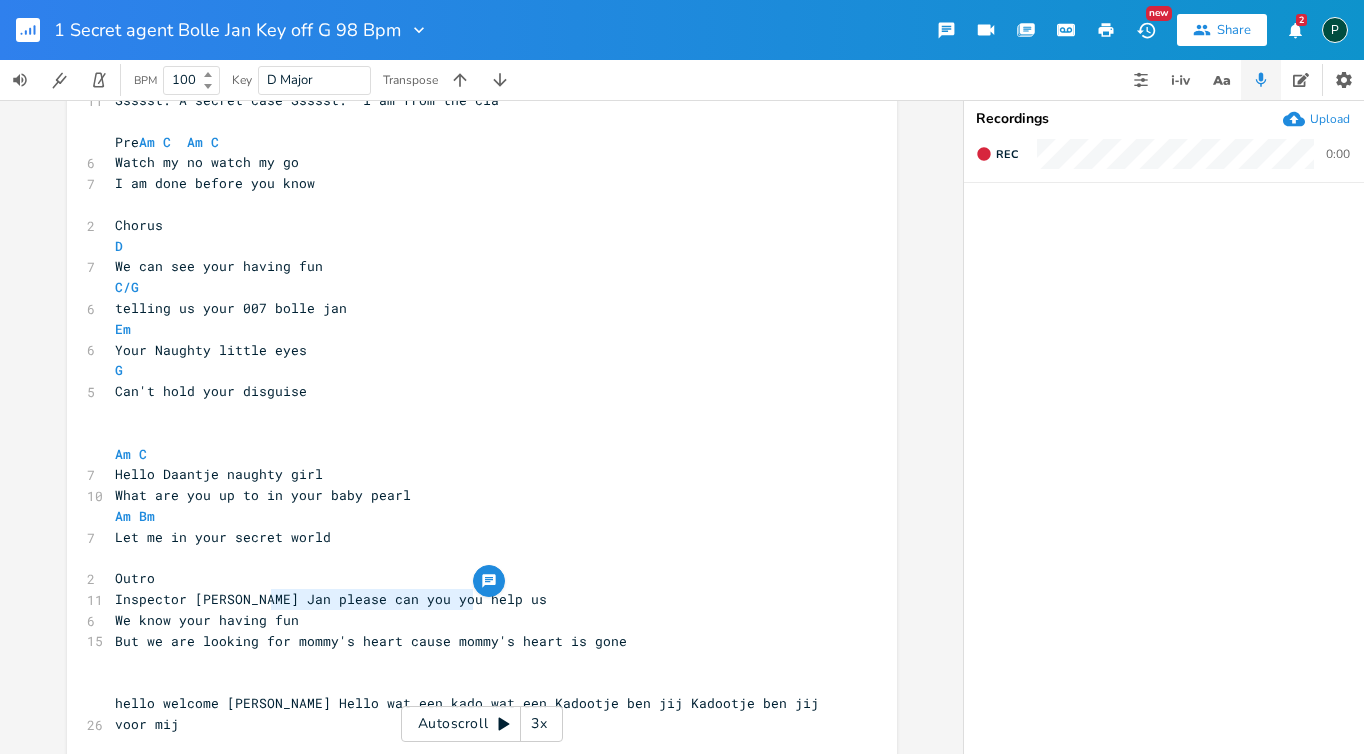 drag, startPoint x: 467, startPoint y: 599, endPoint x: 264, endPoint y: 601, distance: 203.00986 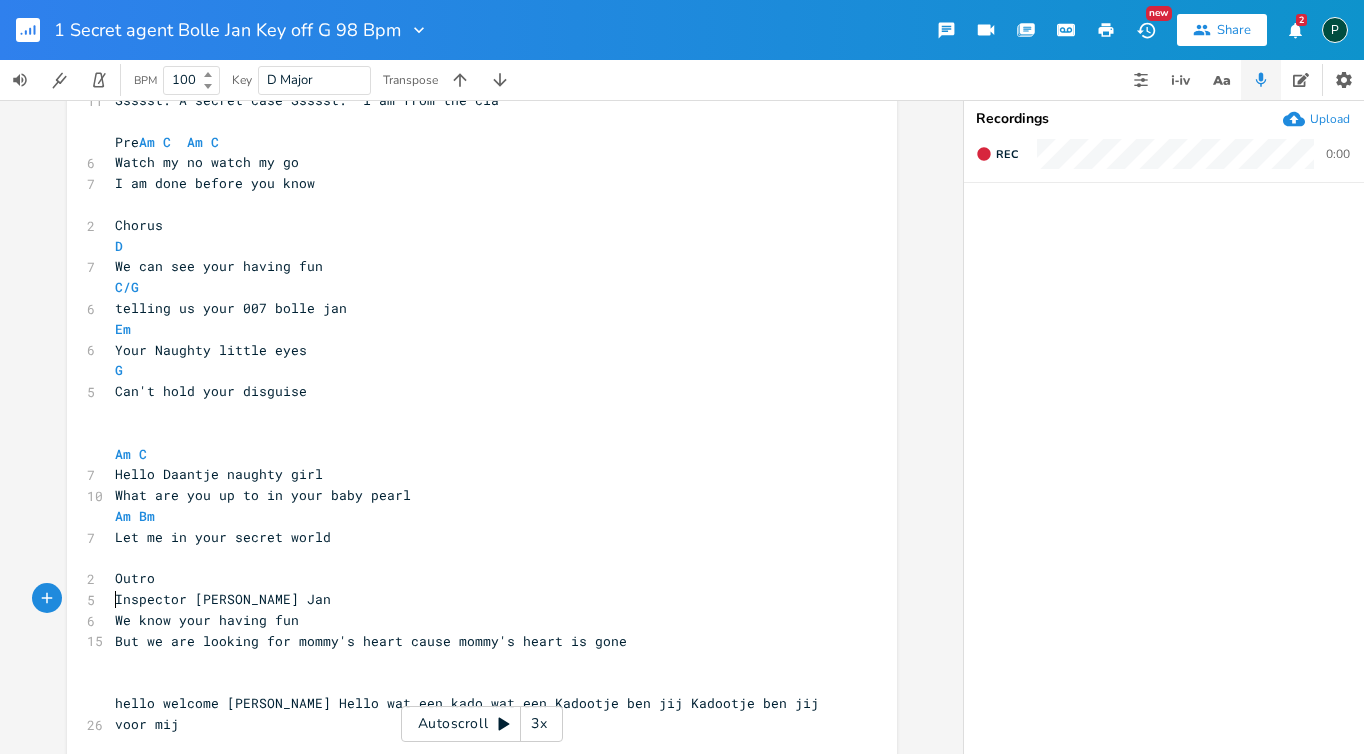 click on "Inspector [PERSON_NAME] Jan" at bounding box center [472, 599] 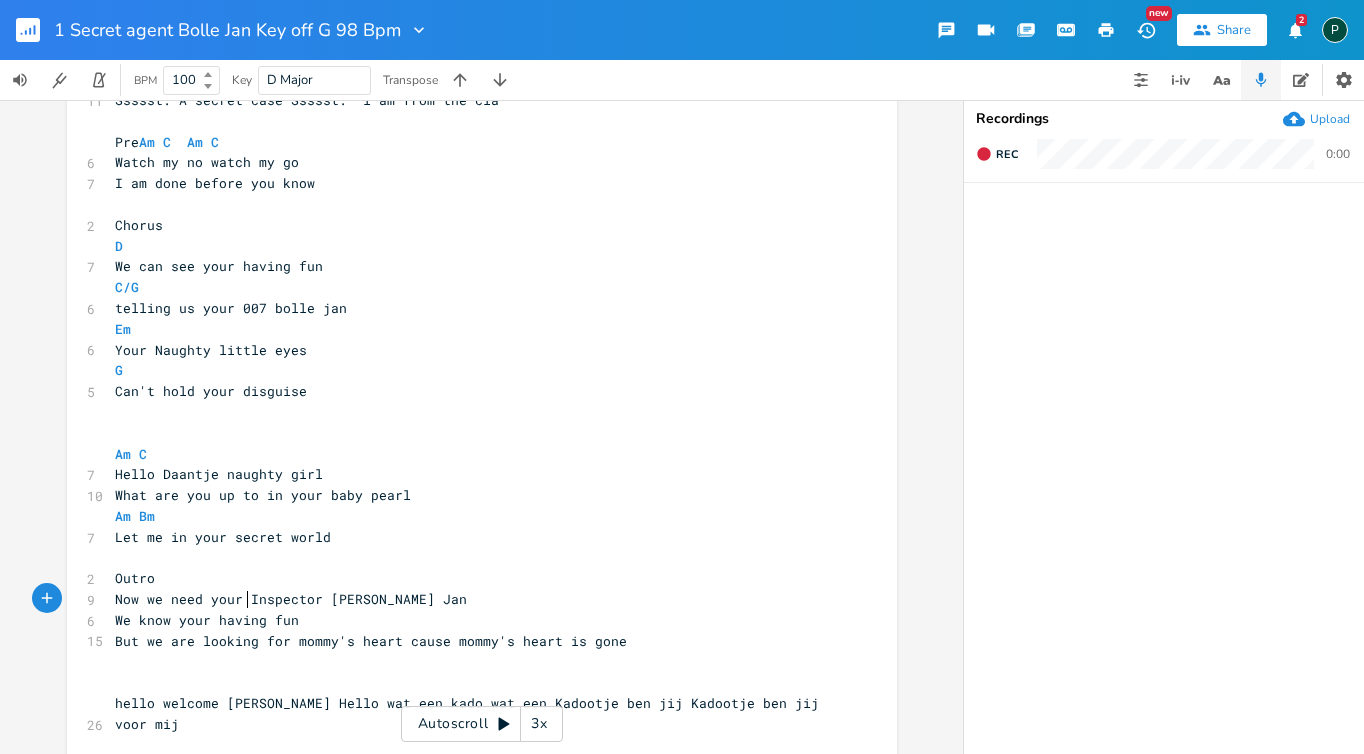 scroll, scrollTop: 0, scrollLeft: 115, axis: horizontal 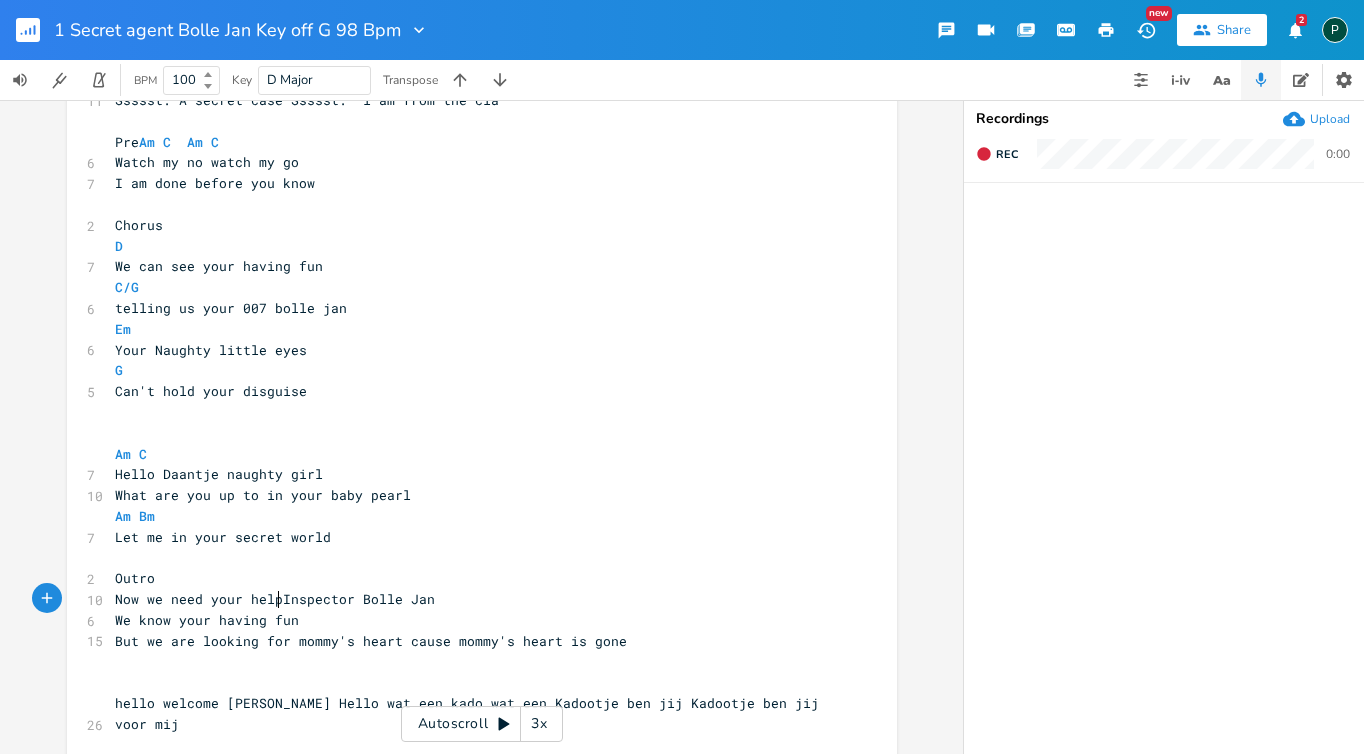 type on "Now we need your help" 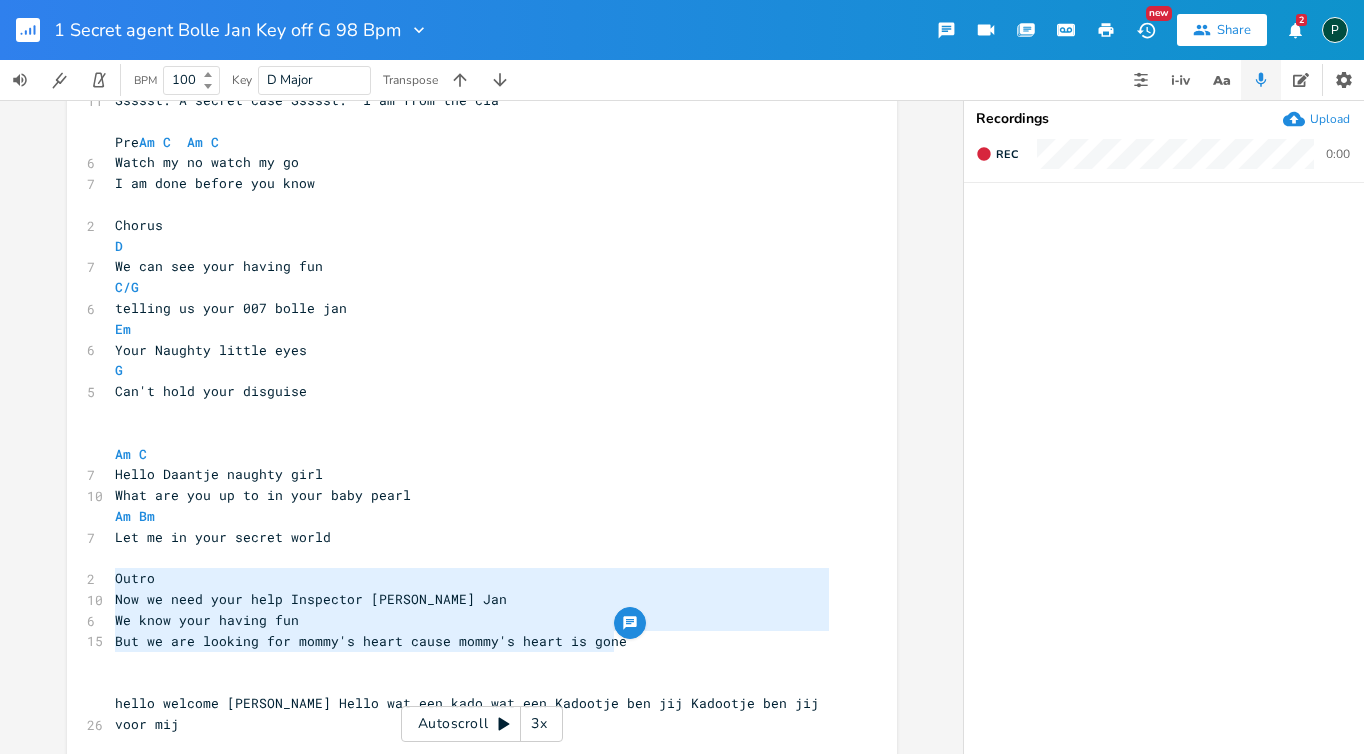 drag, startPoint x: 632, startPoint y: 647, endPoint x: 95, endPoint y: 577, distance: 541.54315 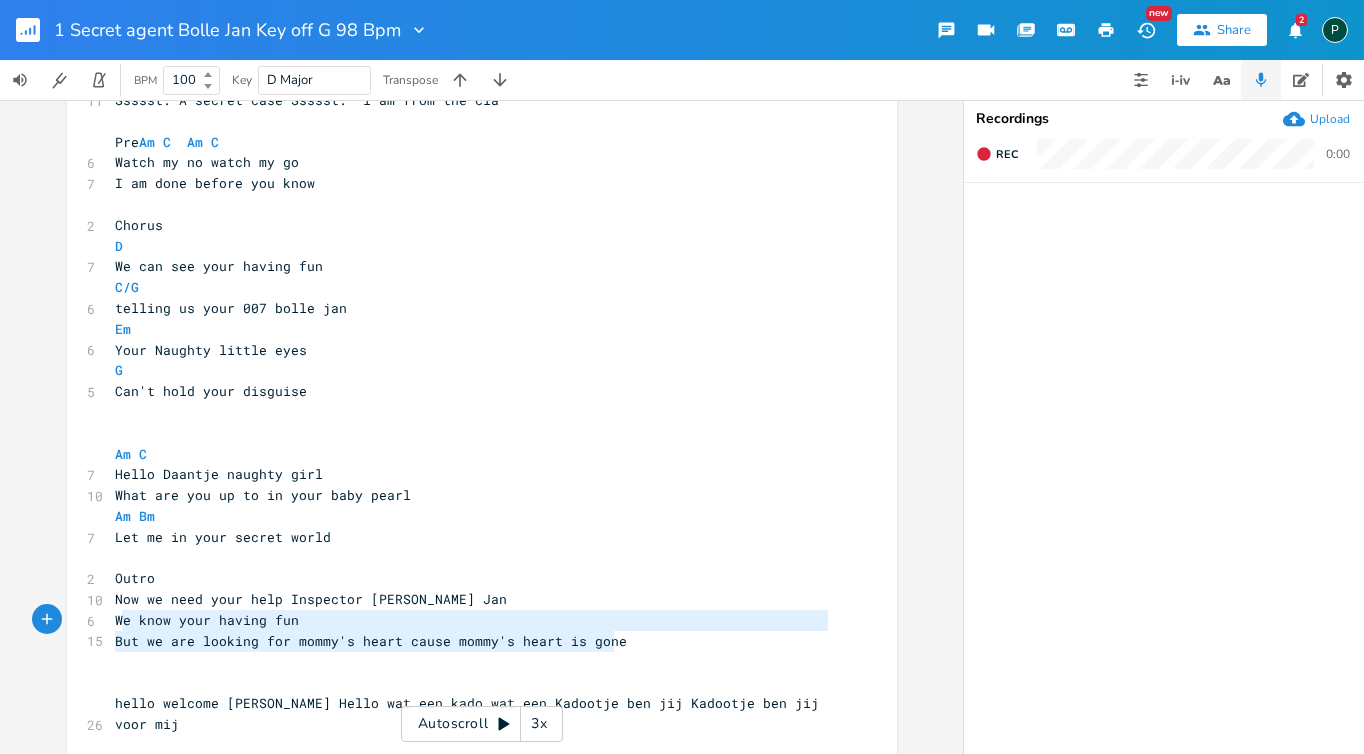 type on "Now we need your help Inspector [PERSON_NAME] Jan
We know your having fun
But we are looking for mommy's heart cause mommy's heart is gone" 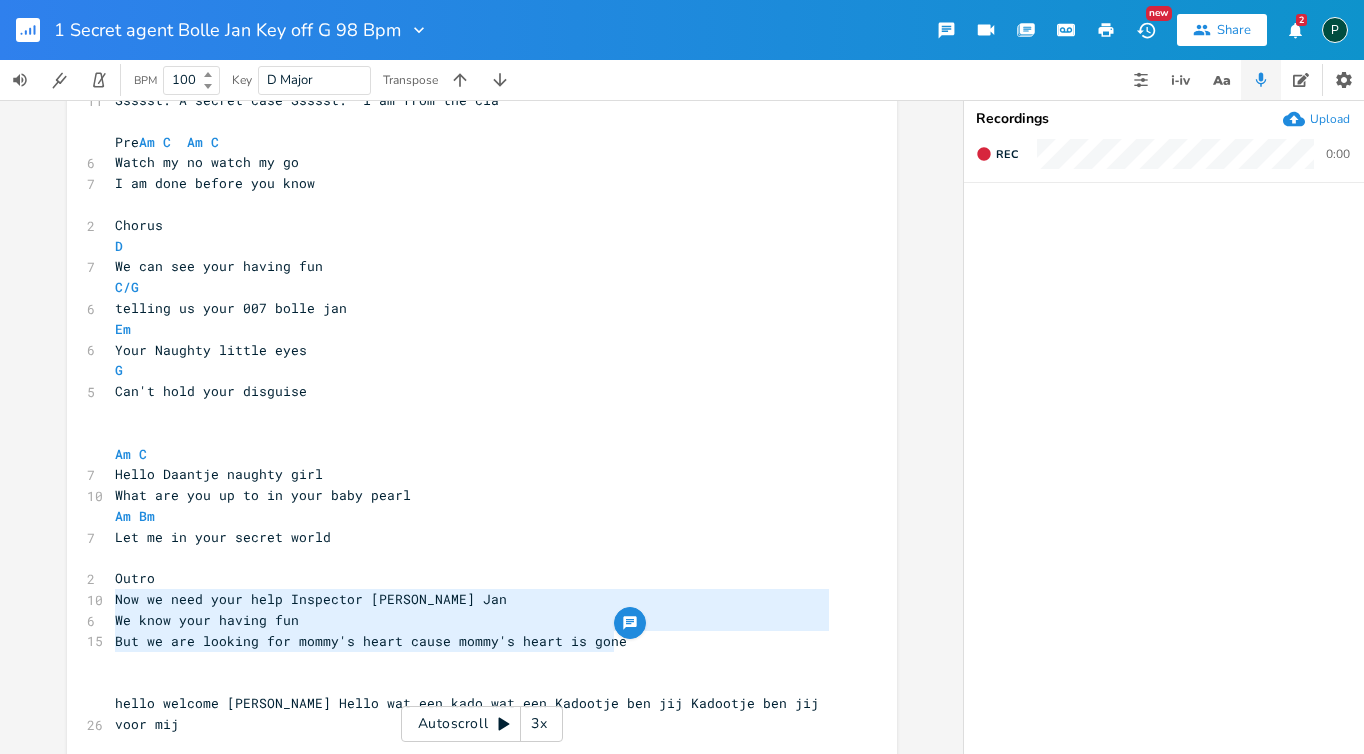 drag, startPoint x: 617, startPoint y: 638, endPoint x: 104, endPoint y: 606, distance: 513.9971 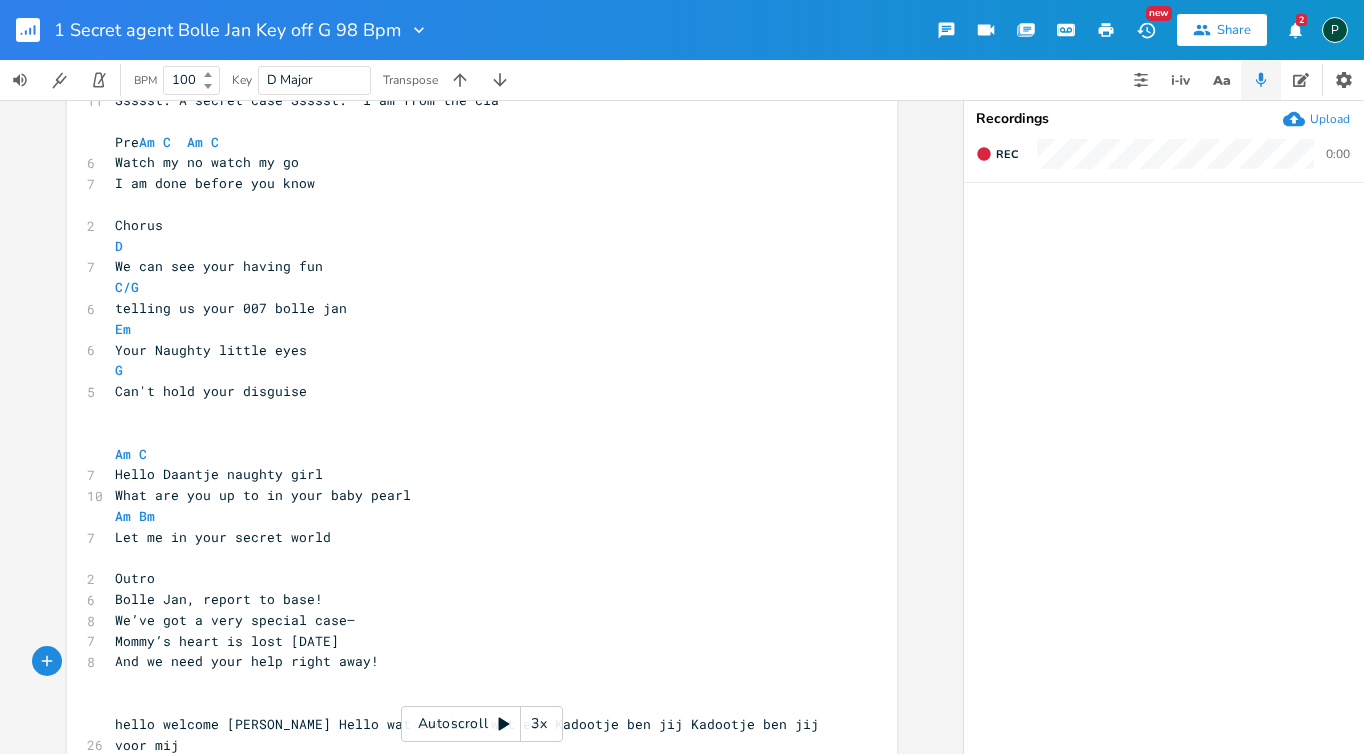 click on "Outro" at bounding box center [472, 578] 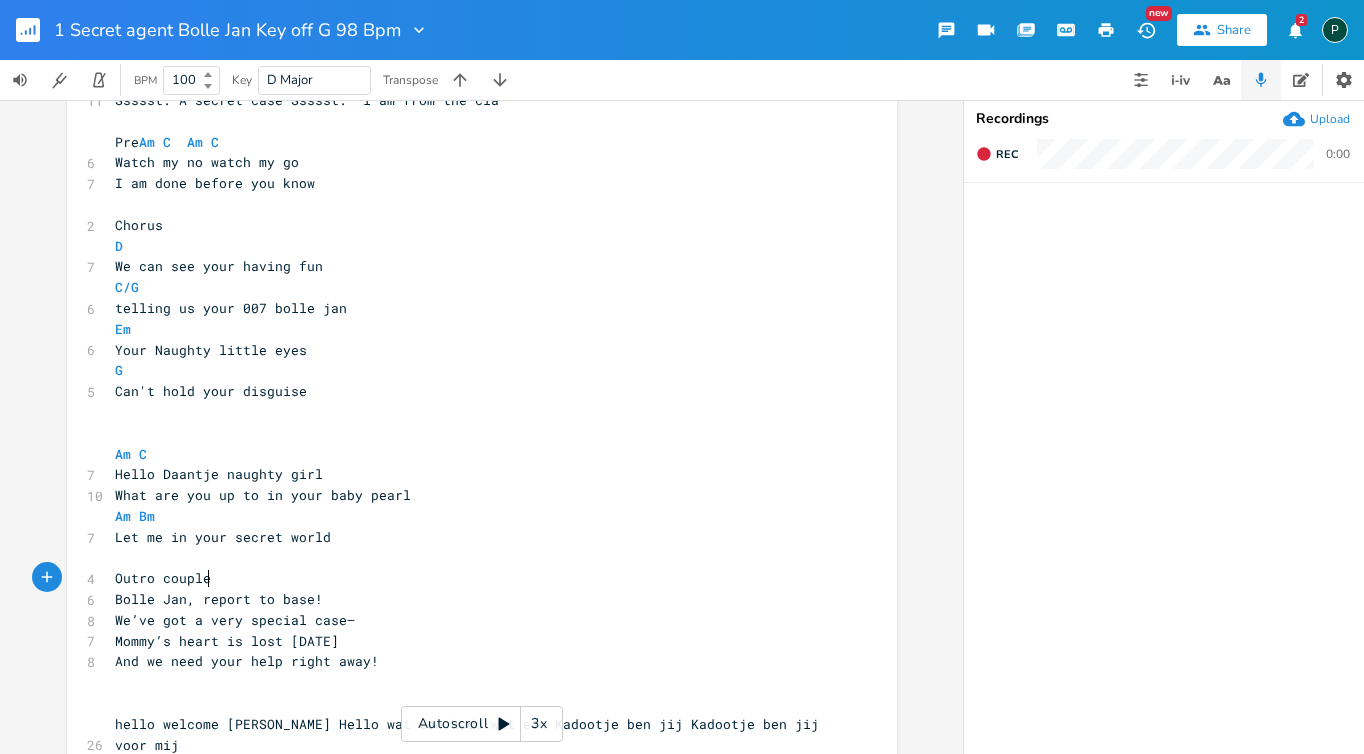type on "couplet" 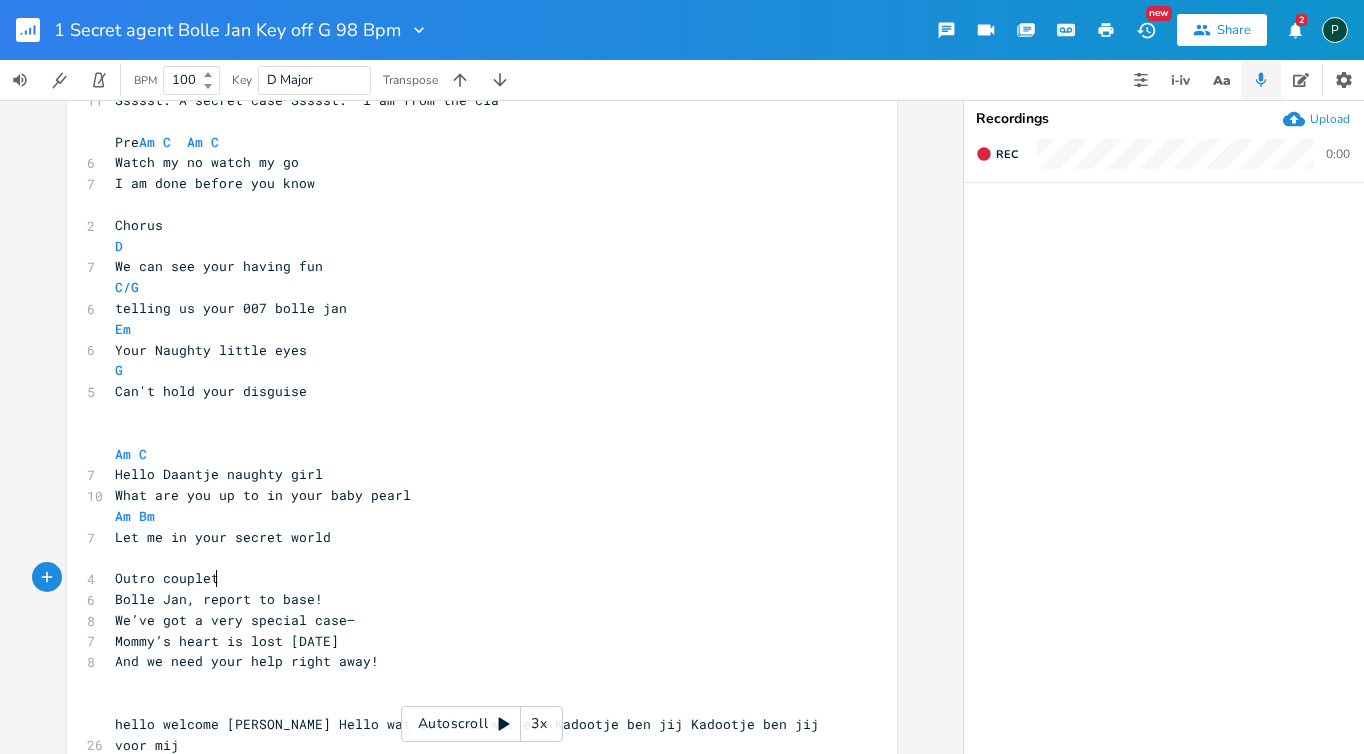 scroll, scrollTop: 0, scrollLeft: 43, axis: horizontal 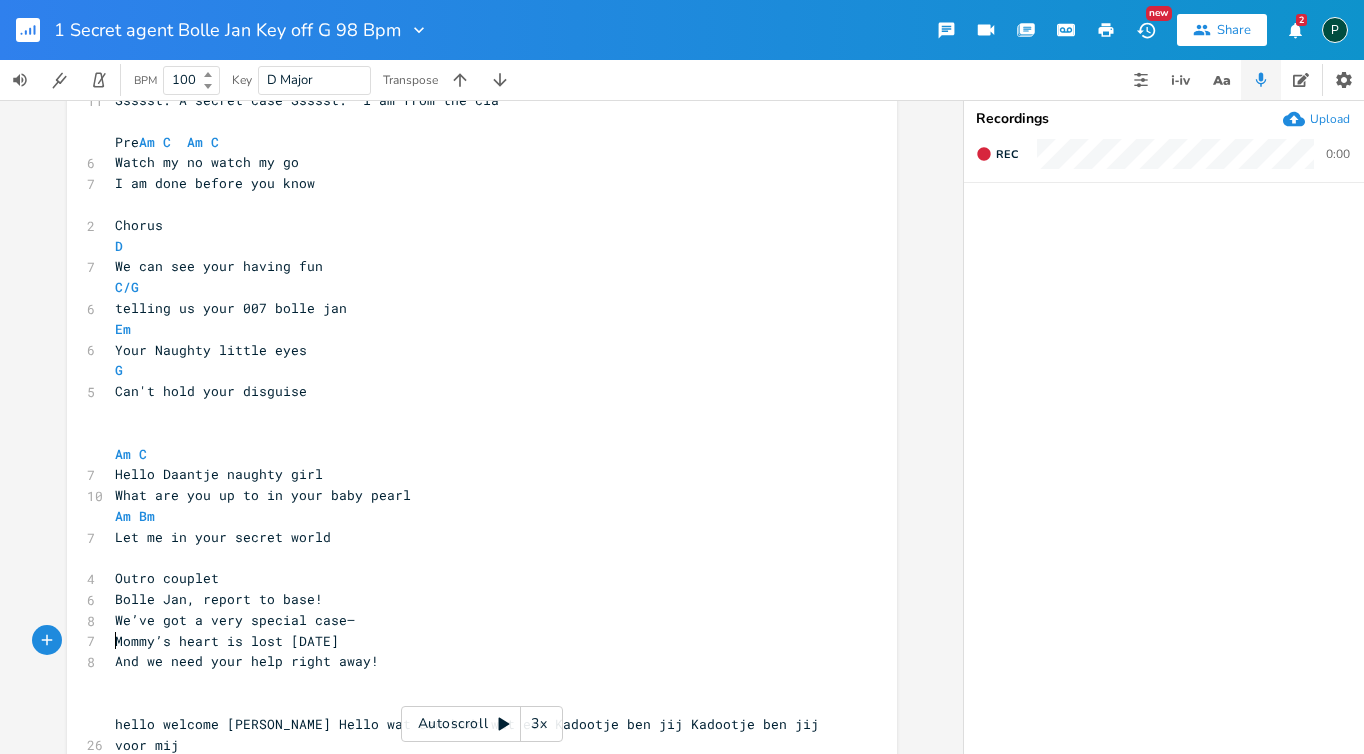 click on "Mommy’s heart is lost [DATE]" at bounding box center (472, 641) 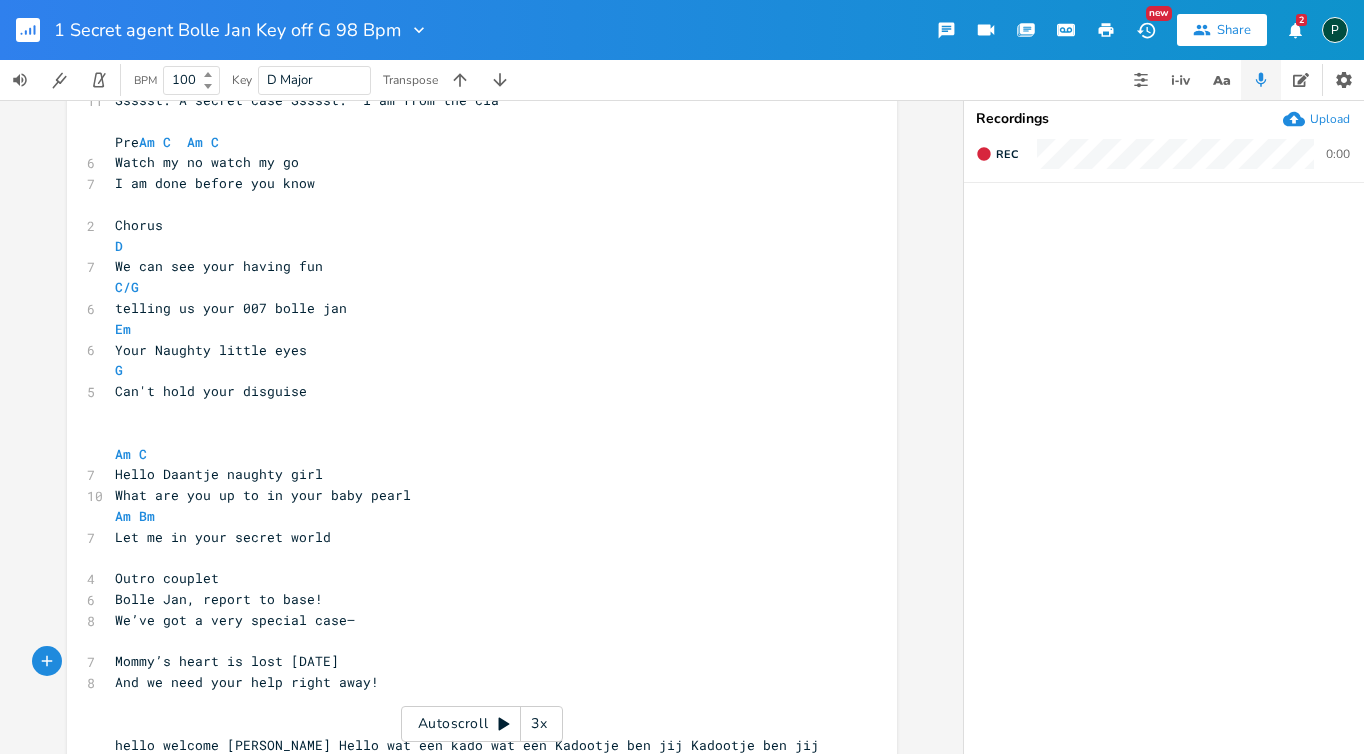 click on "​" at bounding box center (472, 641) 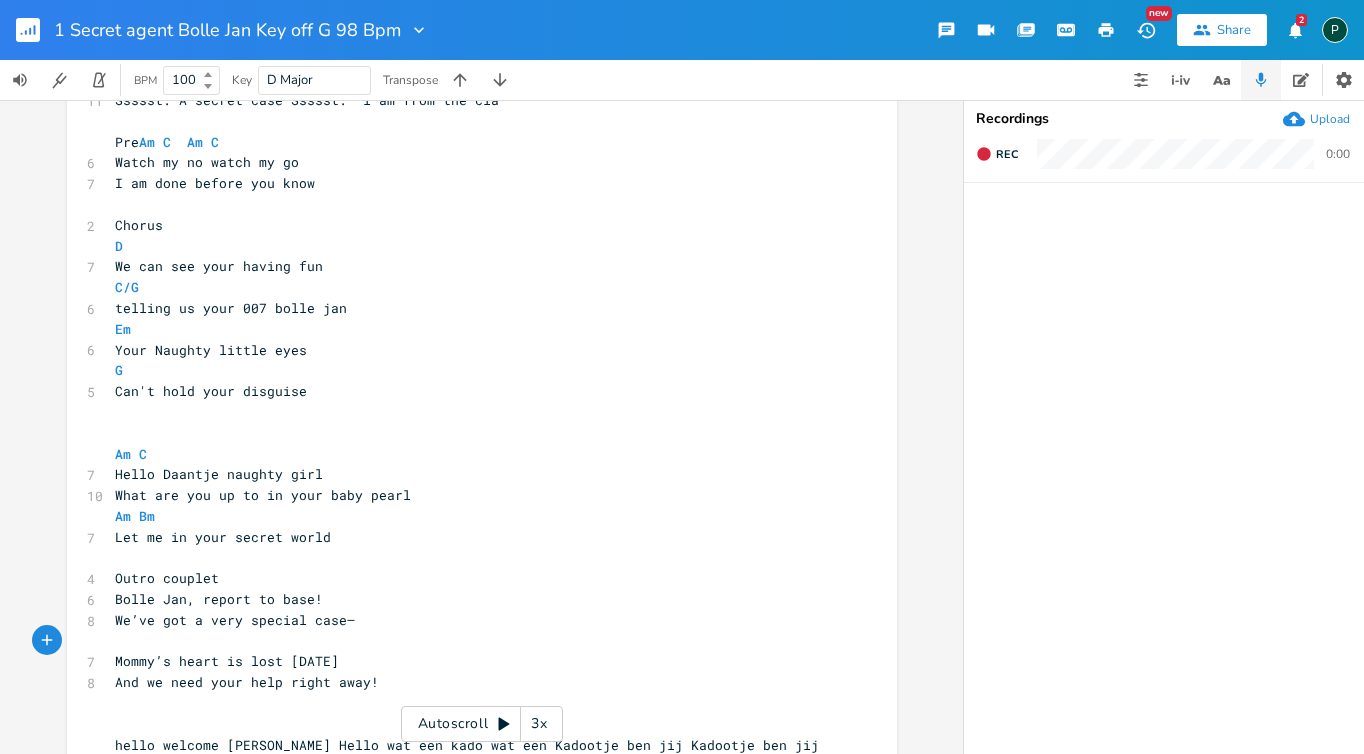 type on "E" 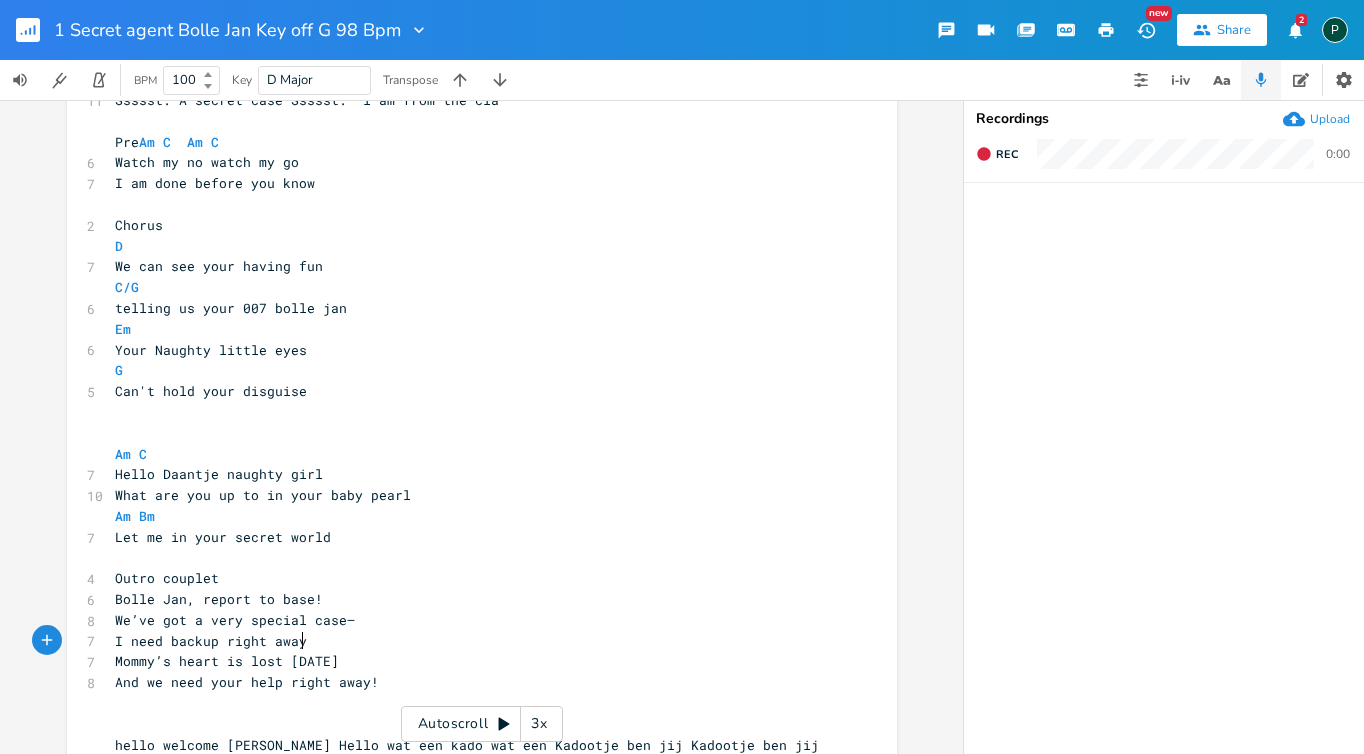 scroll, scrollTop: 0, scrollLeft: 152, axis: horizontal 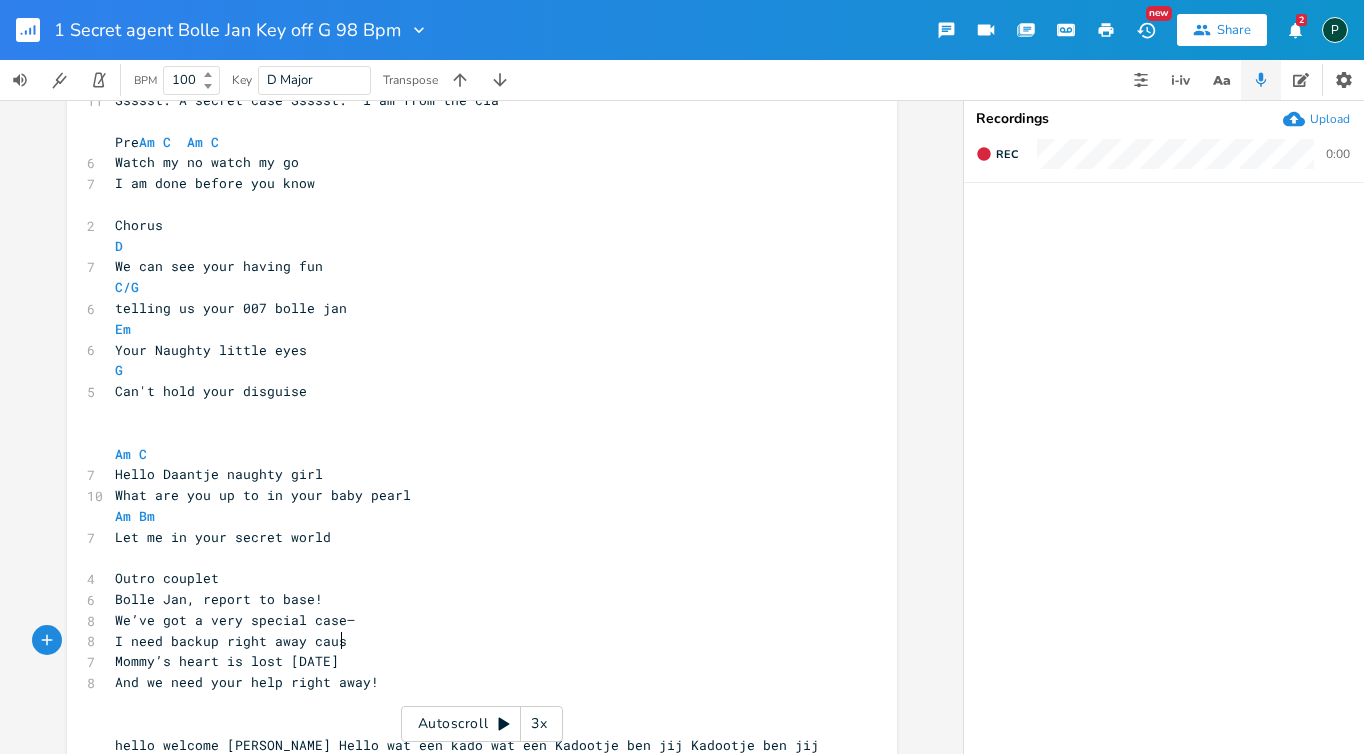 type on "I need backup right away cause" 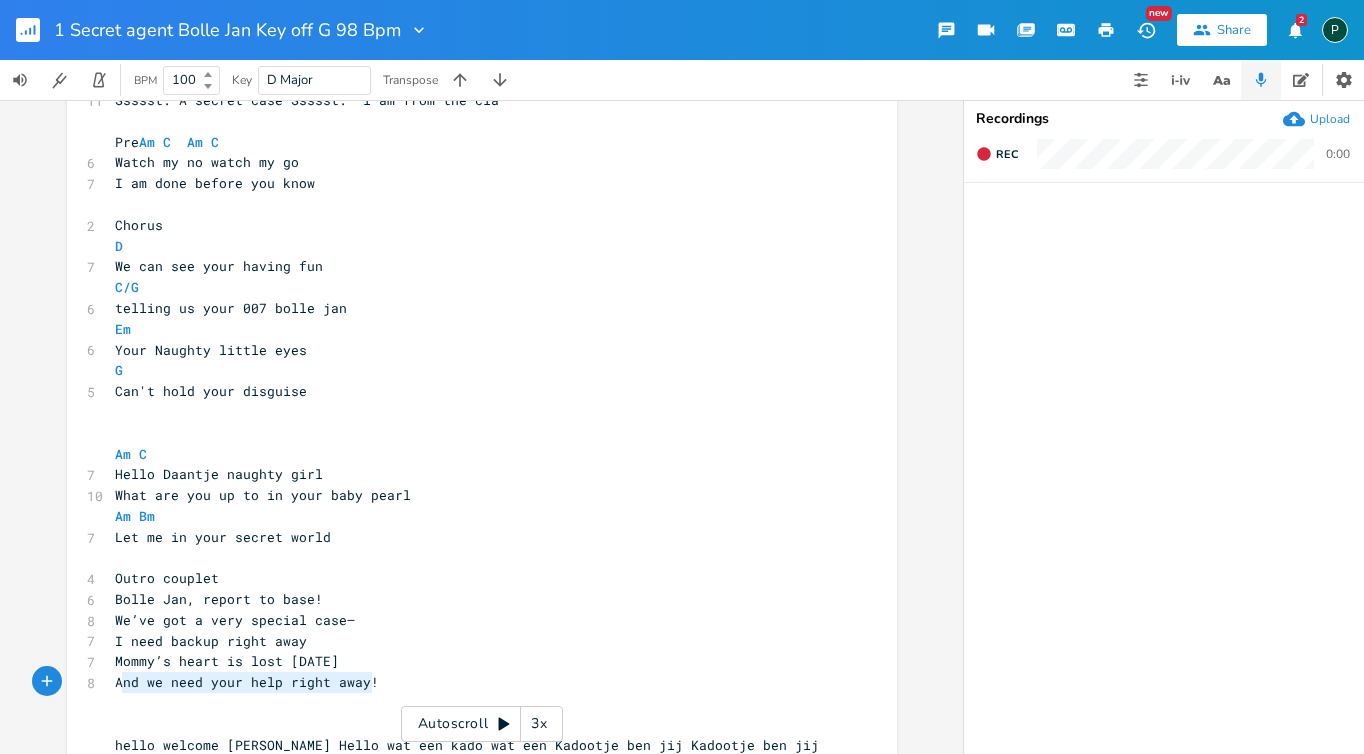 type on "And we need your help right away!" 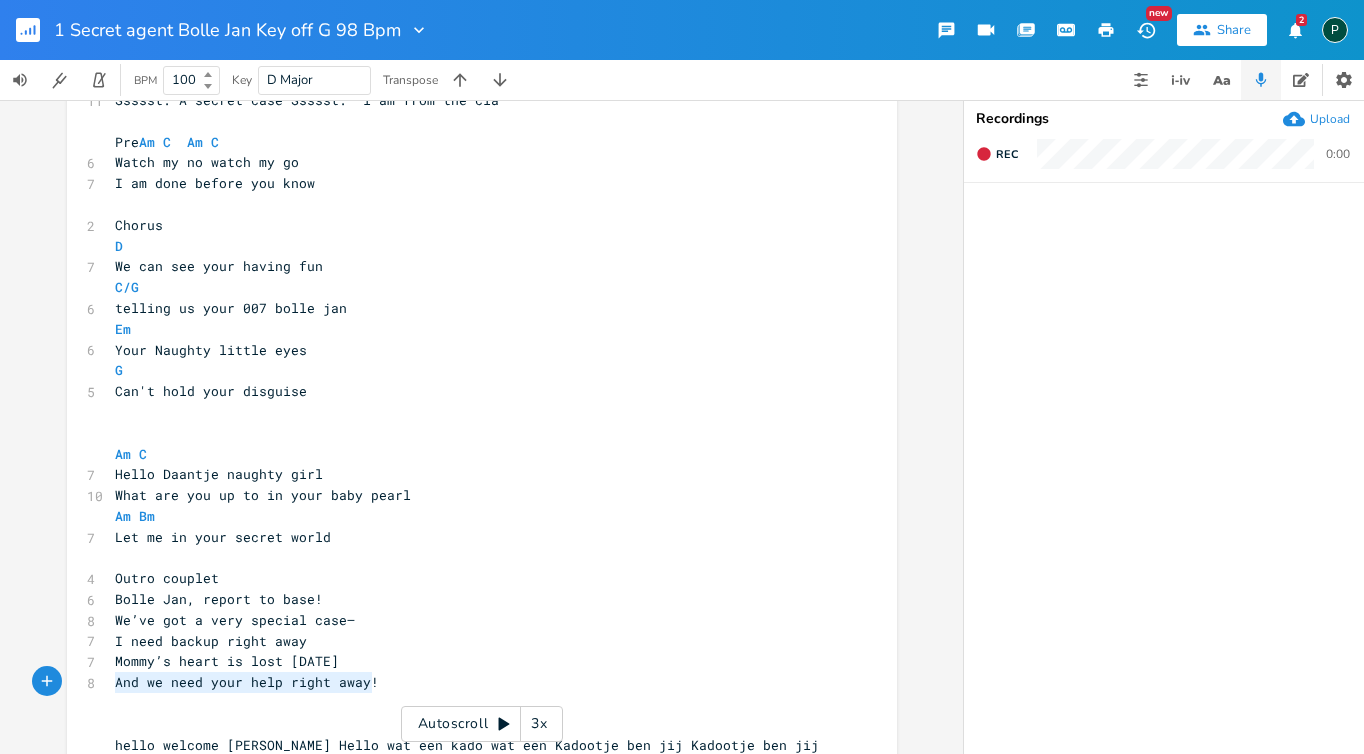 drag, startPoint x: 396, startPoint y: 682, endPoint x: 42, endPoint y: 685, distance: 354.01273 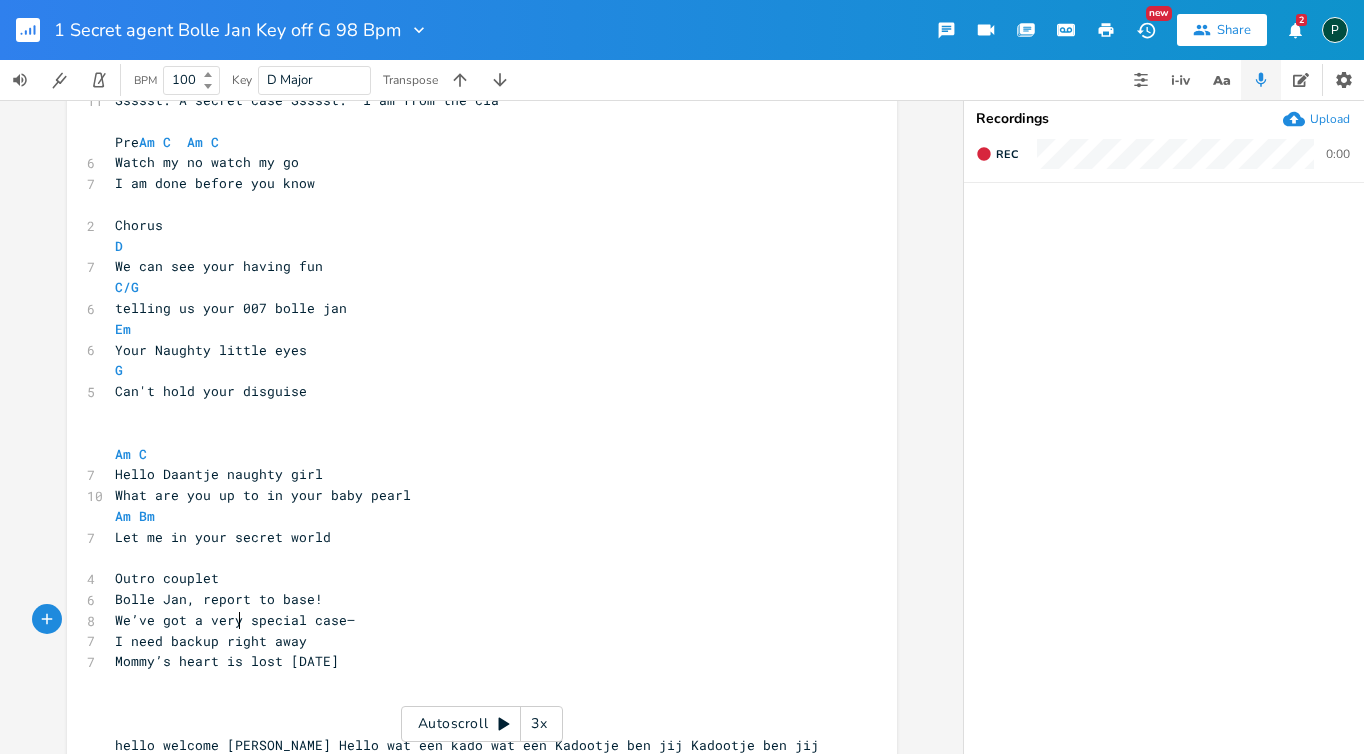 click on "We’ve got a very special case—" at bounding box center [235, 620] 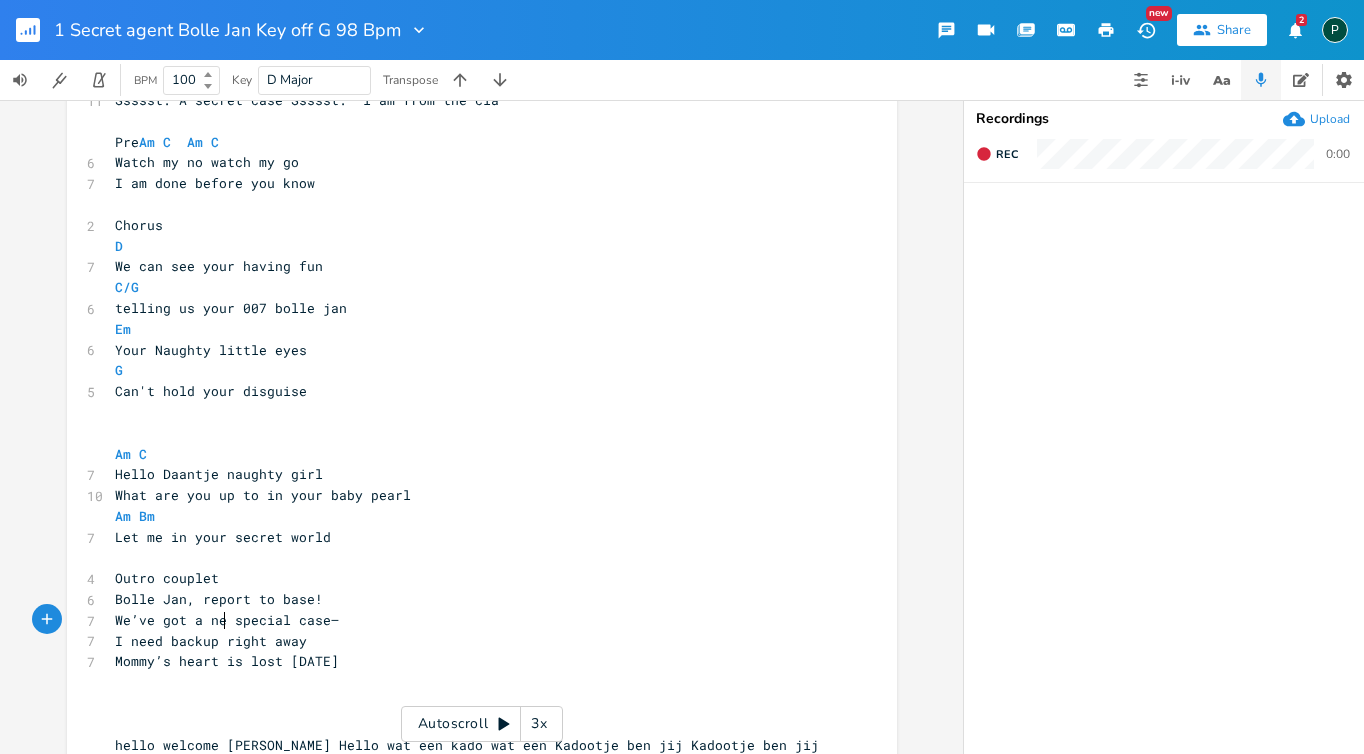 type on "new" 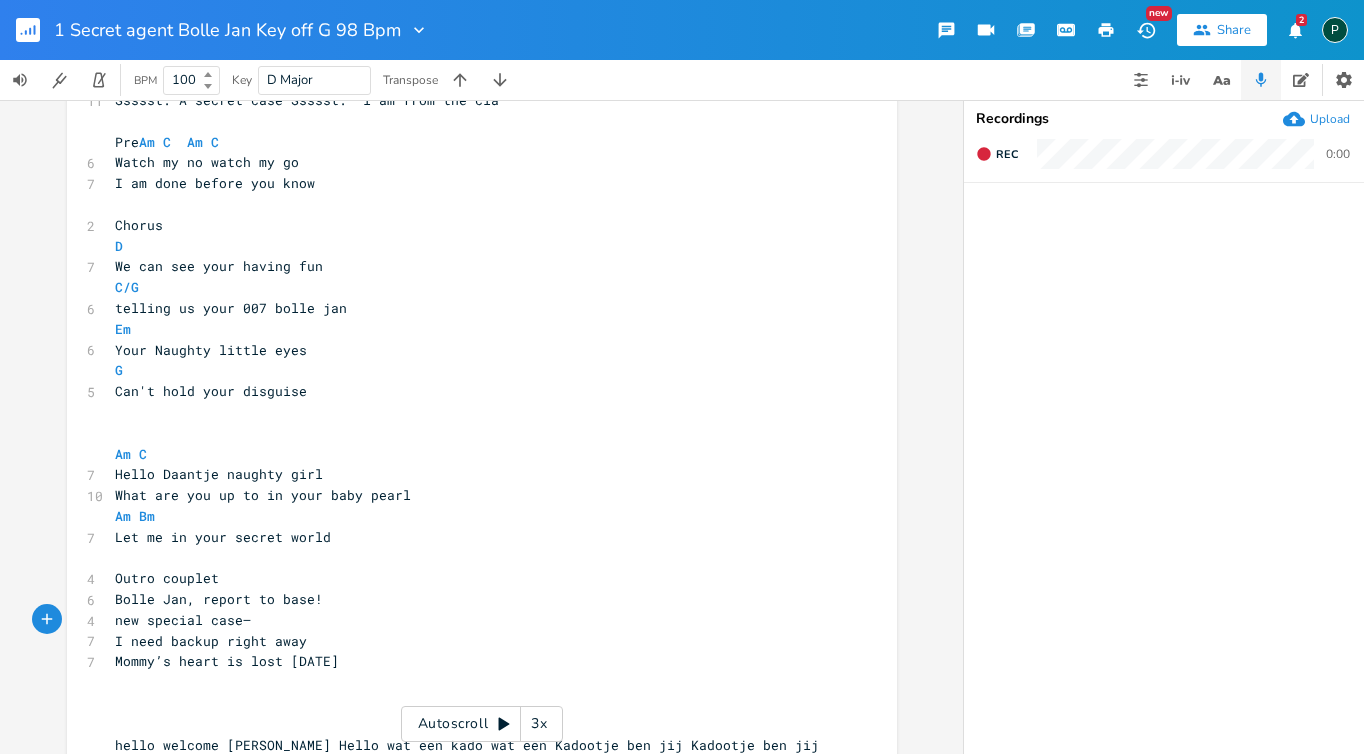 type on "A" 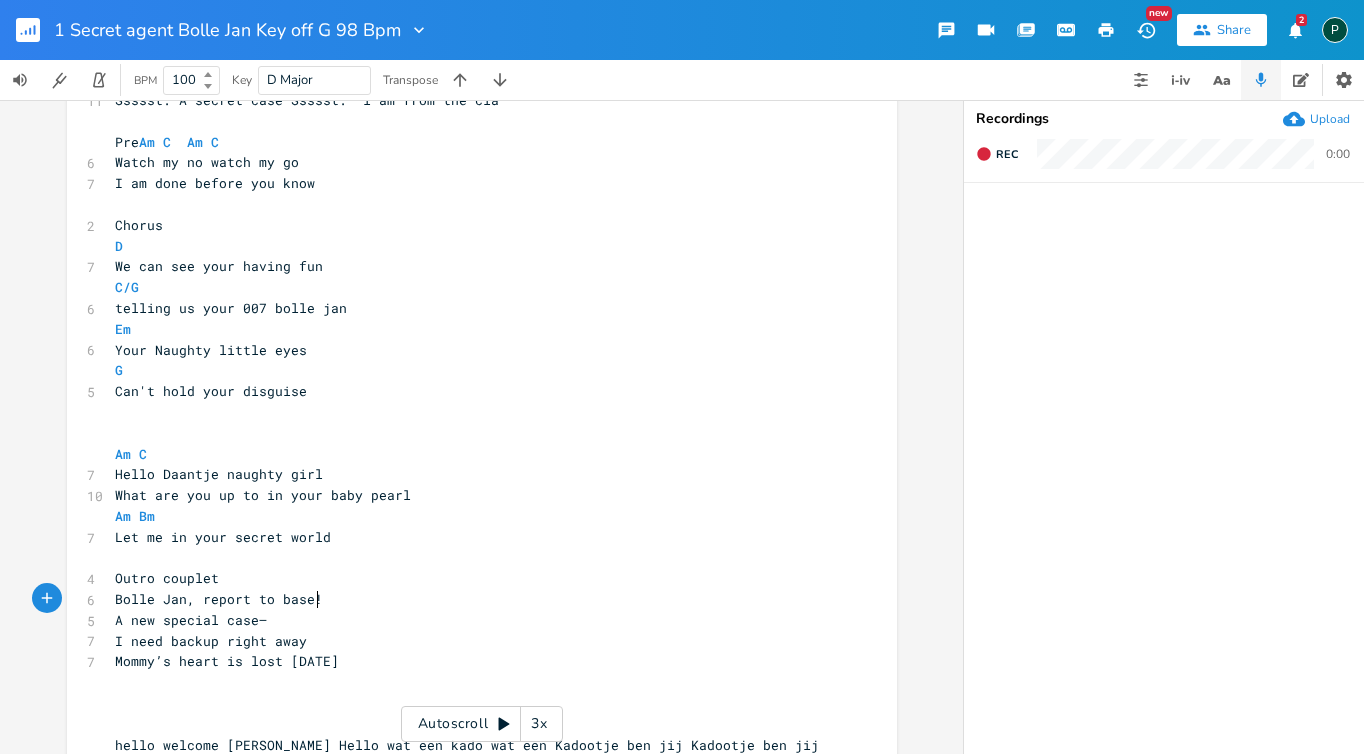 click on "Bolle Jan, report to base!" at bounding box center (472, 599) 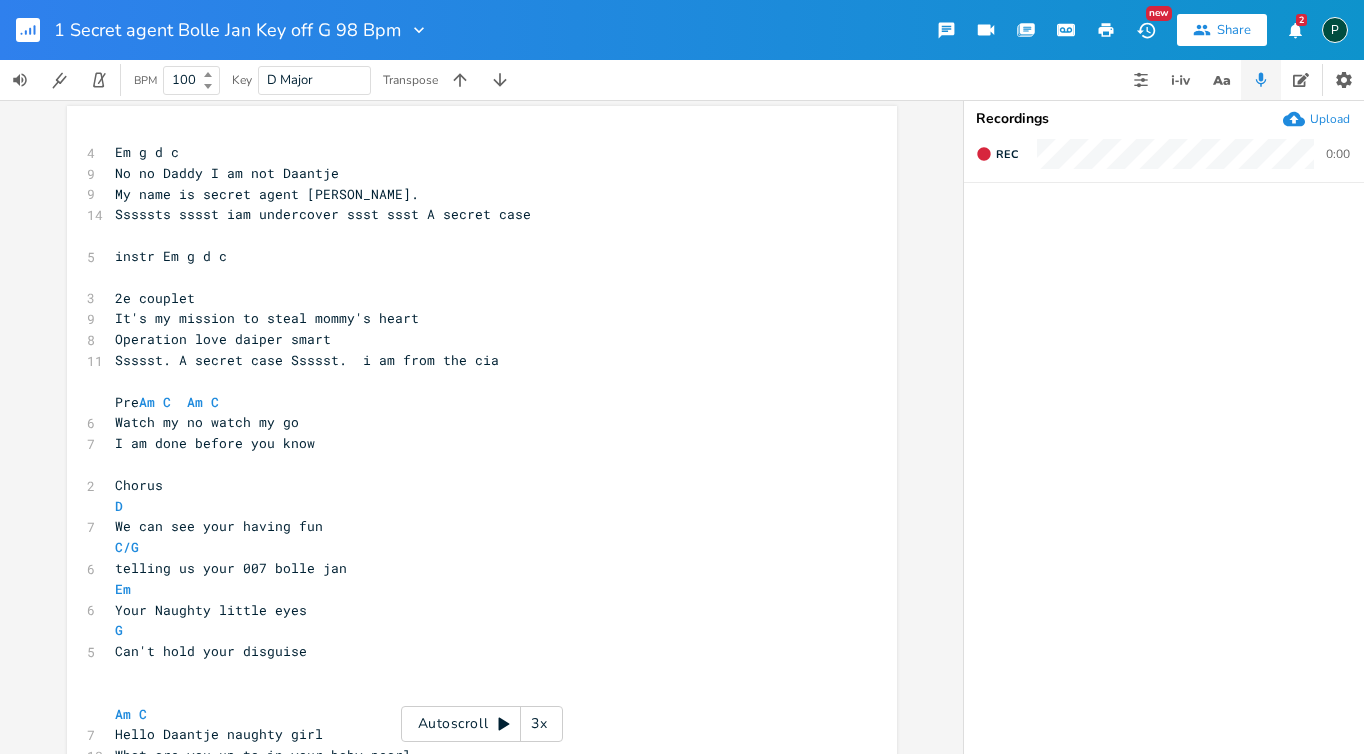 scroll, scrollTop: 0, scrollLeft: 0, axis: both 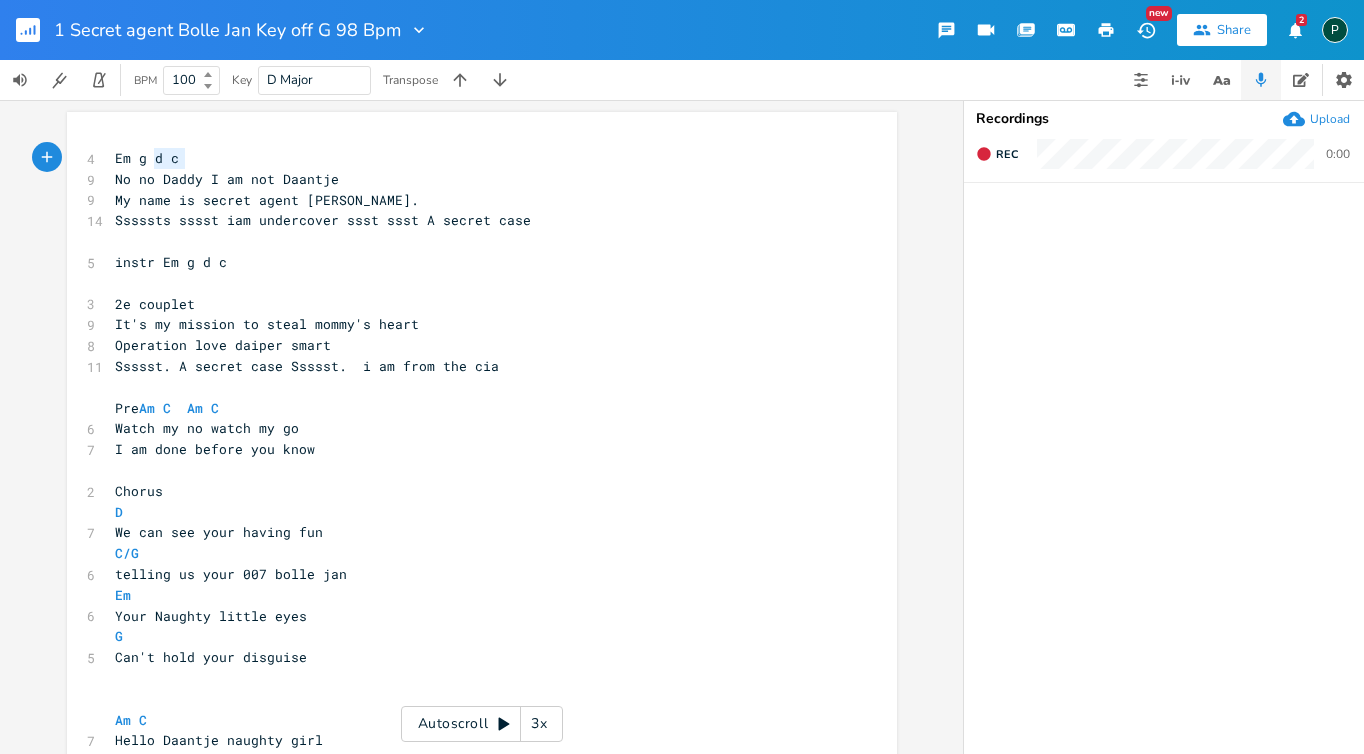 type on "Em g d c" 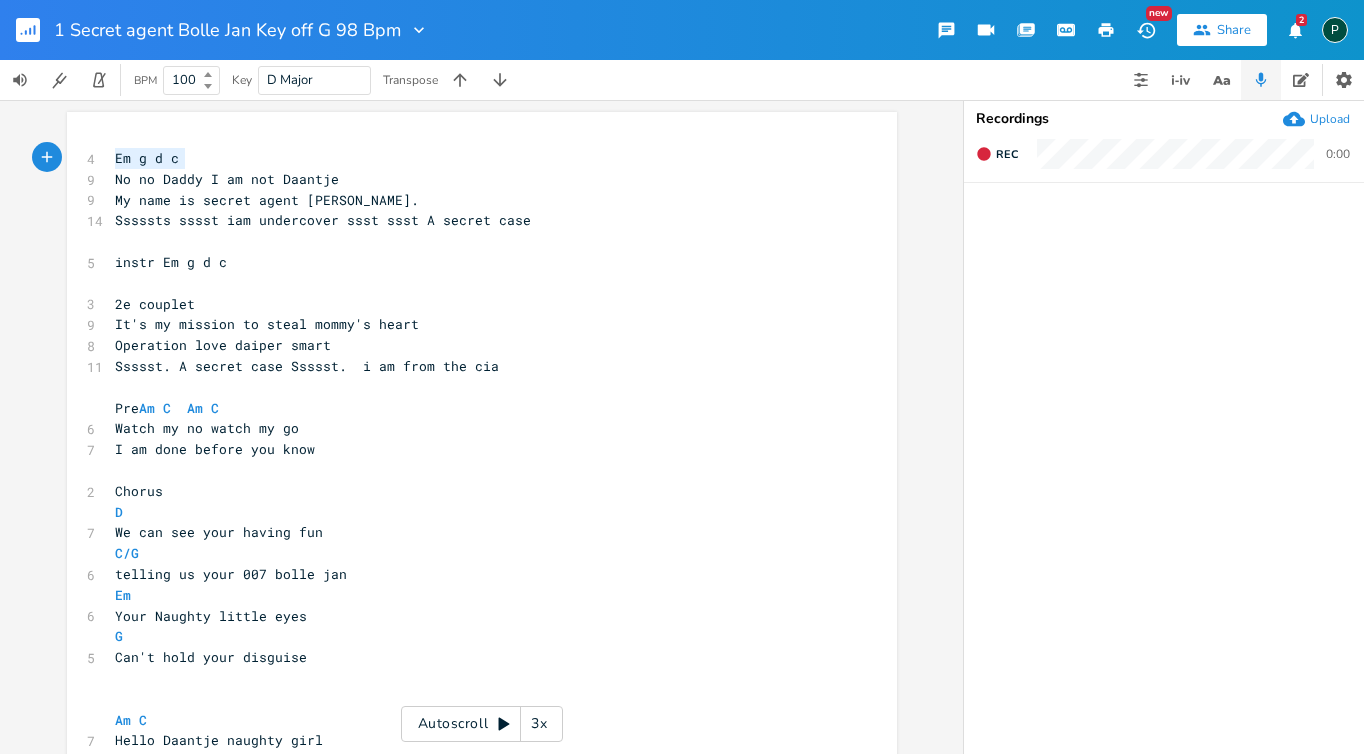 drag, startPoint x: 179, startPoint y: 156, endPoint x: 95, endPoint y: 150, distance: 84.21401 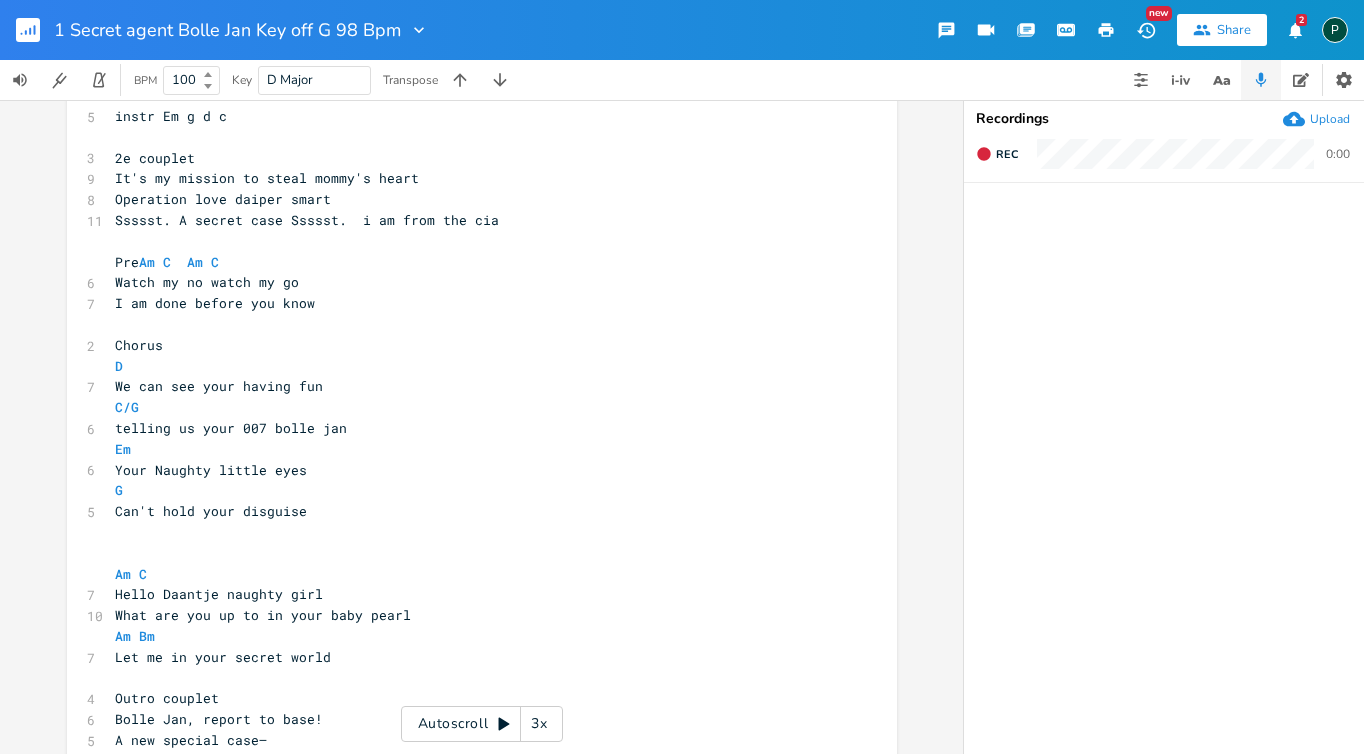 scroll, scrollTop: 308, scrollLeft: 0, axis: vertical 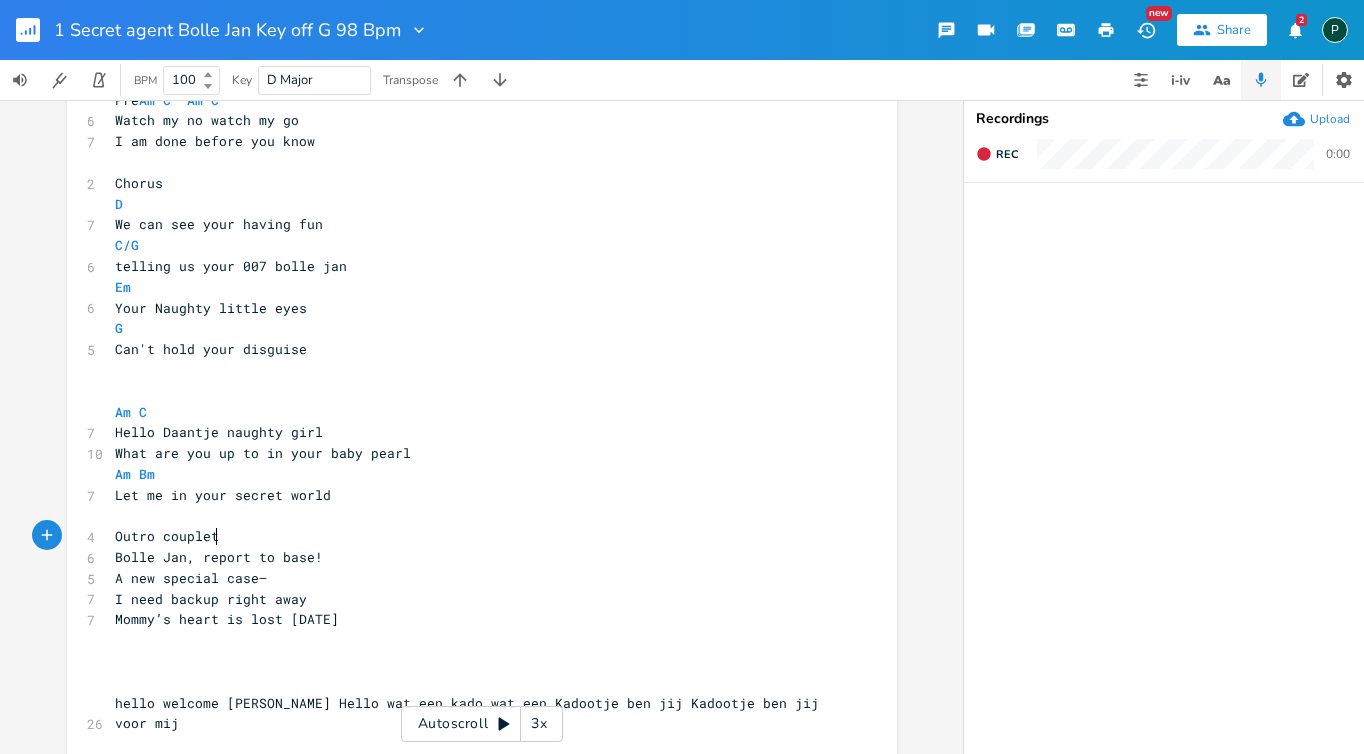 click on "Outro couplet" at bounding box center [472, 536] 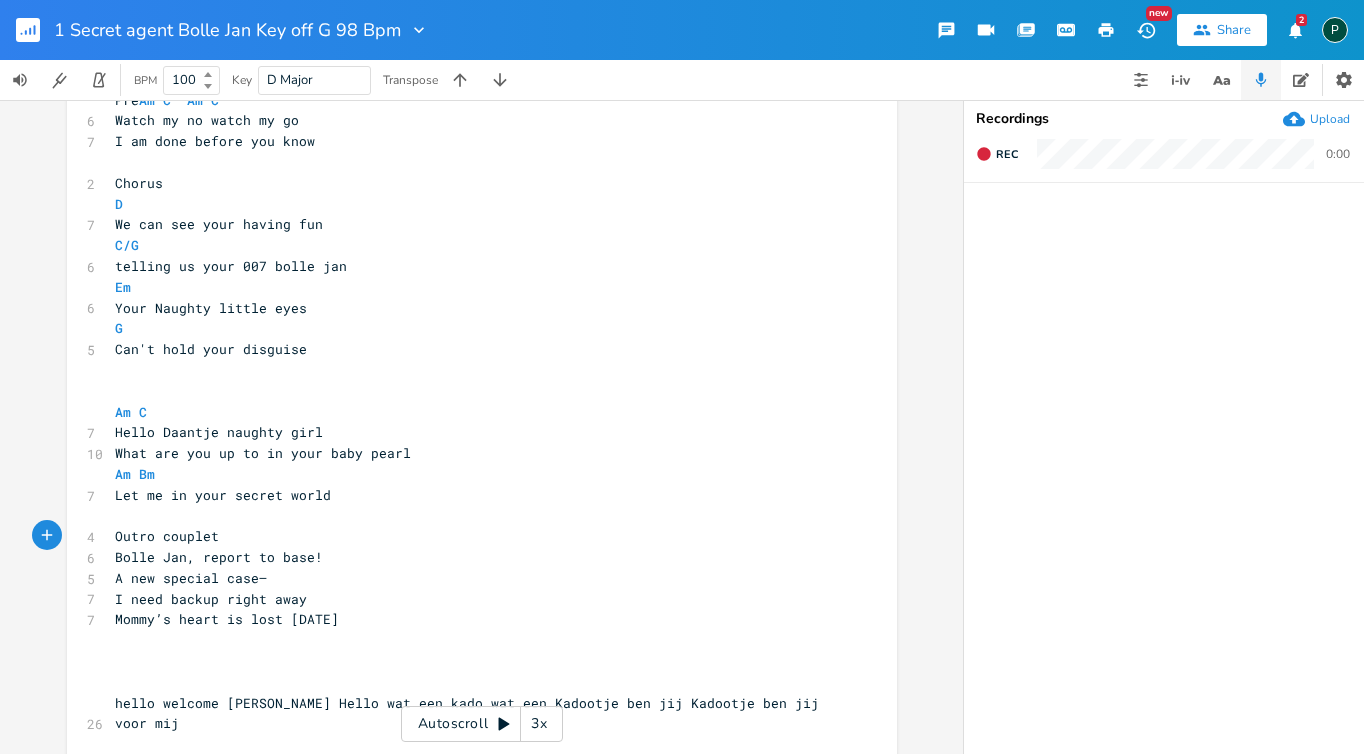 scroll, scrollTop: 0, scrollLeft: 4, axis: horizontal 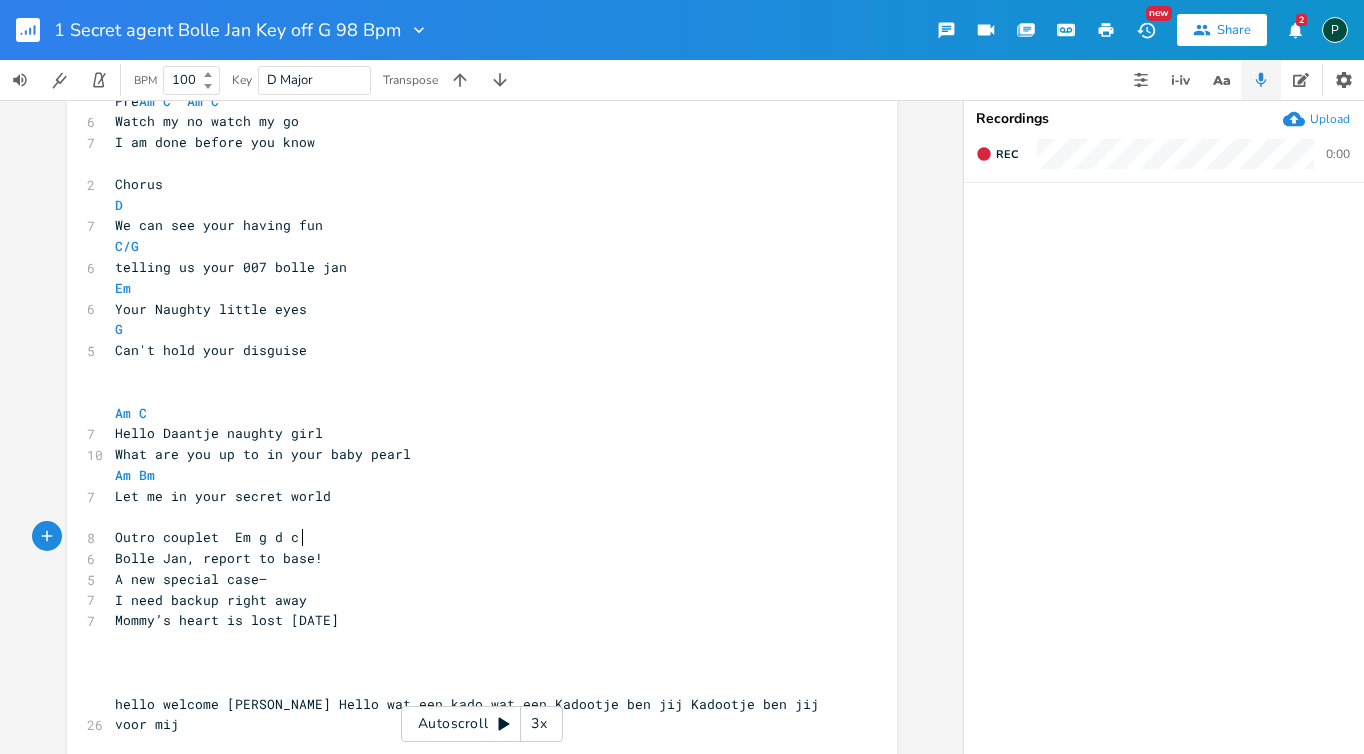 click on "Mommy’s heart is lost [DATE]" at bounding box center (227, 620) 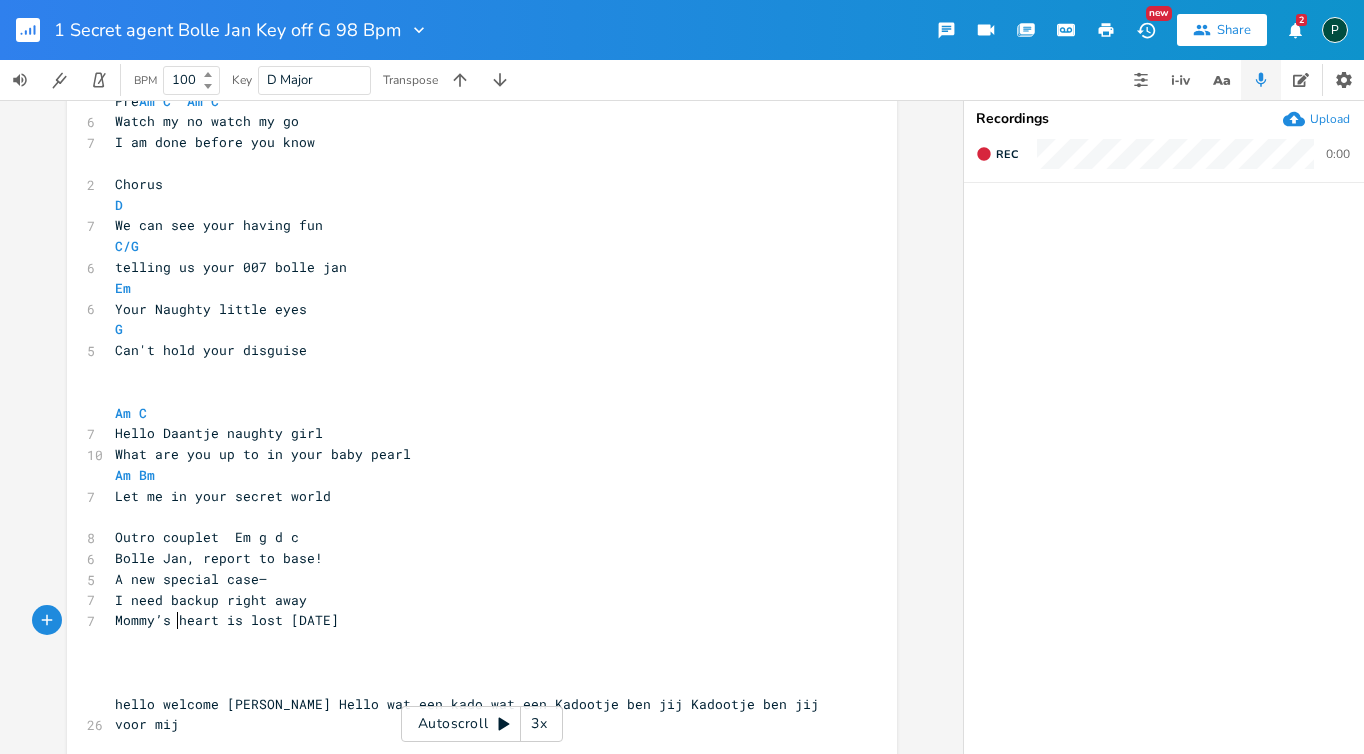 click on "Mommy’s heart is lost [DATE]" at bounding box center (227, 620) 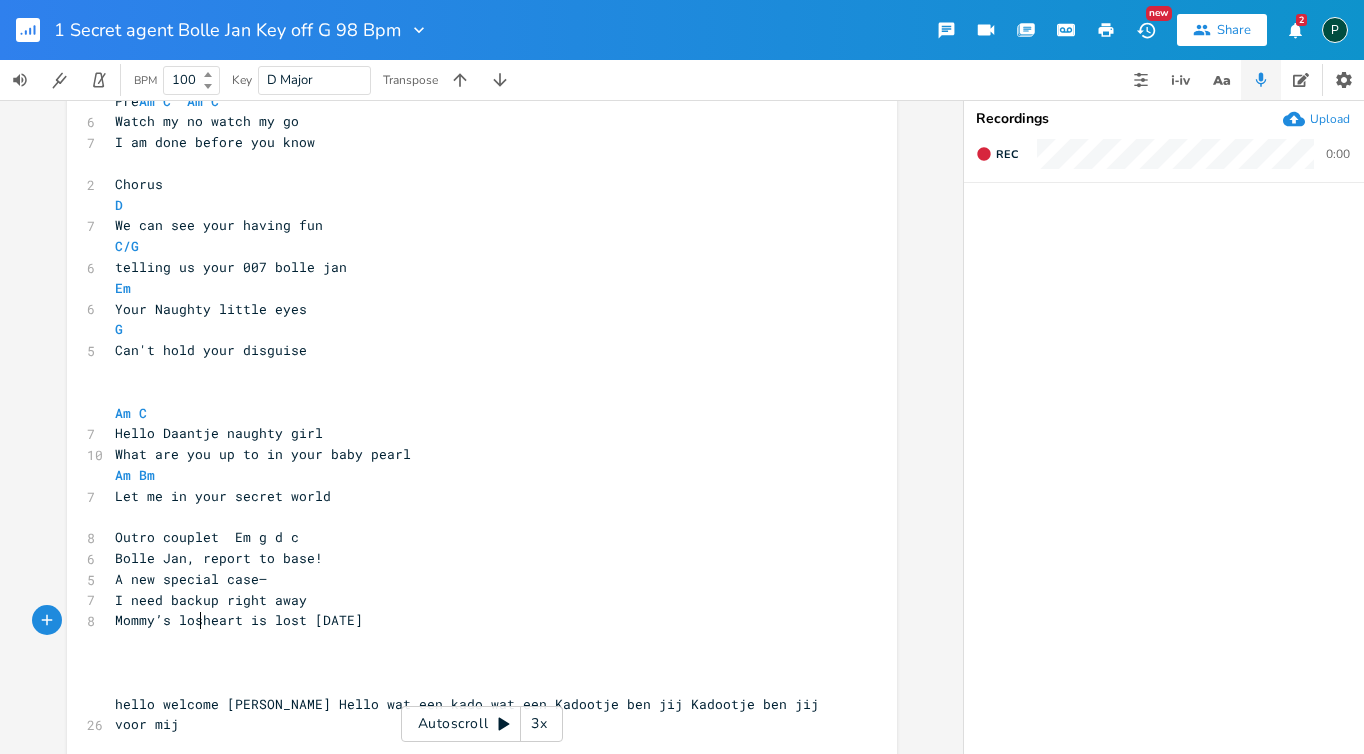 type on "lost" 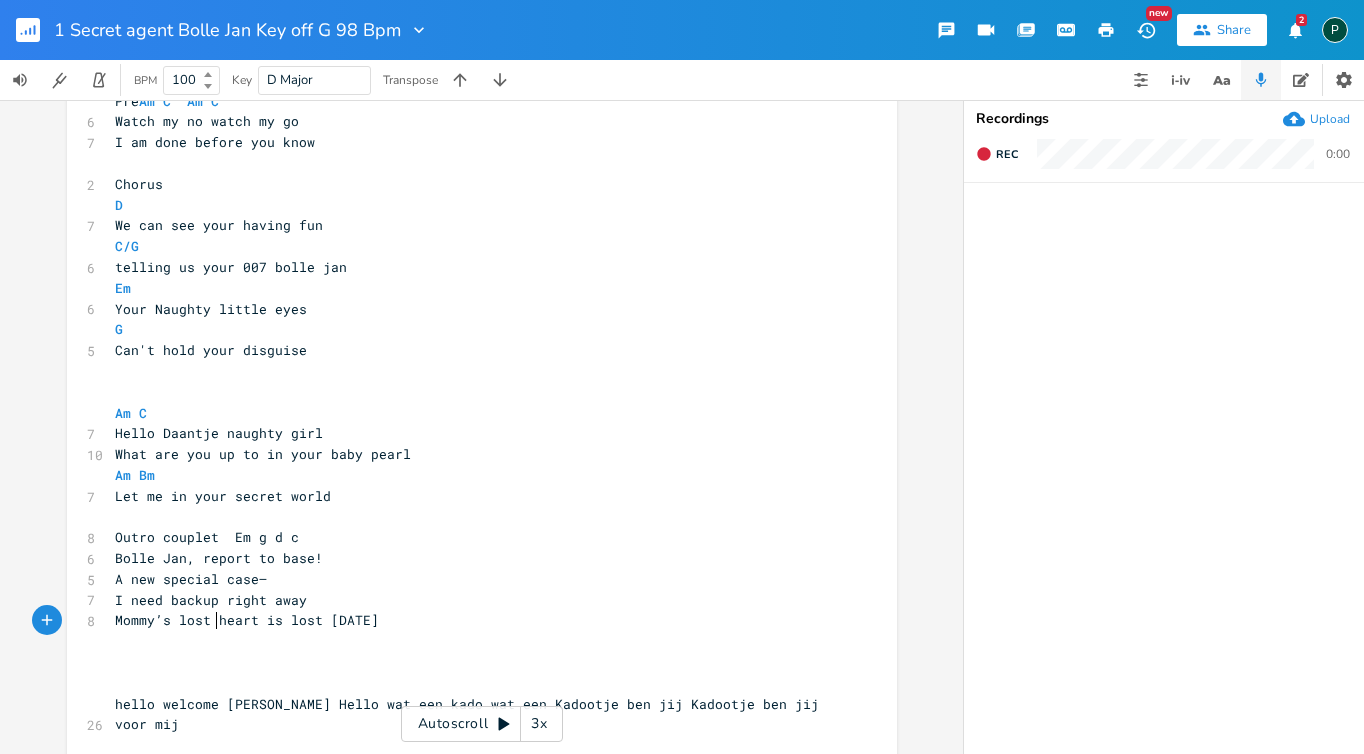 scroll, scrollTop: 0, scrollLeft: 24, axis: horizontal 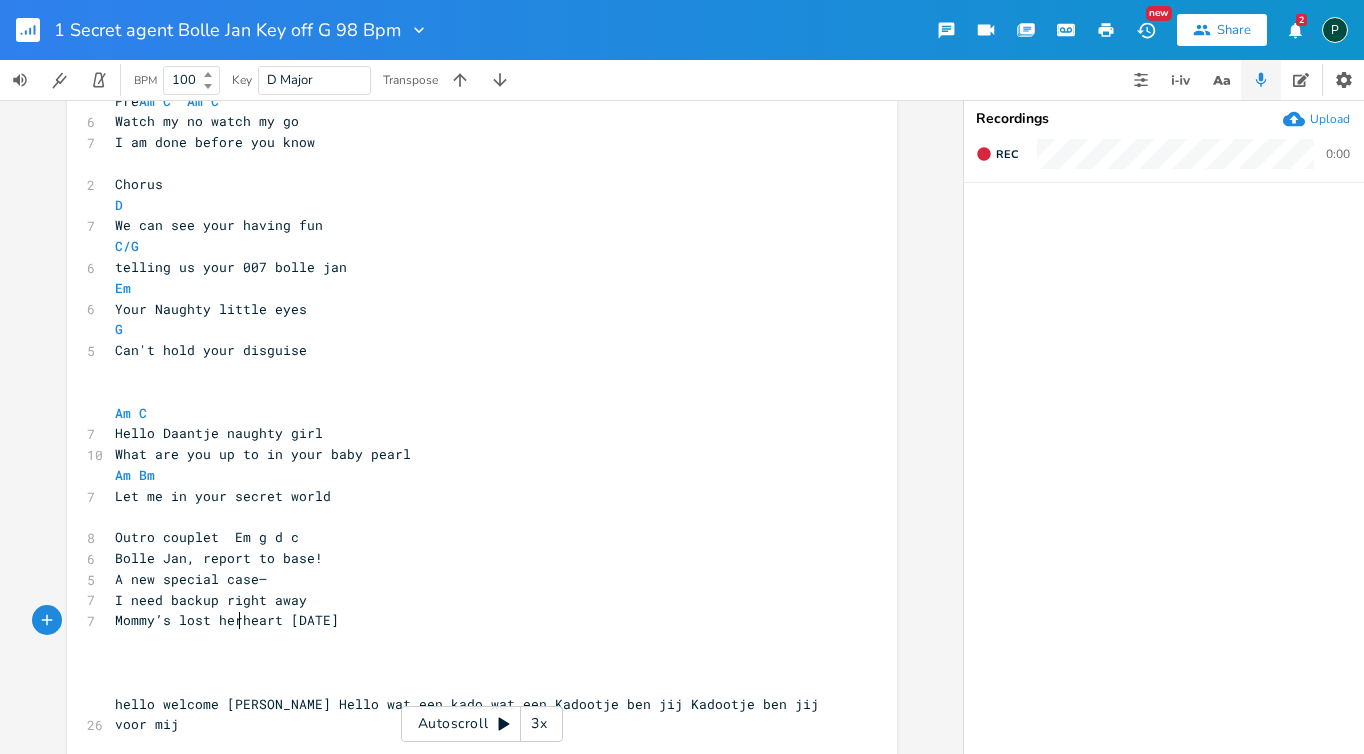 type on "her" 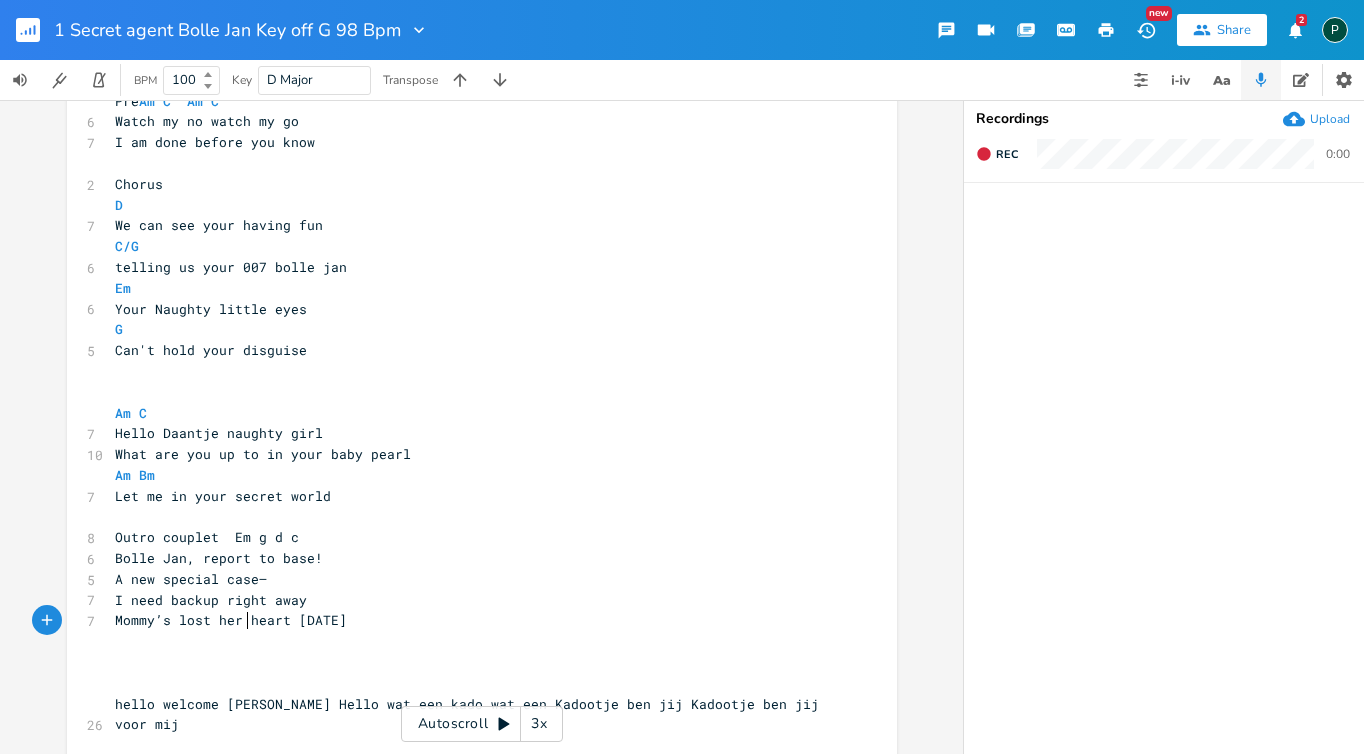 scroll, scrollTop: 0, scrollLeft: 0, axis: both 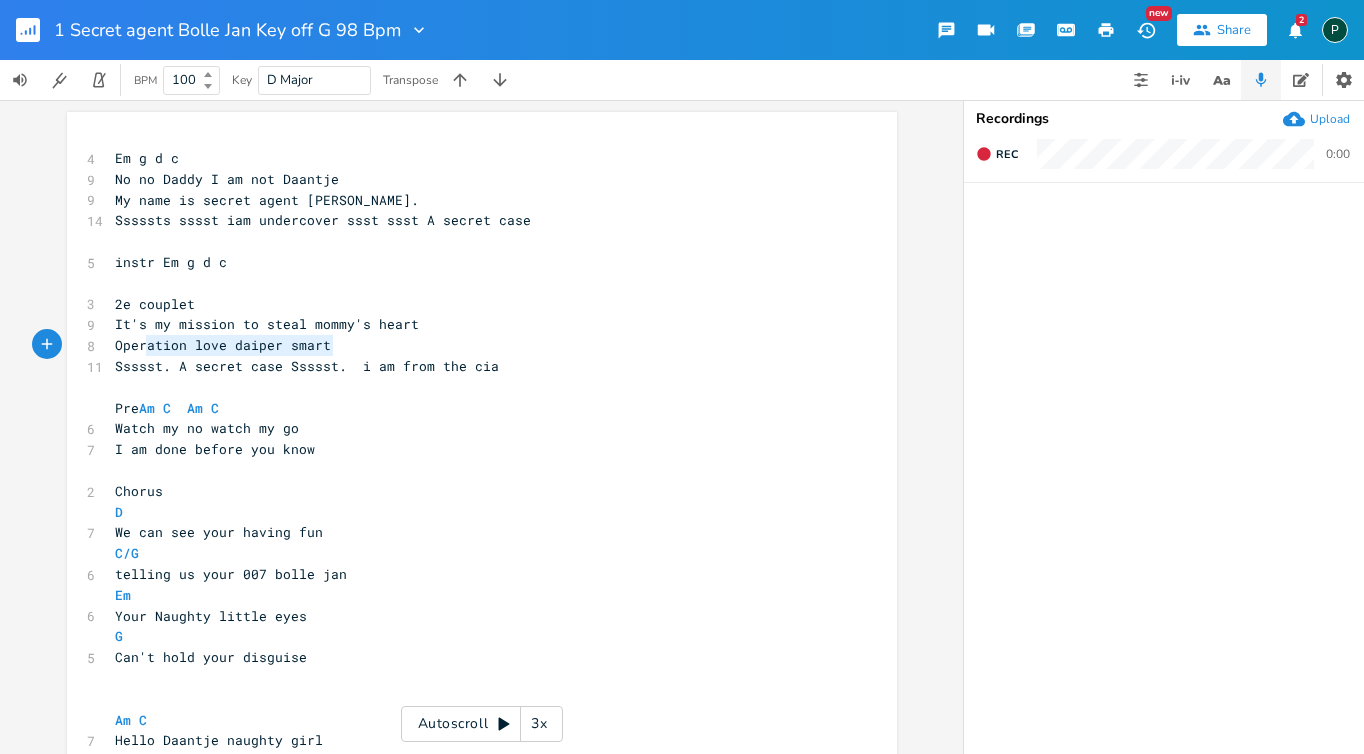 type on "Operation love daiper smart" 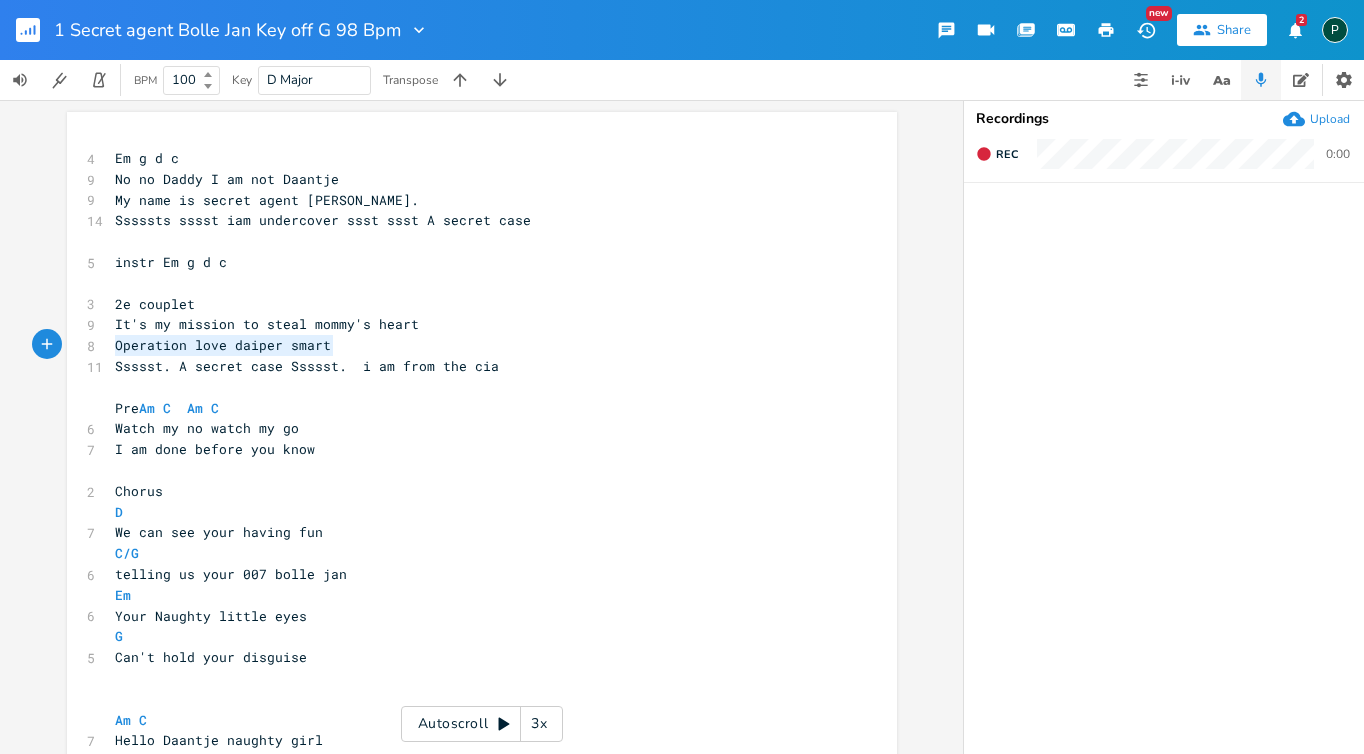 drag, startPoint x: 337, startPoint y: 354, endPoint x: 96, endPoint y: 348, distance: 241.07468 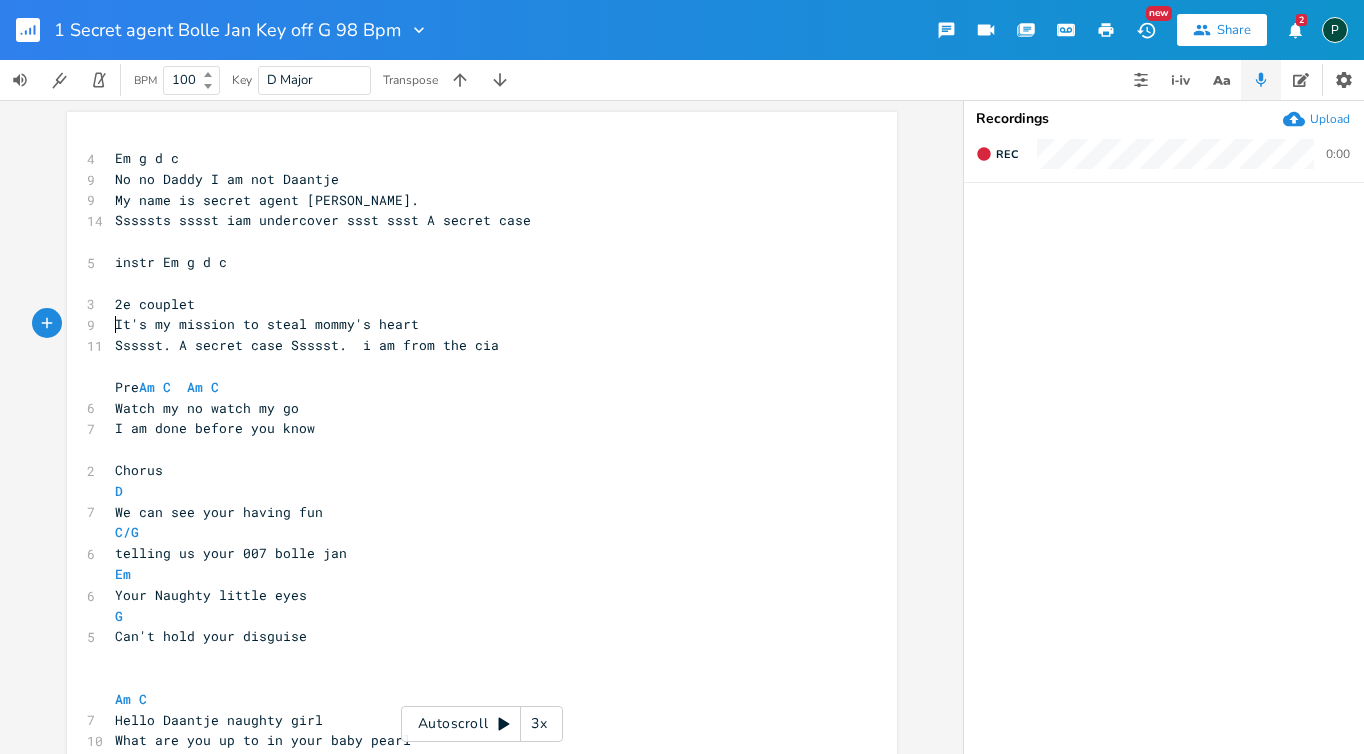 click on "It's my mission to steal mommy's heart" at bounding box center (267, 324) 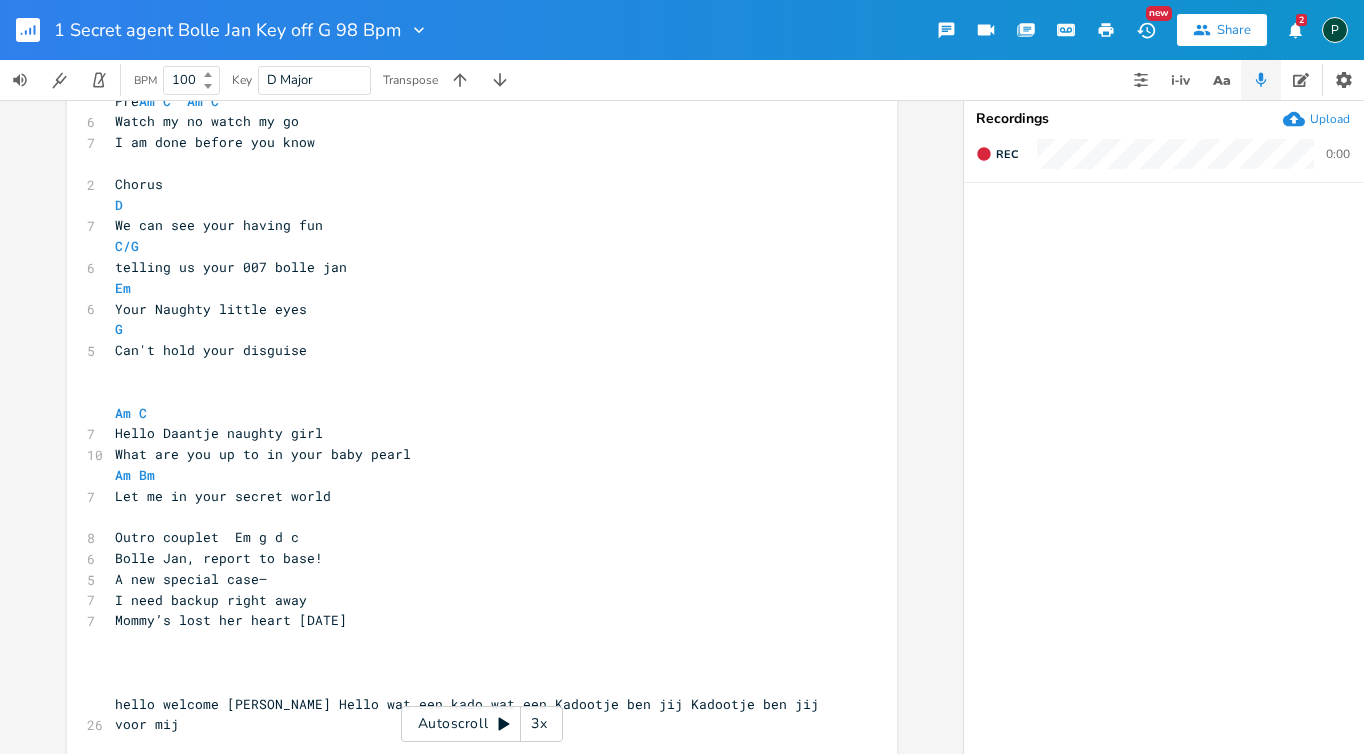 scroll, scrollTop: 308, scrollLeft: 0, axis: vertical 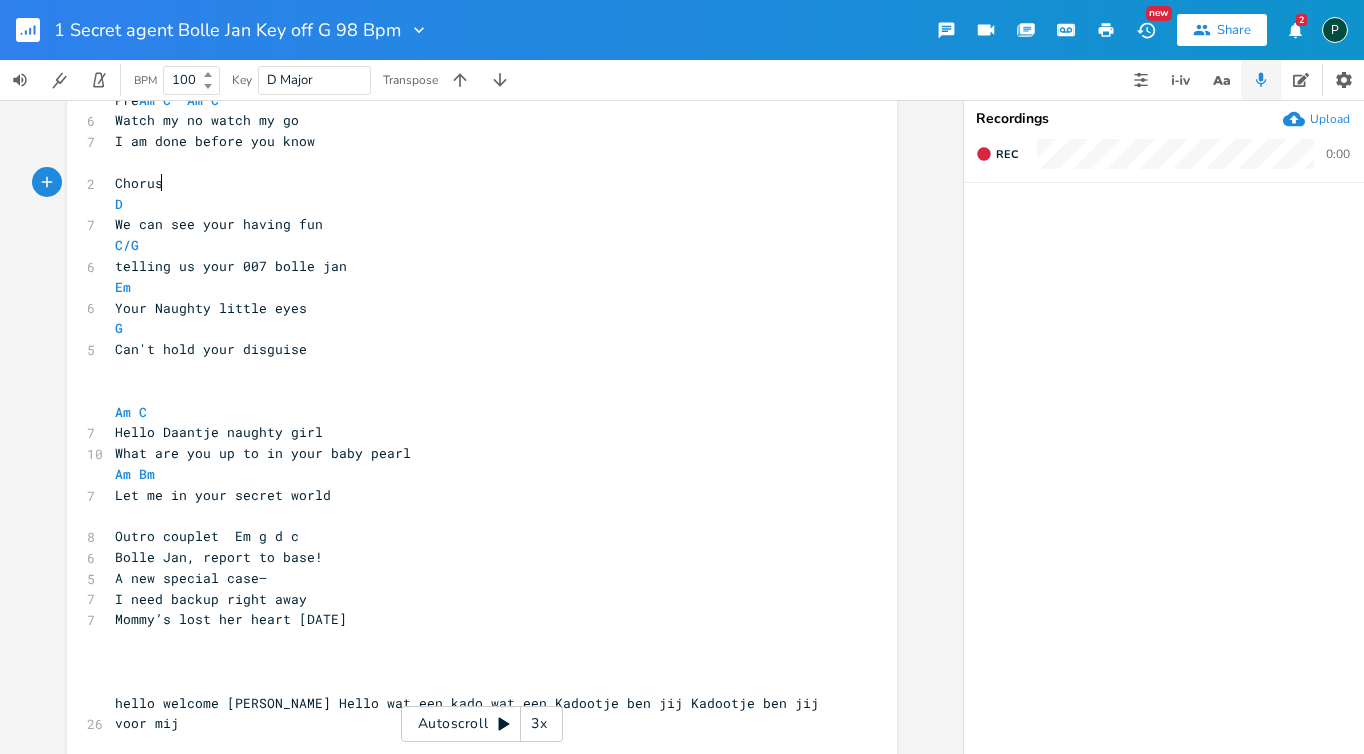 click on "Chorus" at bounding box center [472, 183] 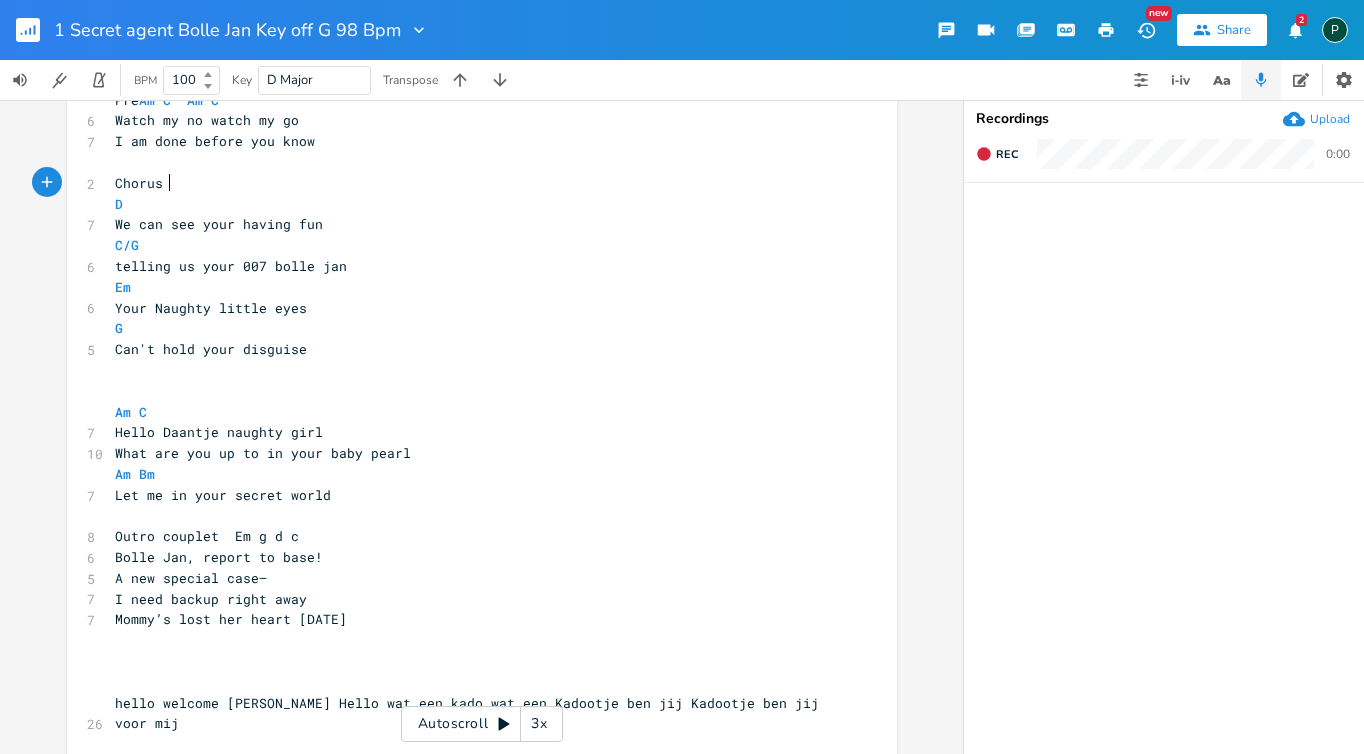 scroll, scrollTop: 0, scrollLeft: 4, axis: horizontal 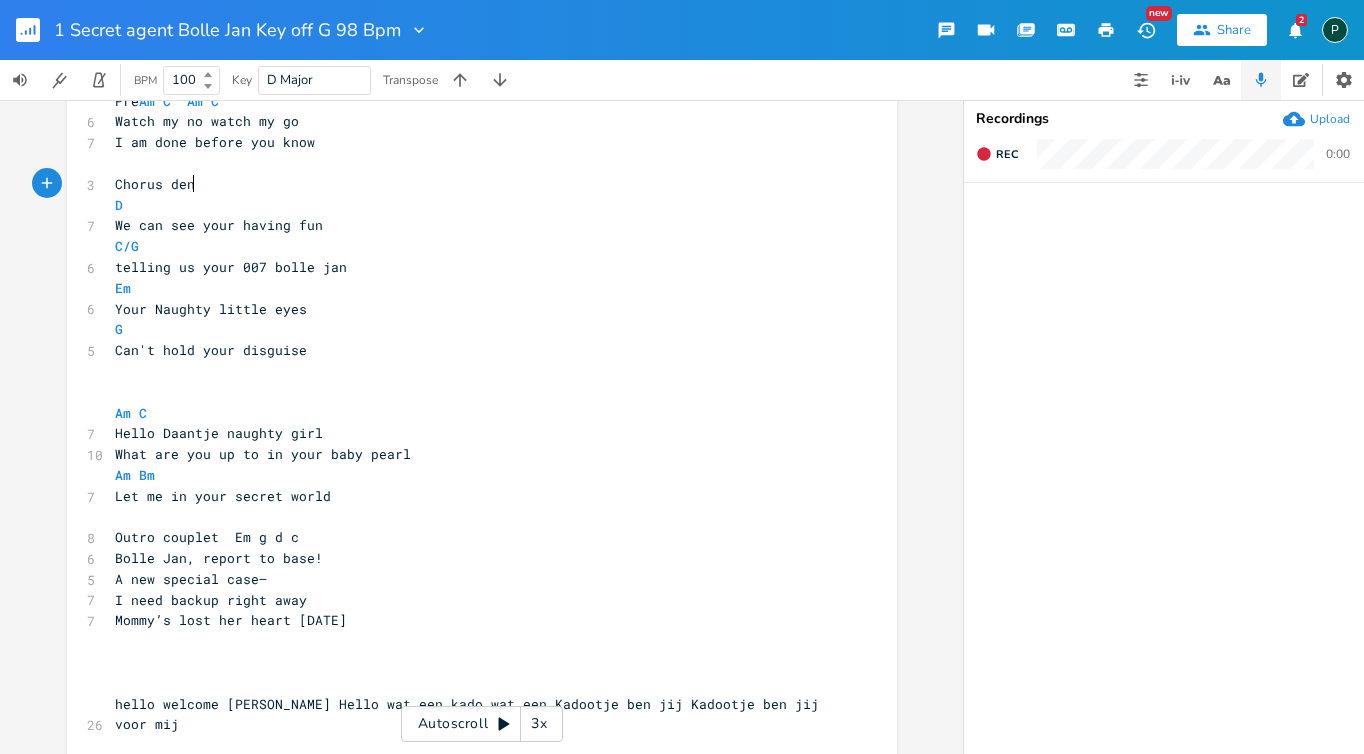 type on "[PERSON_NAME]" 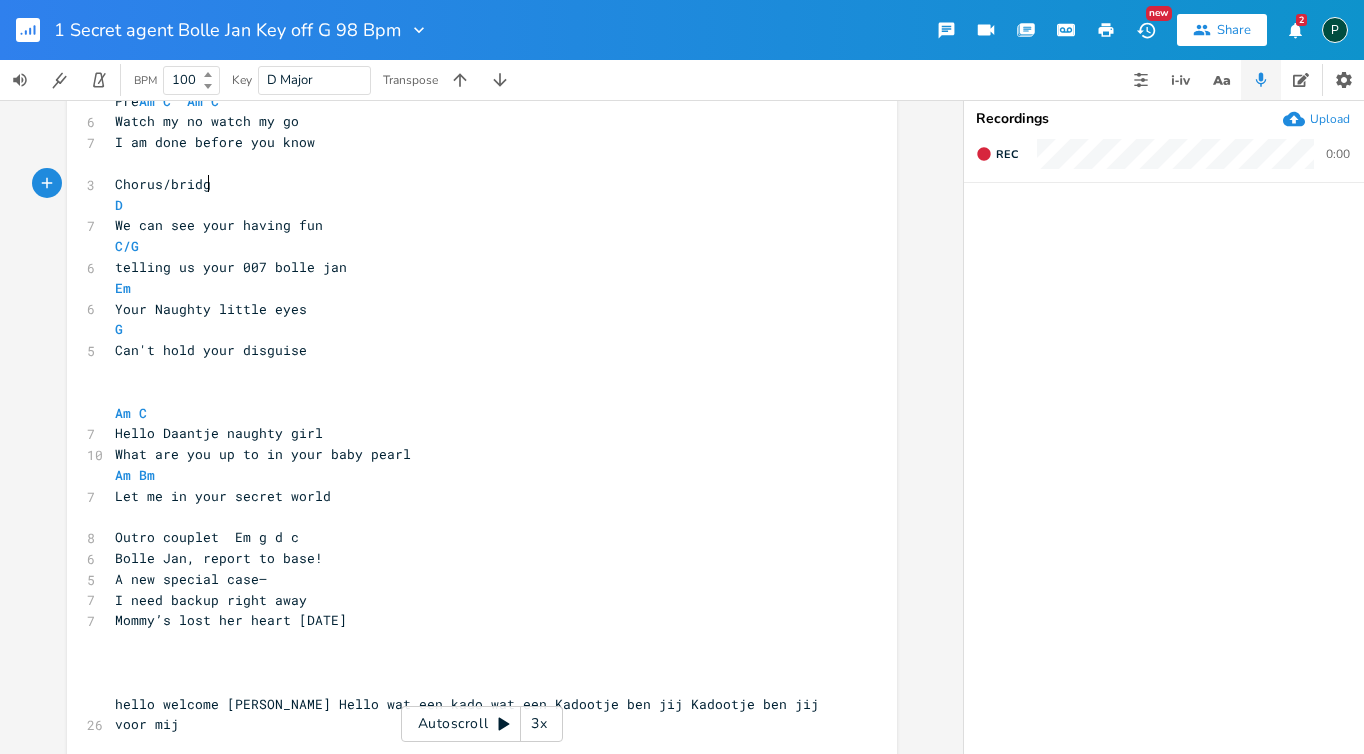 scroll, scrollTop: 0, scrollLeft: 40, axis: horizontal 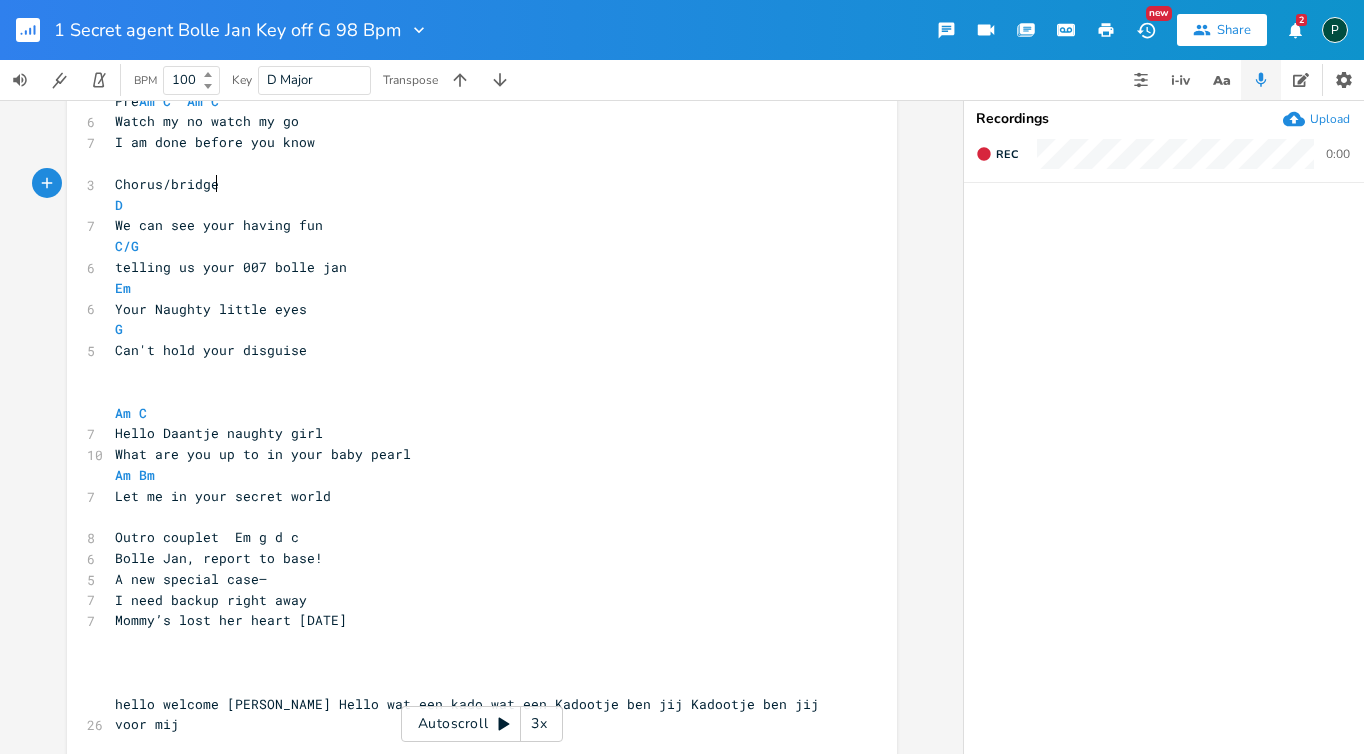 type on "/bridge" 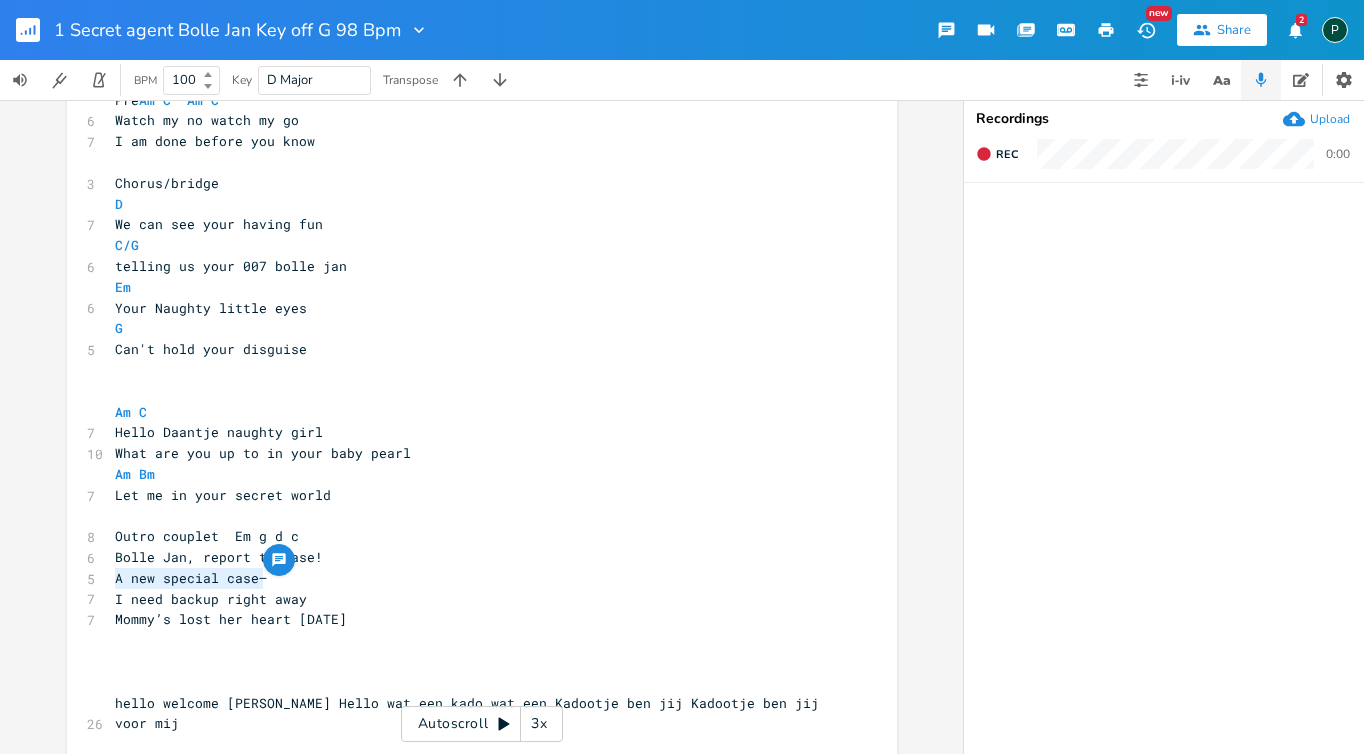 drag, startPoint x: 264, startPoint y: 574, endPoint x: 105, endPoint y: 578, distance: 159.05031 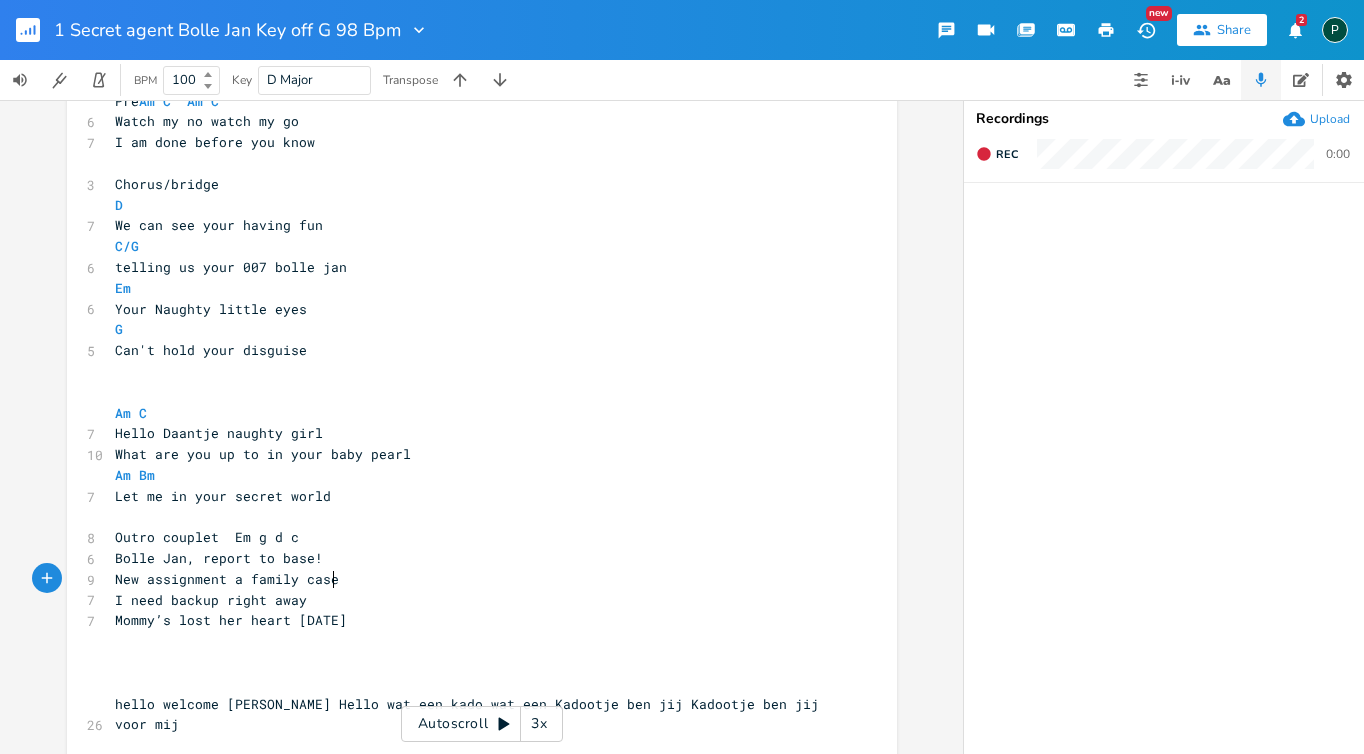 scroll, scrollTop: 0, scrollLeft: 180, axis: horizontal 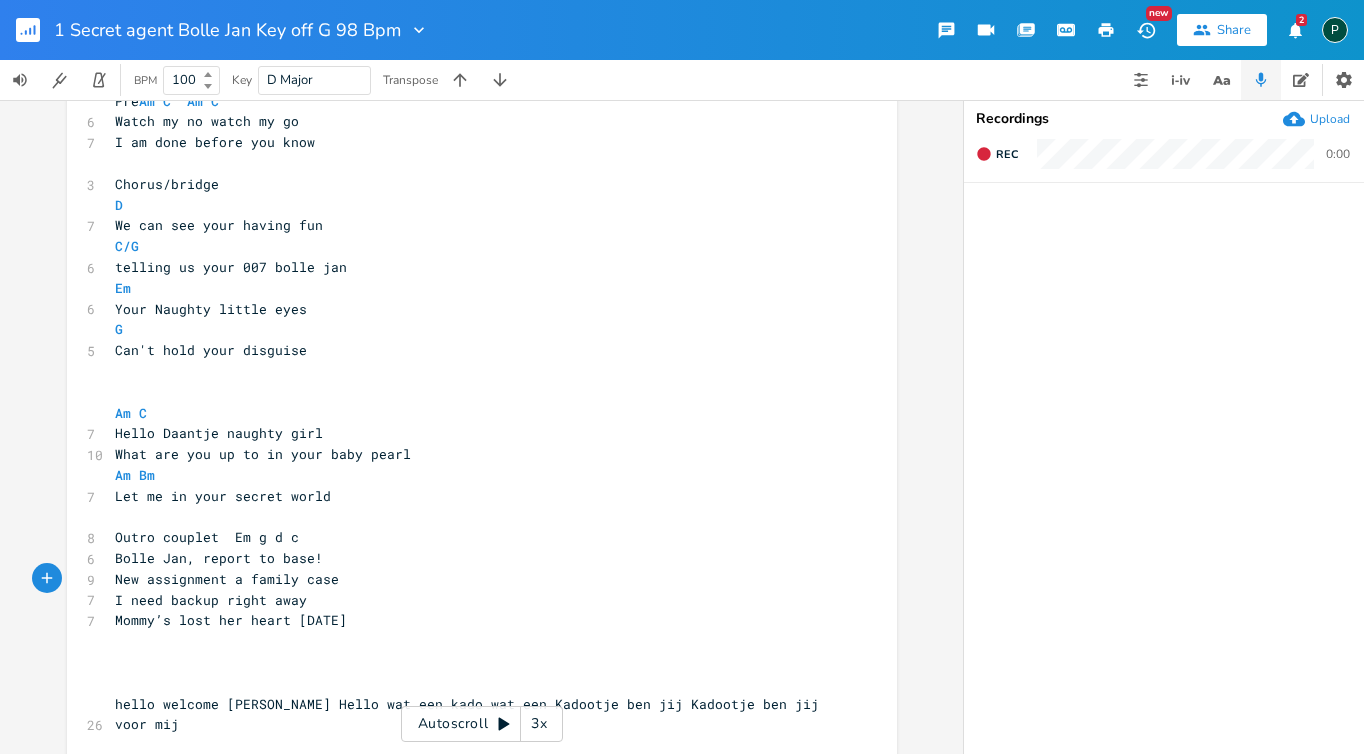 type on "New assignment a family case" 